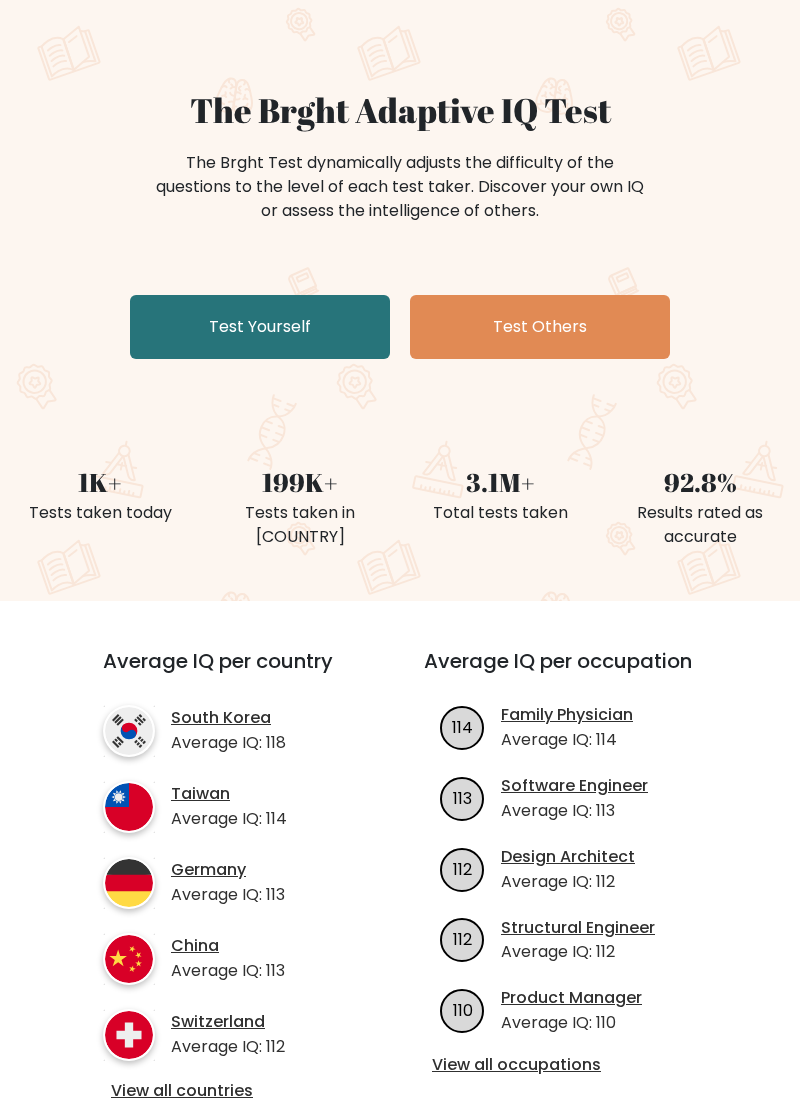 scroll, scrollTop: 115, scrollLeft: 0, axis: vertical 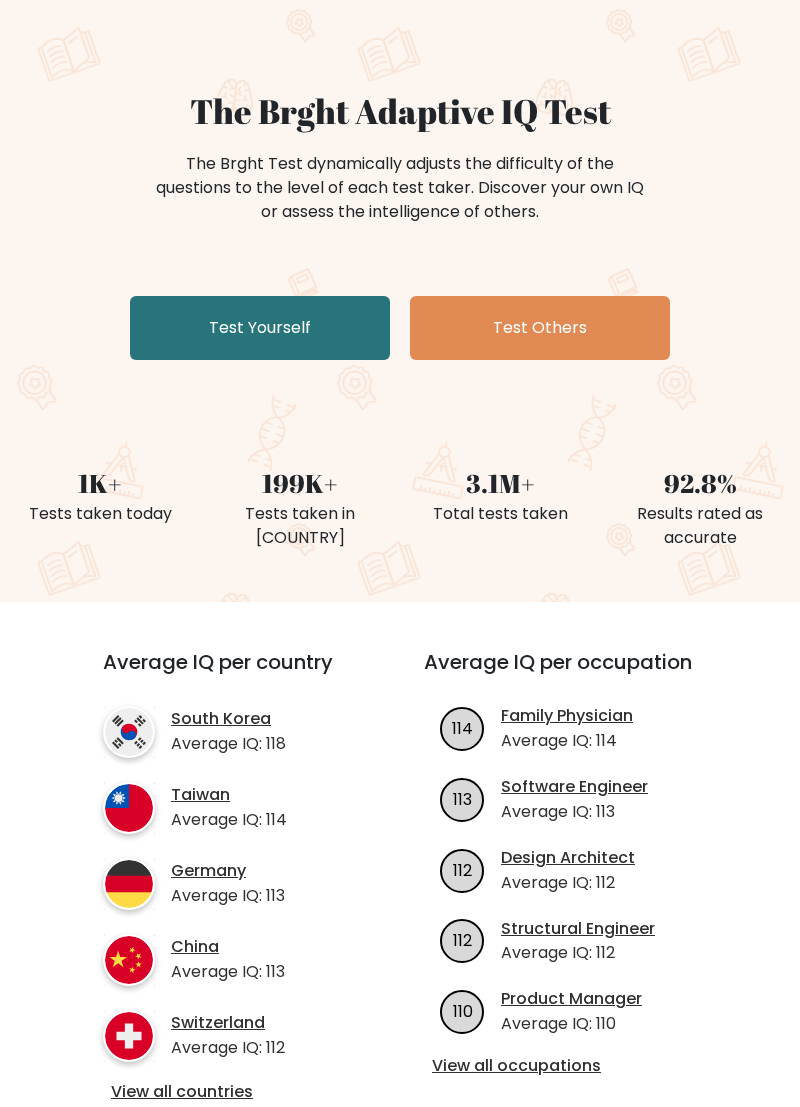 click on "Test Yourself" at bounding box center (260, 328) 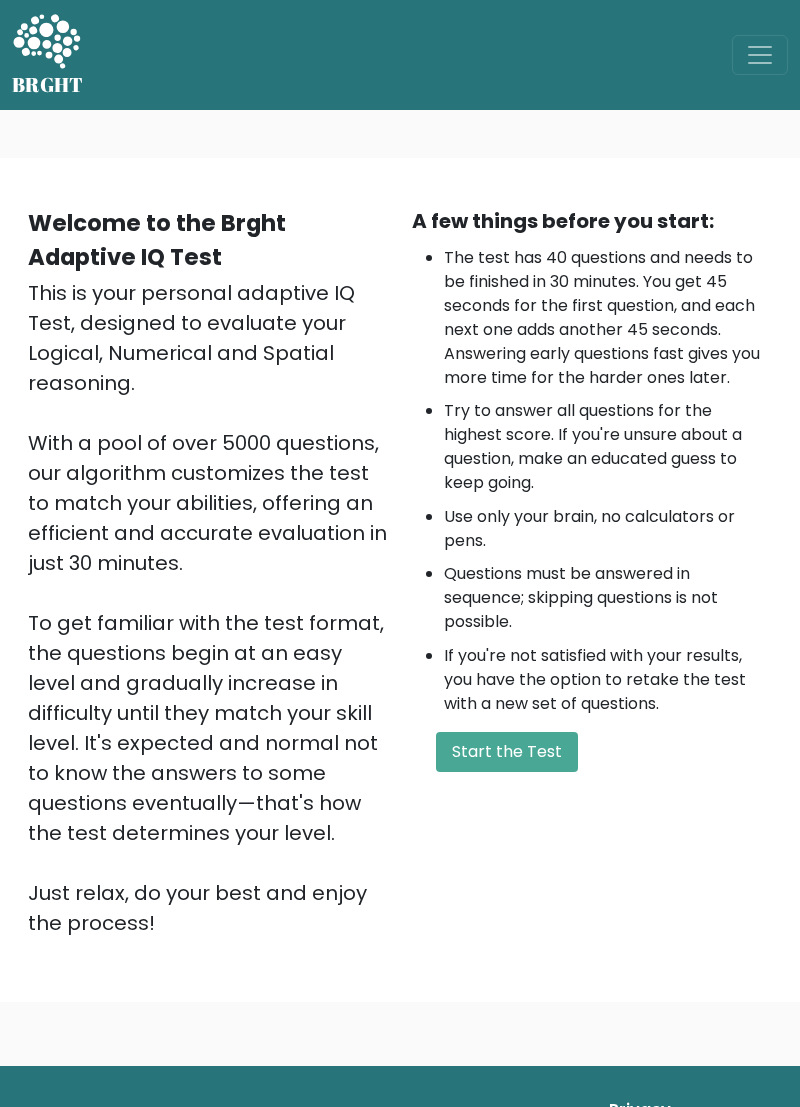 scroll, scrollTop: 0, scrollLeft: 0, axis: both 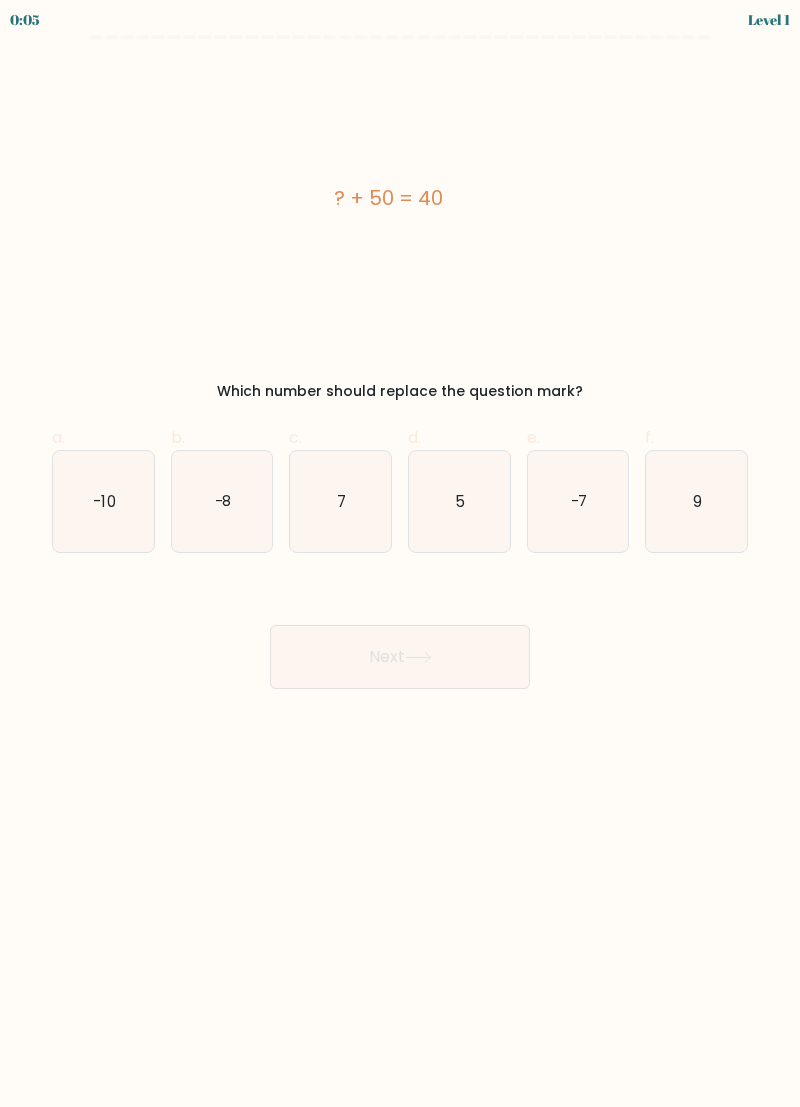 click on "-10" 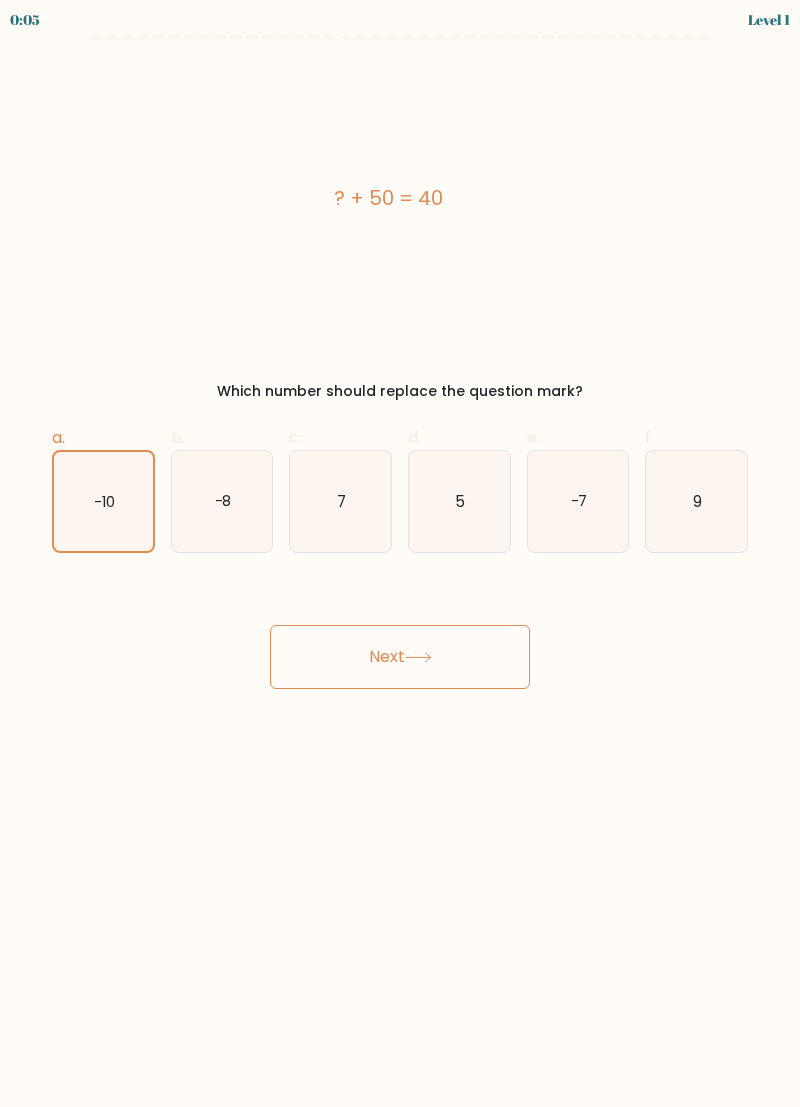 click on "Next" at bounding box center (400, 657) 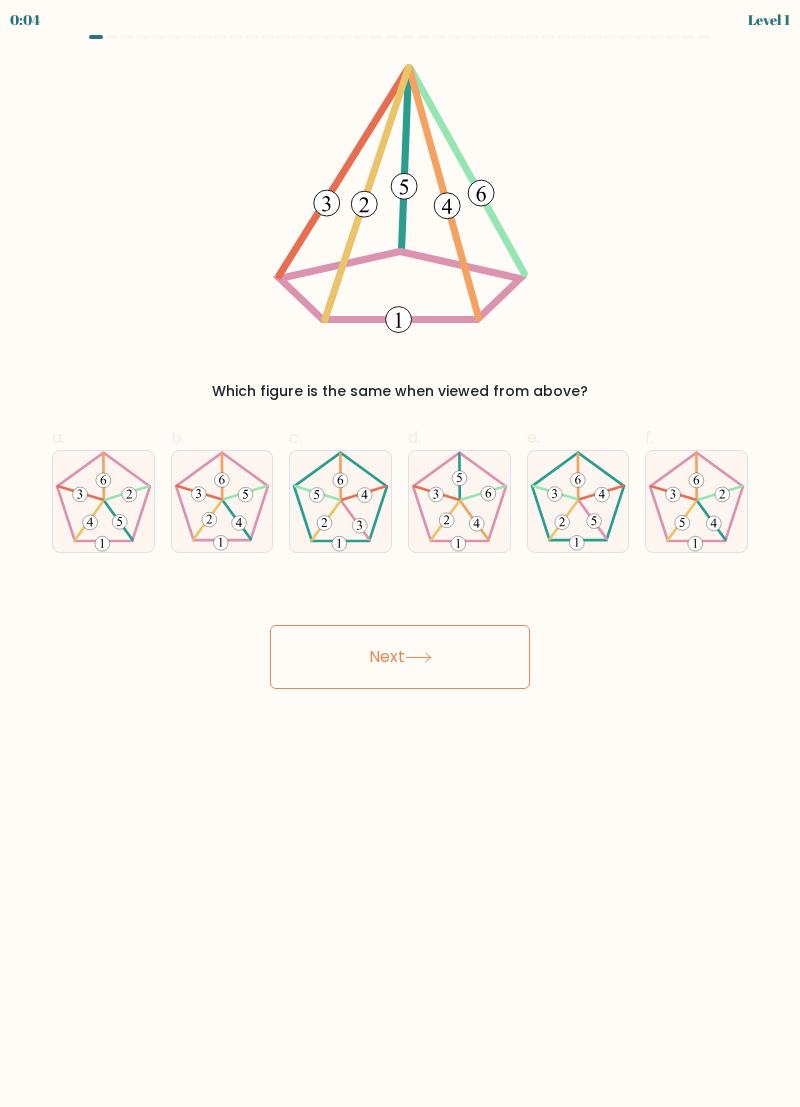 click on "Next" at bounding box center (400, 657) 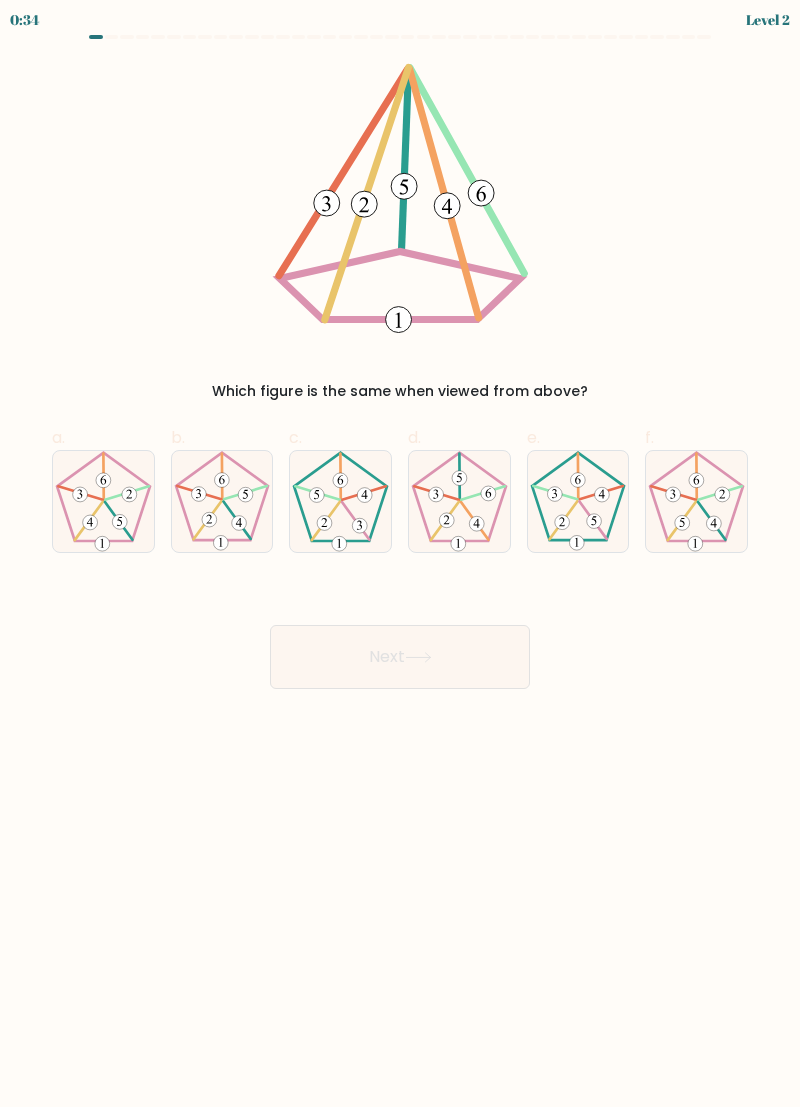 click 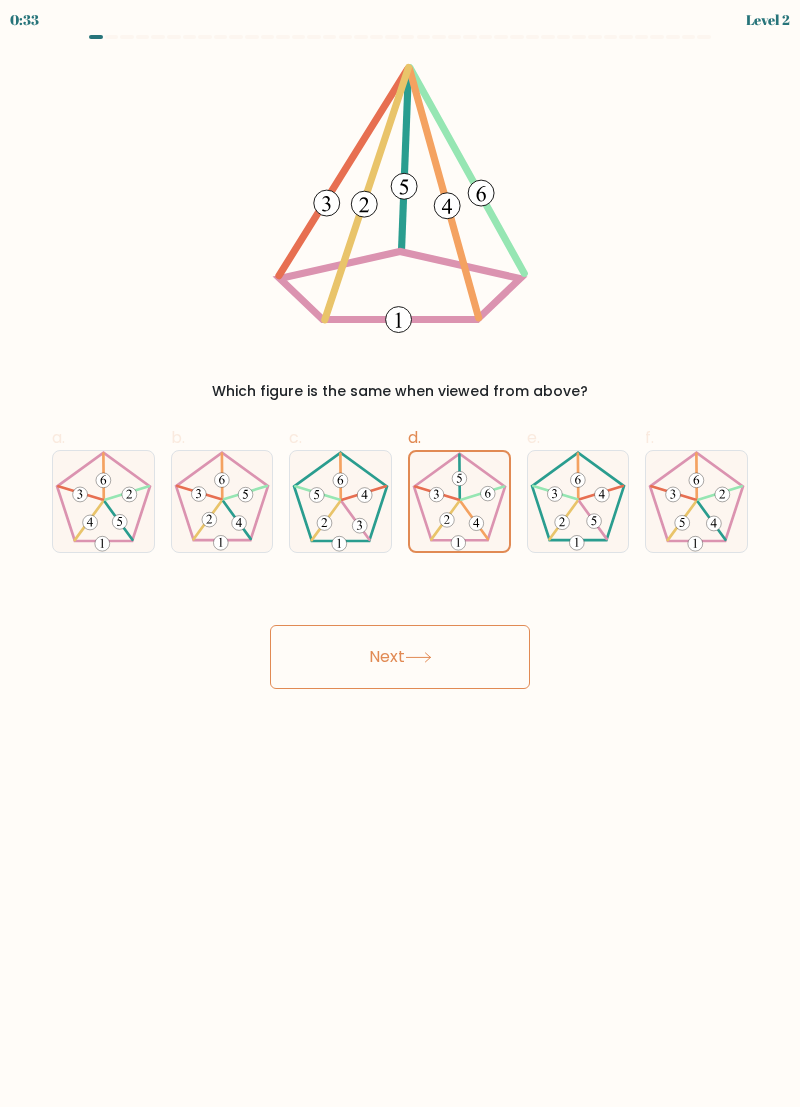 click on "Next" at bounding box center [400, 657] 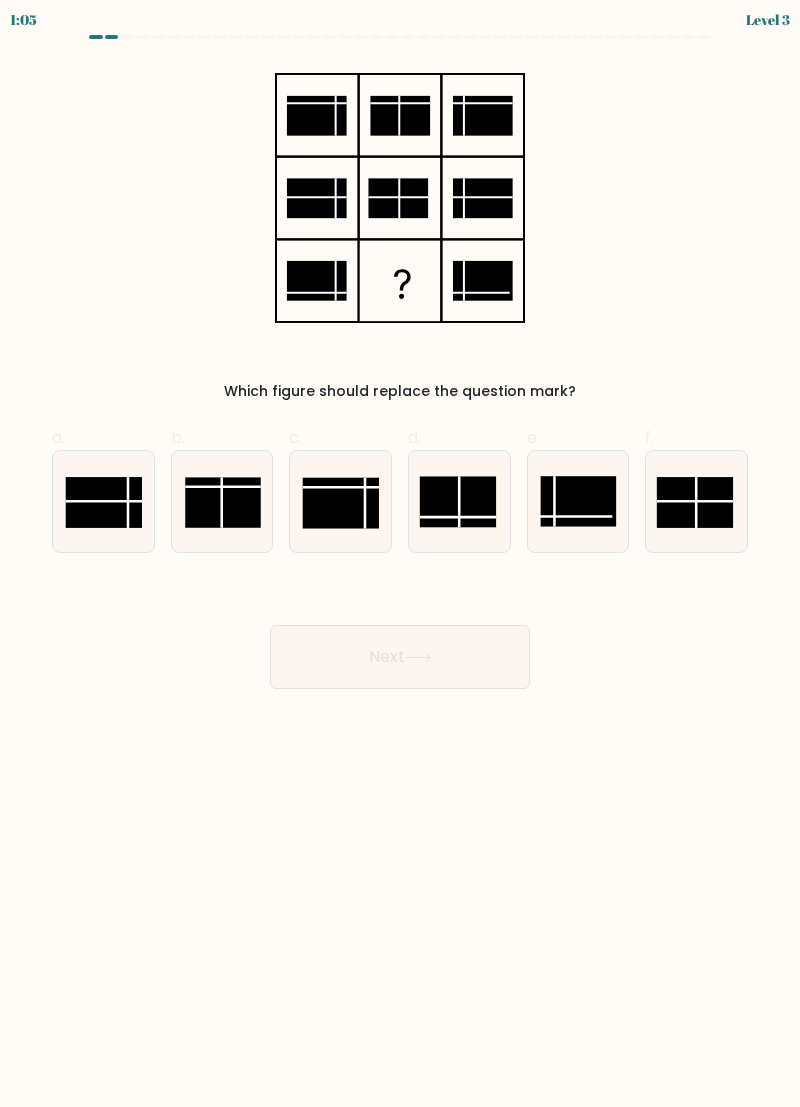 click 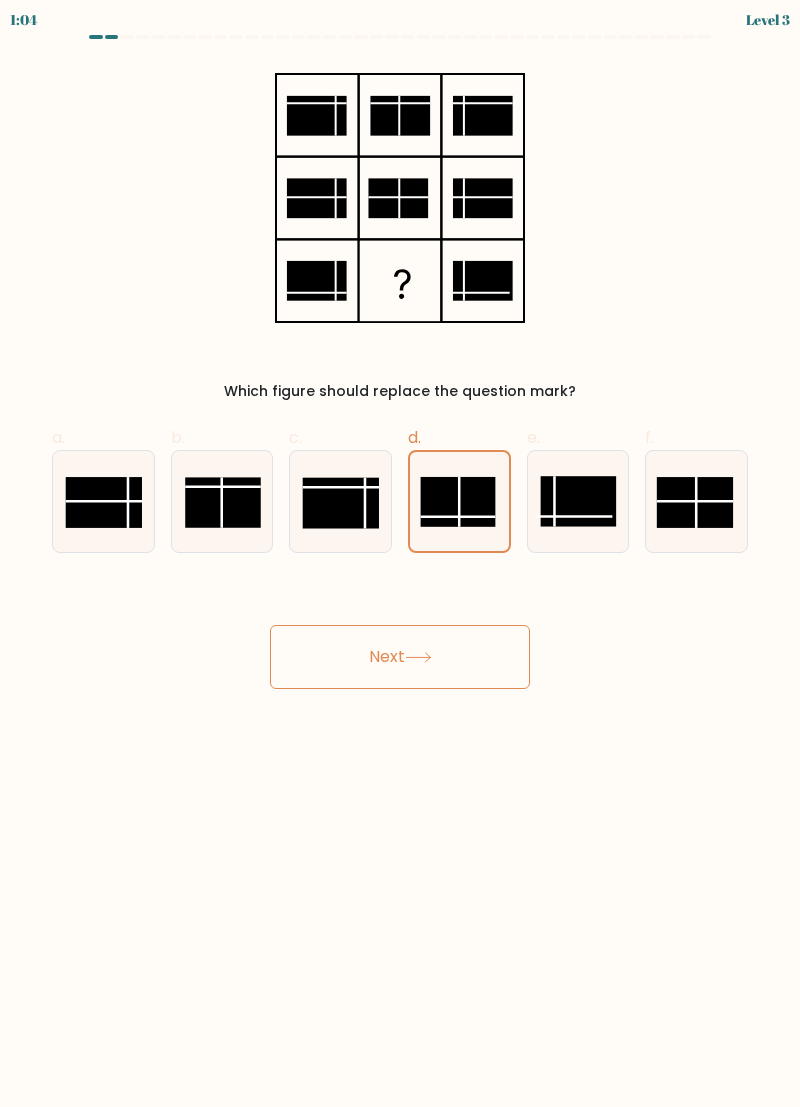 click on "Next" at bounding box center [400, 657] 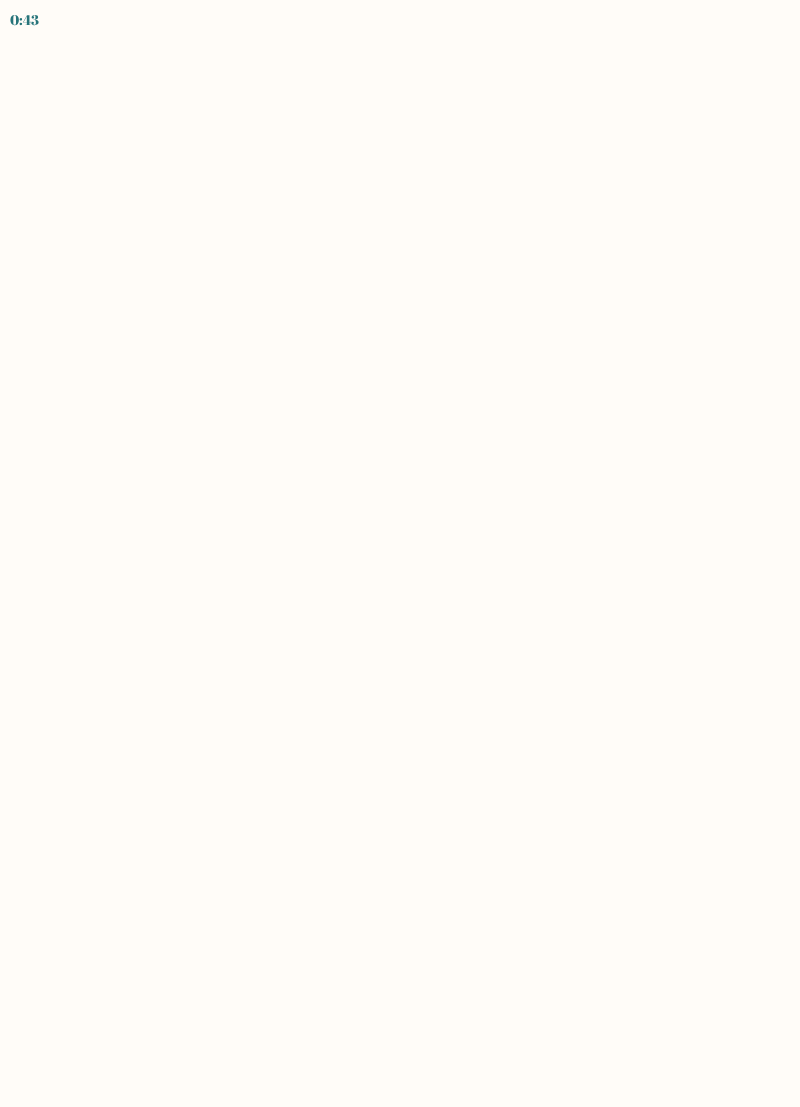 scroll, scrollTop: 0, scrollLeft: 0, axis: both 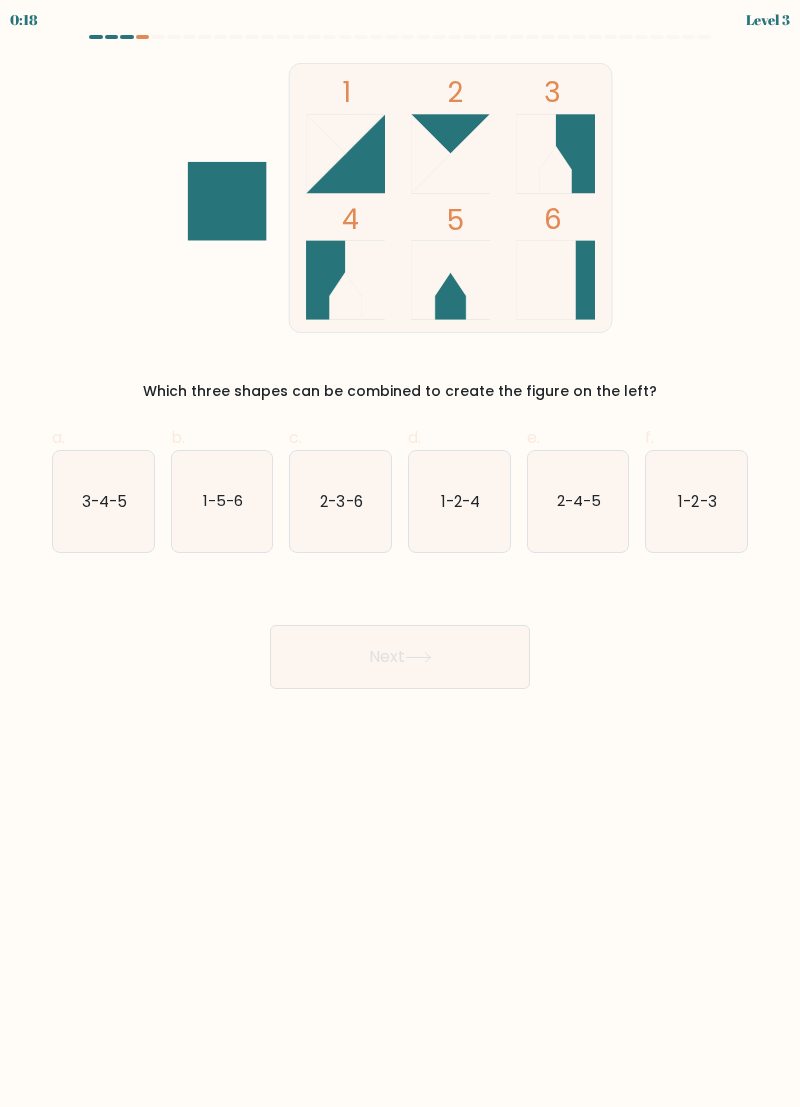 click on "3-4-5" 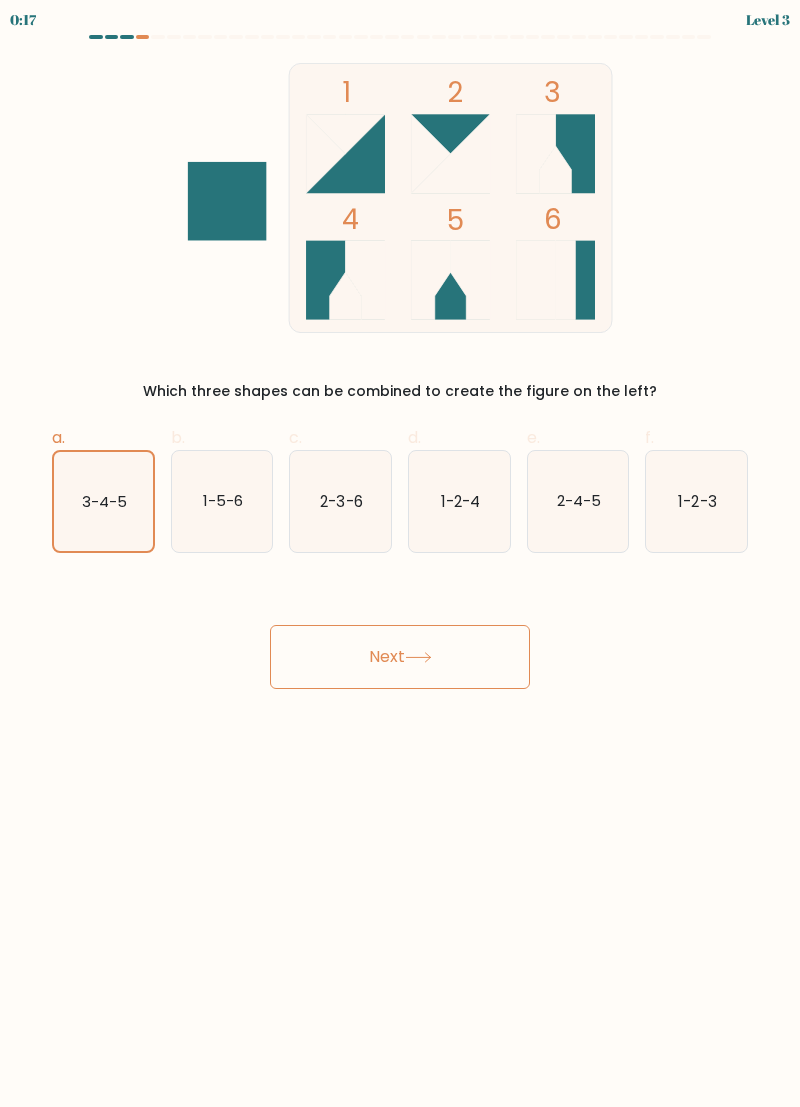 click on "Next" at bounding box center (400, 657) 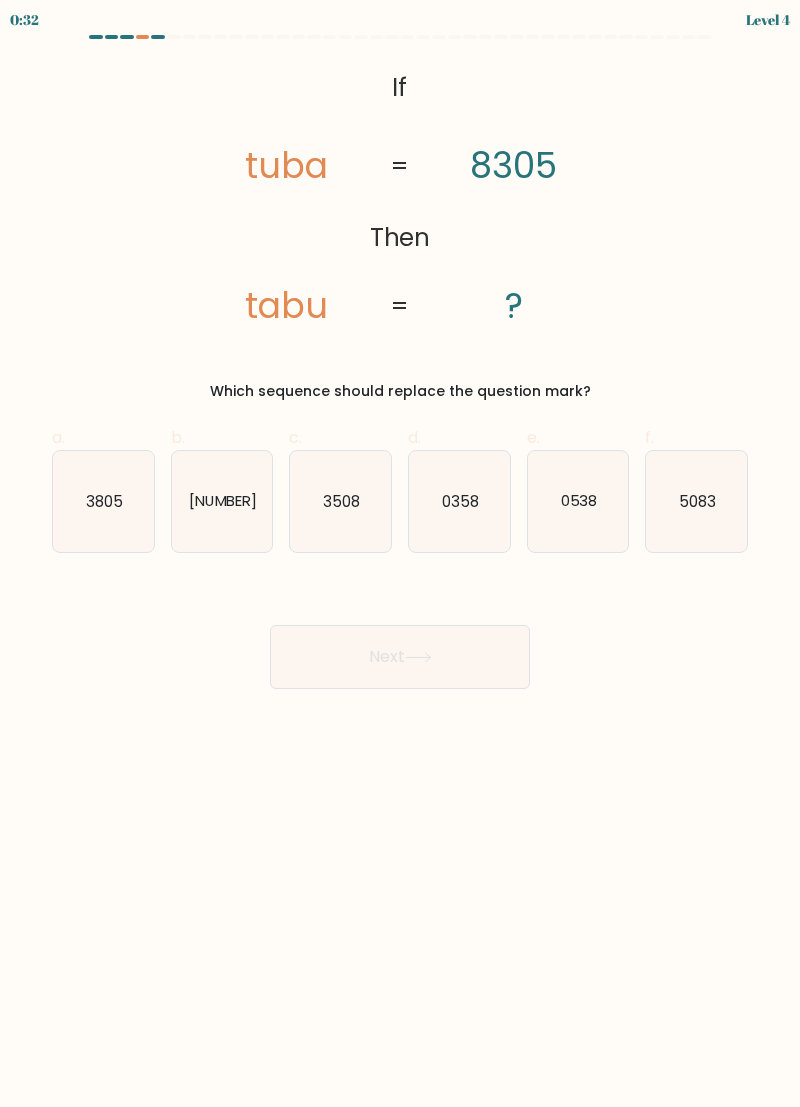 click on "8503" 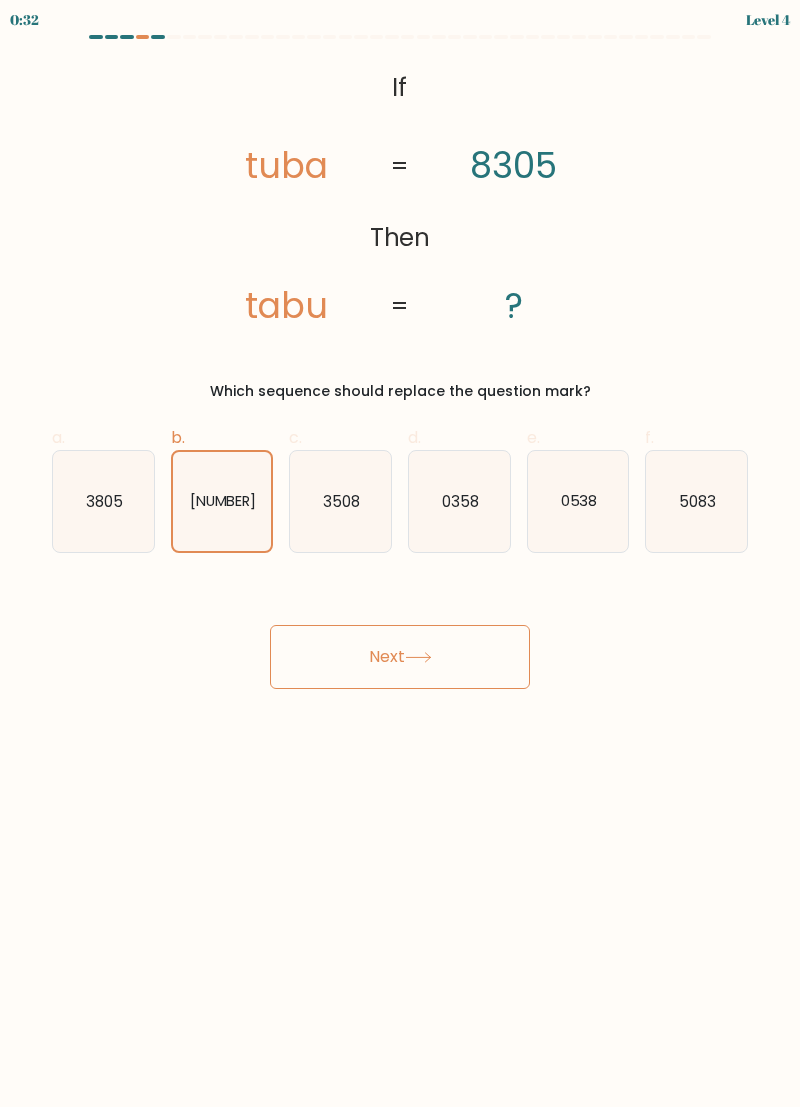 click on "Next" at bounding box center [400, 657] 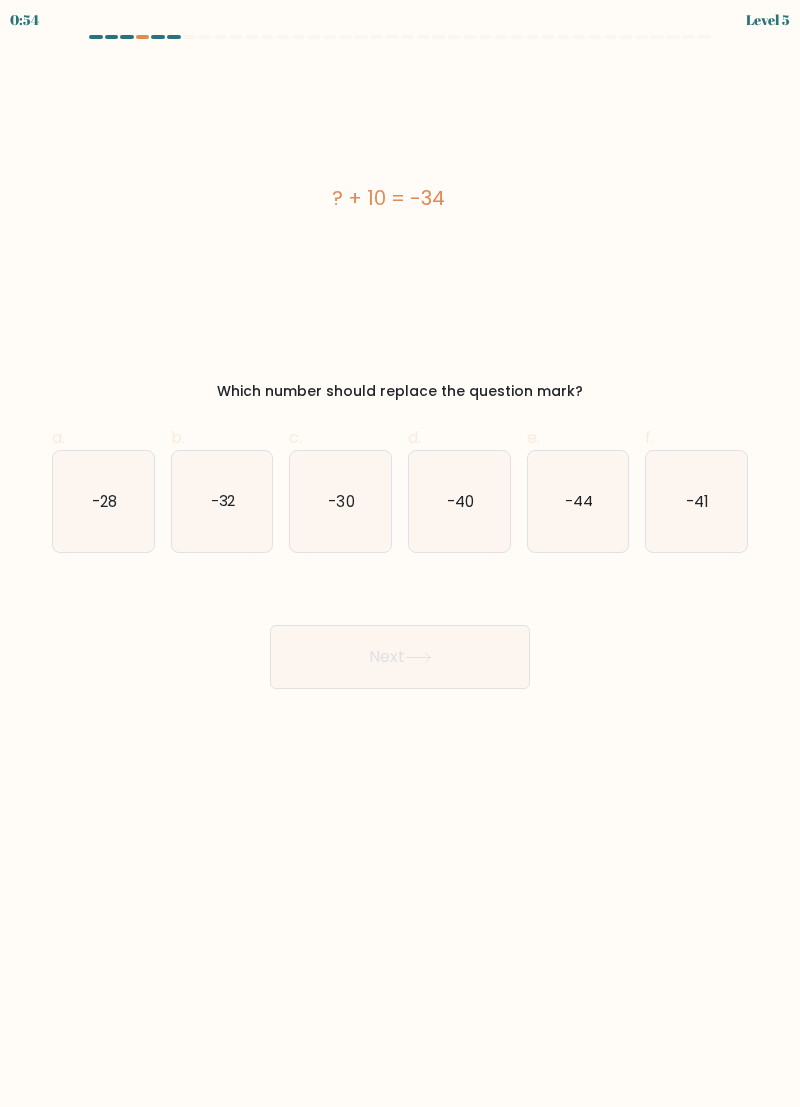 click on "-40" 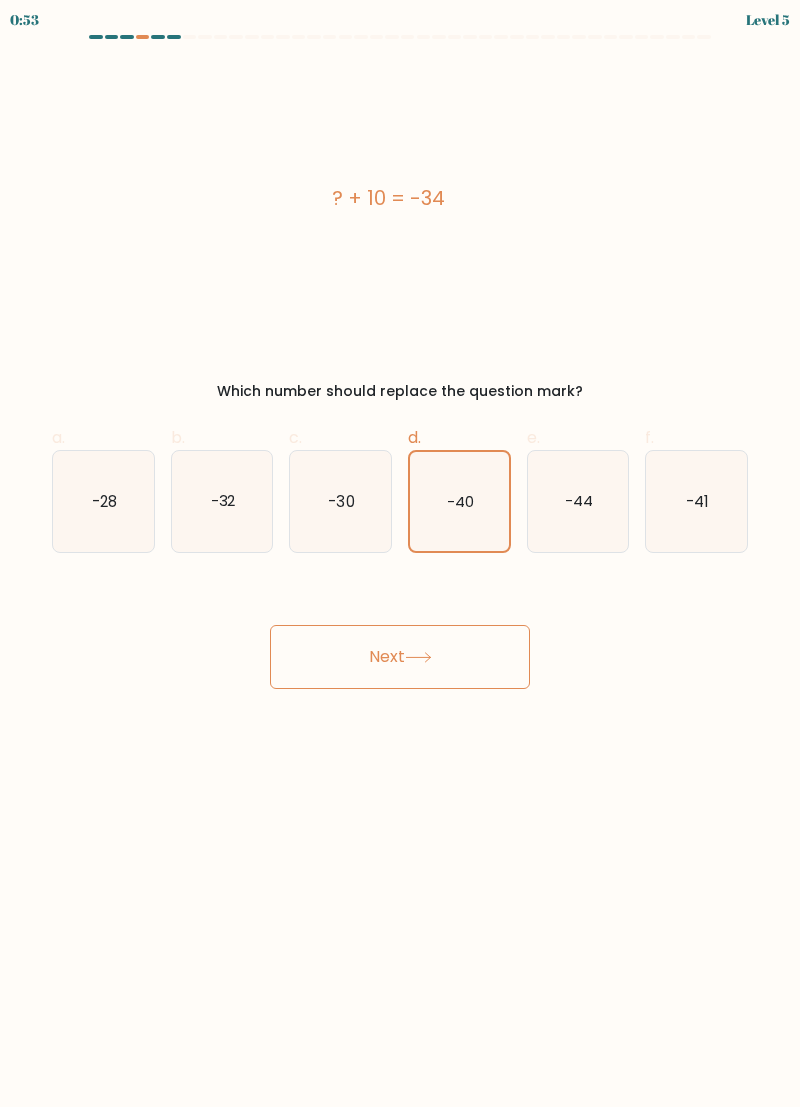 click on "Next" at bounding box center (400, 657) 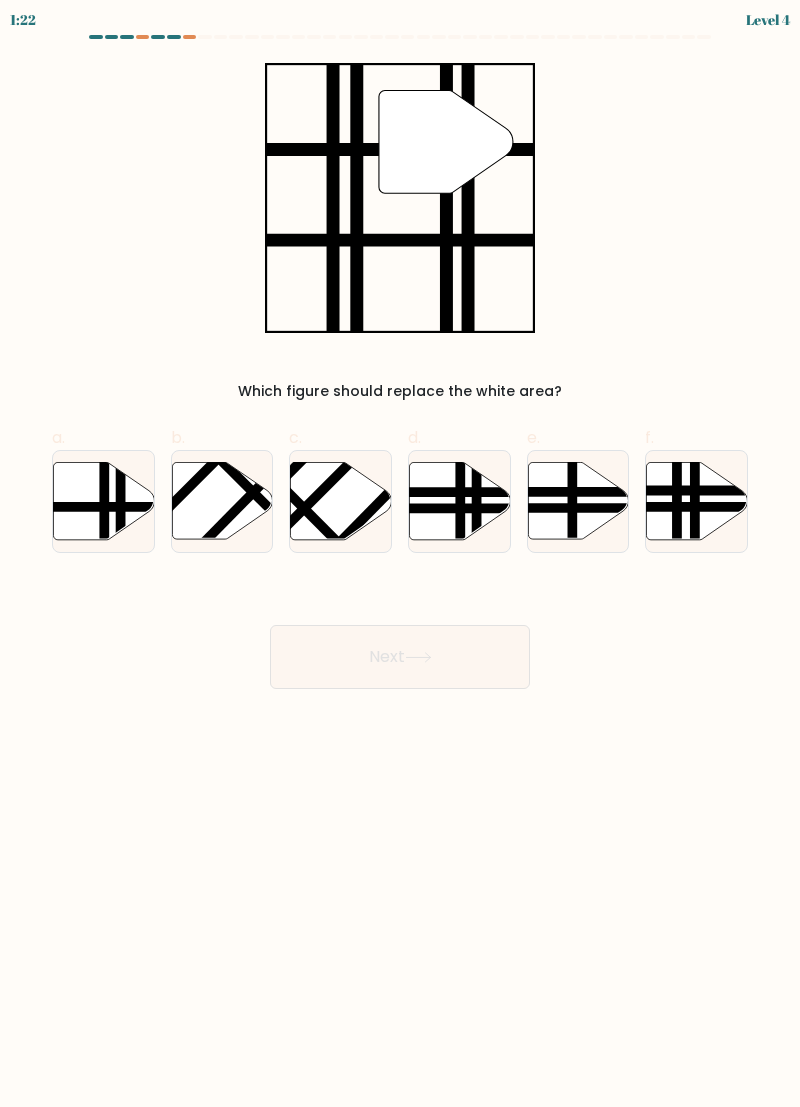 click 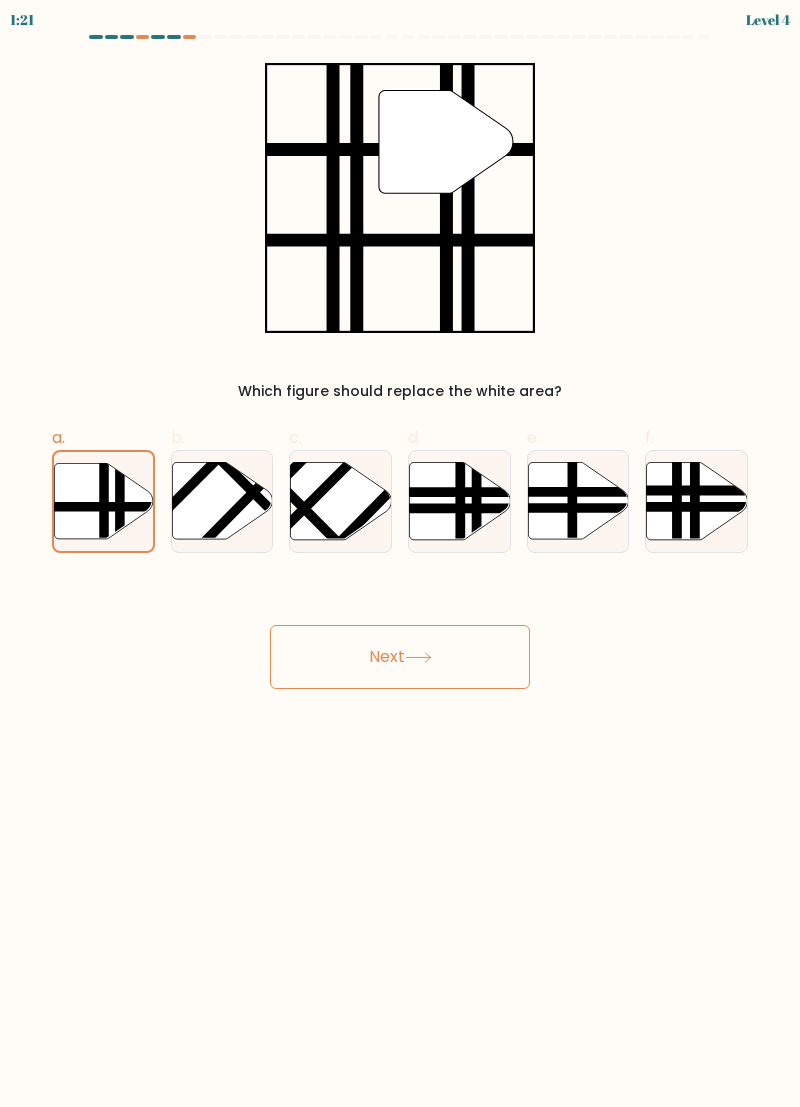 click on "Next" at bounding box center [400, 657] 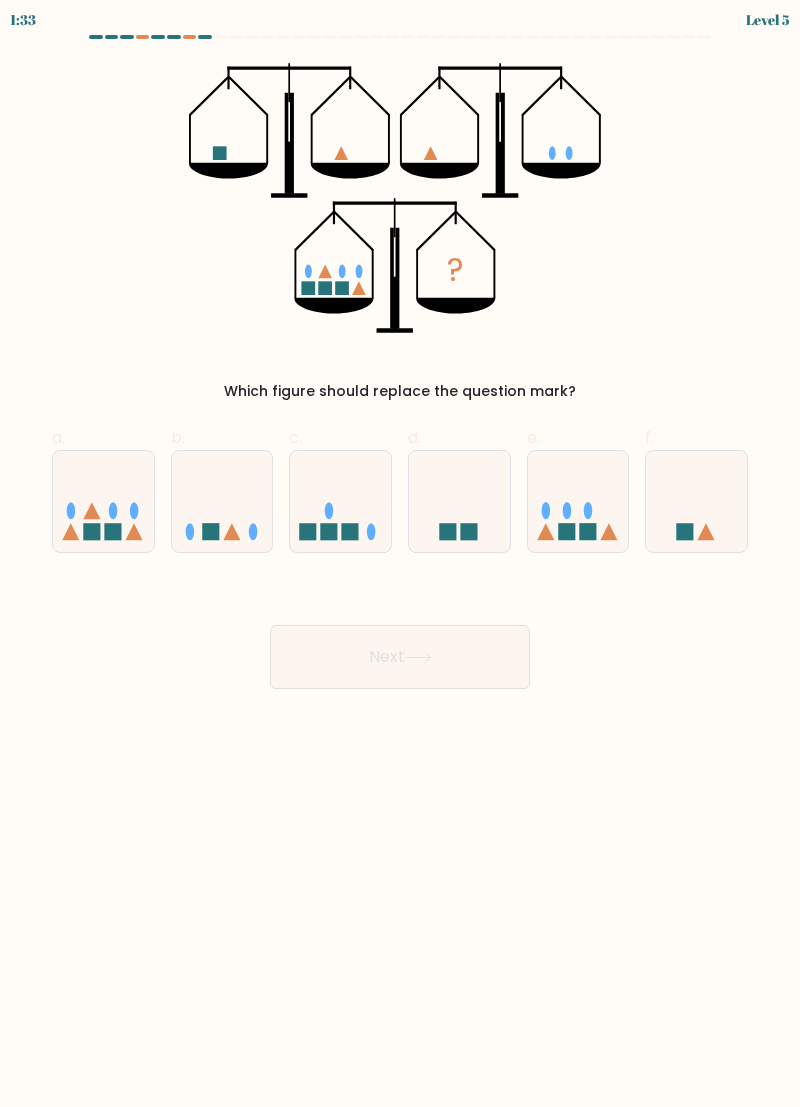 click 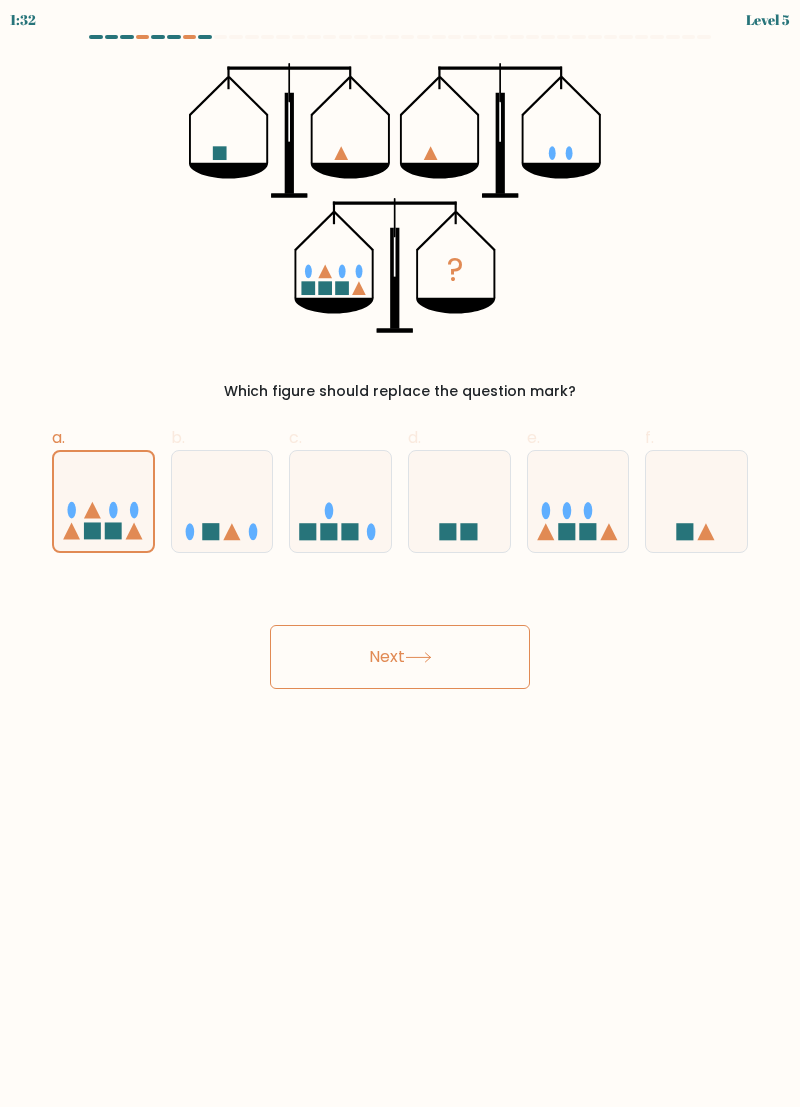 click on "Next" at bounding box center (400, 657) 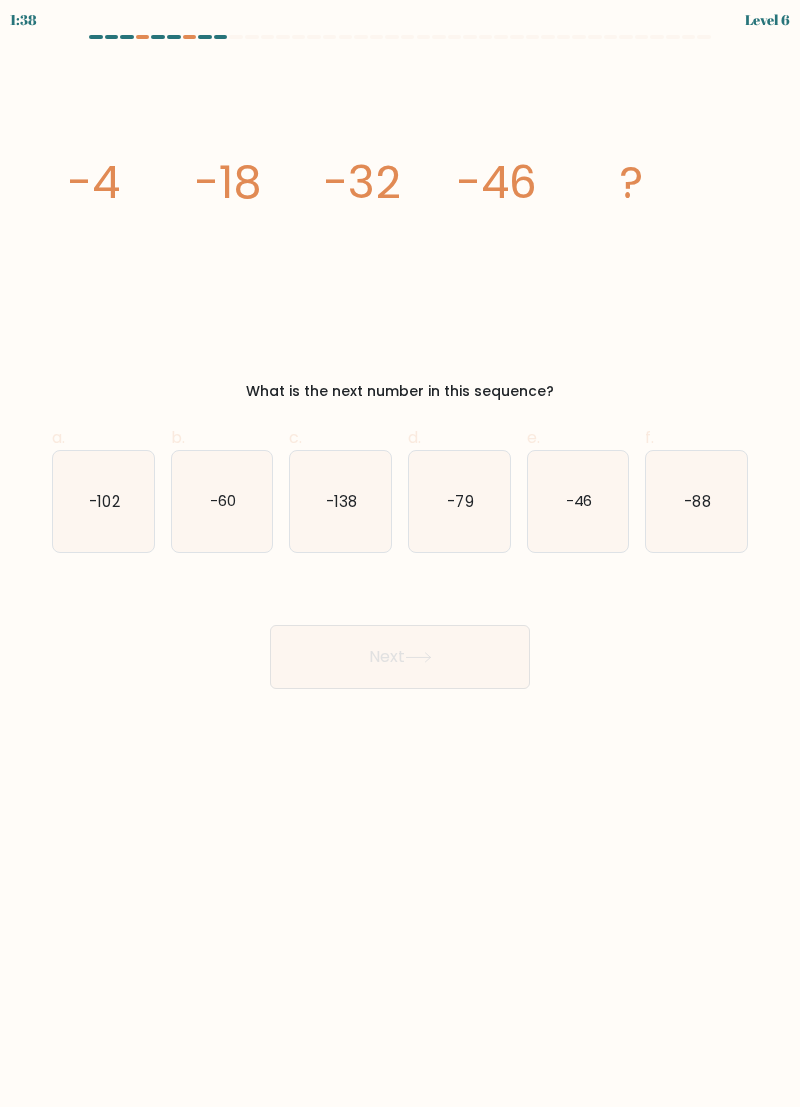 click on "-60" 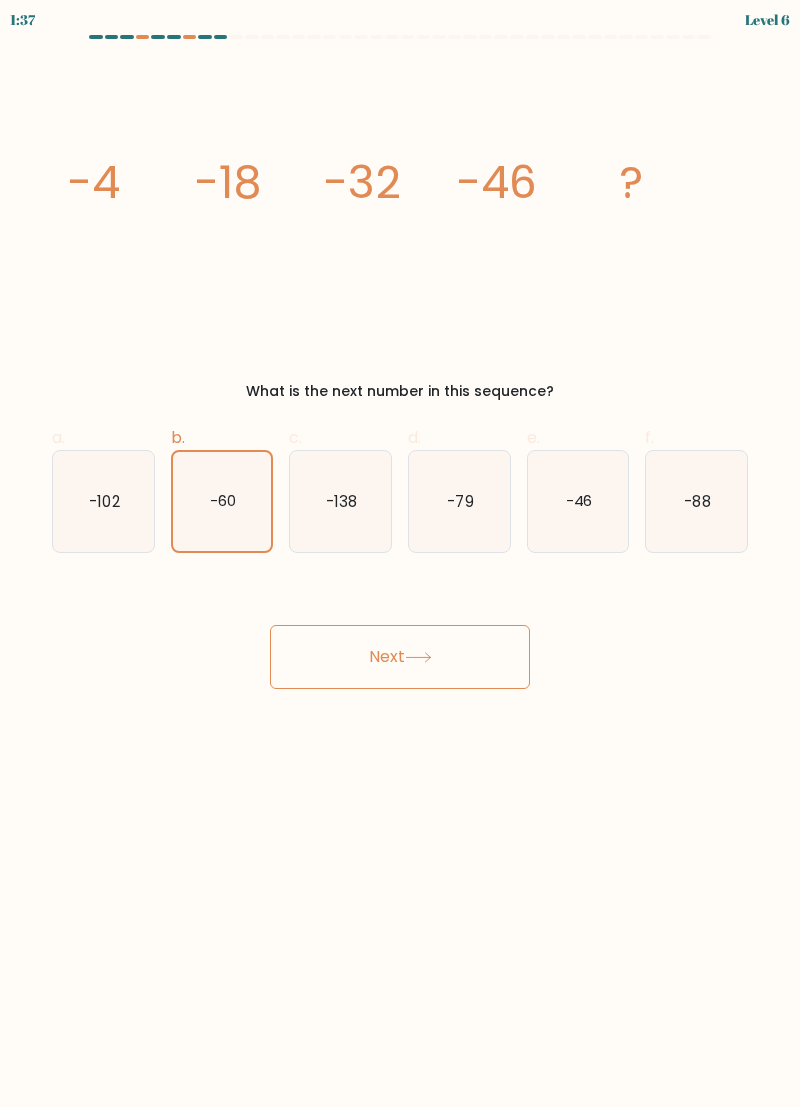 click on "Next" at bounding box center (400, 657) 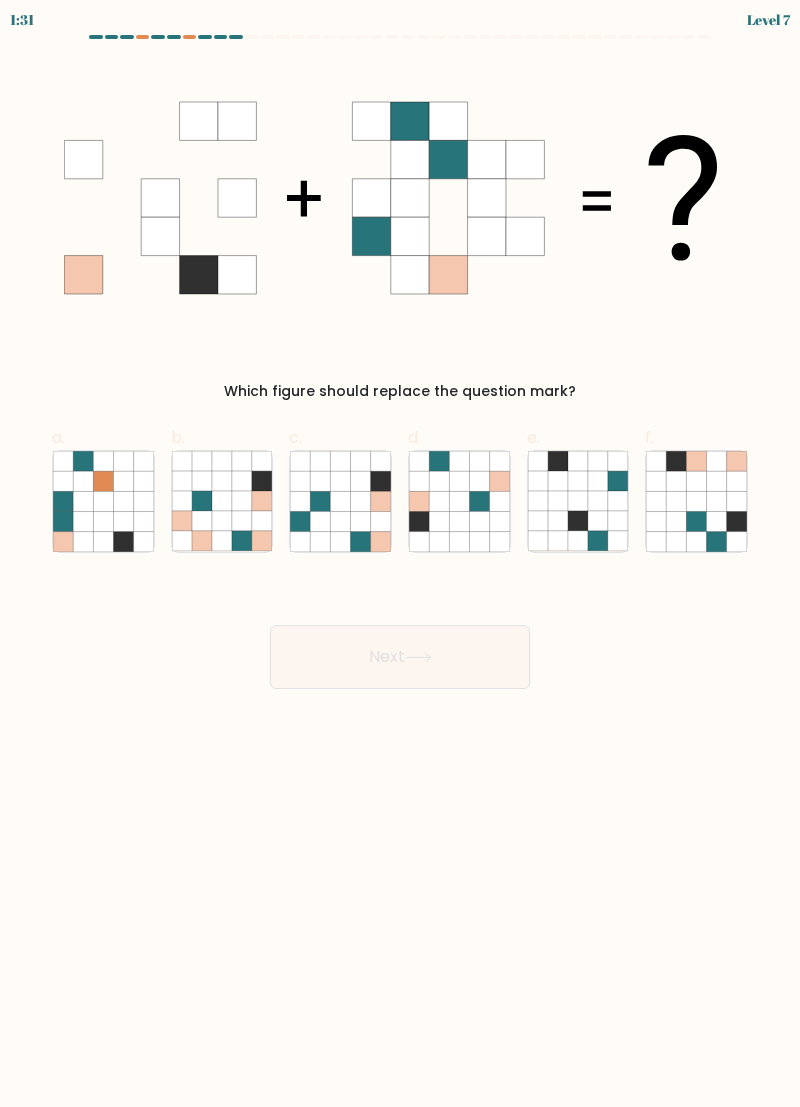 click 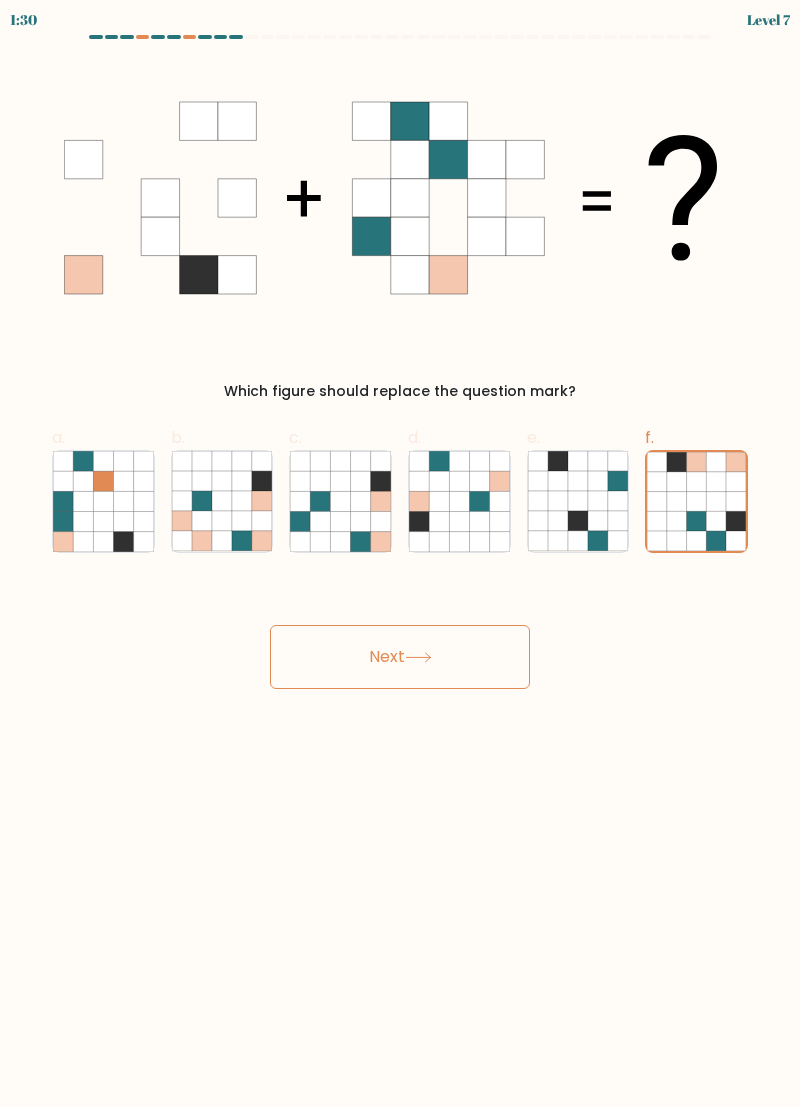 click on "Next" at bounding box center [400, 657] 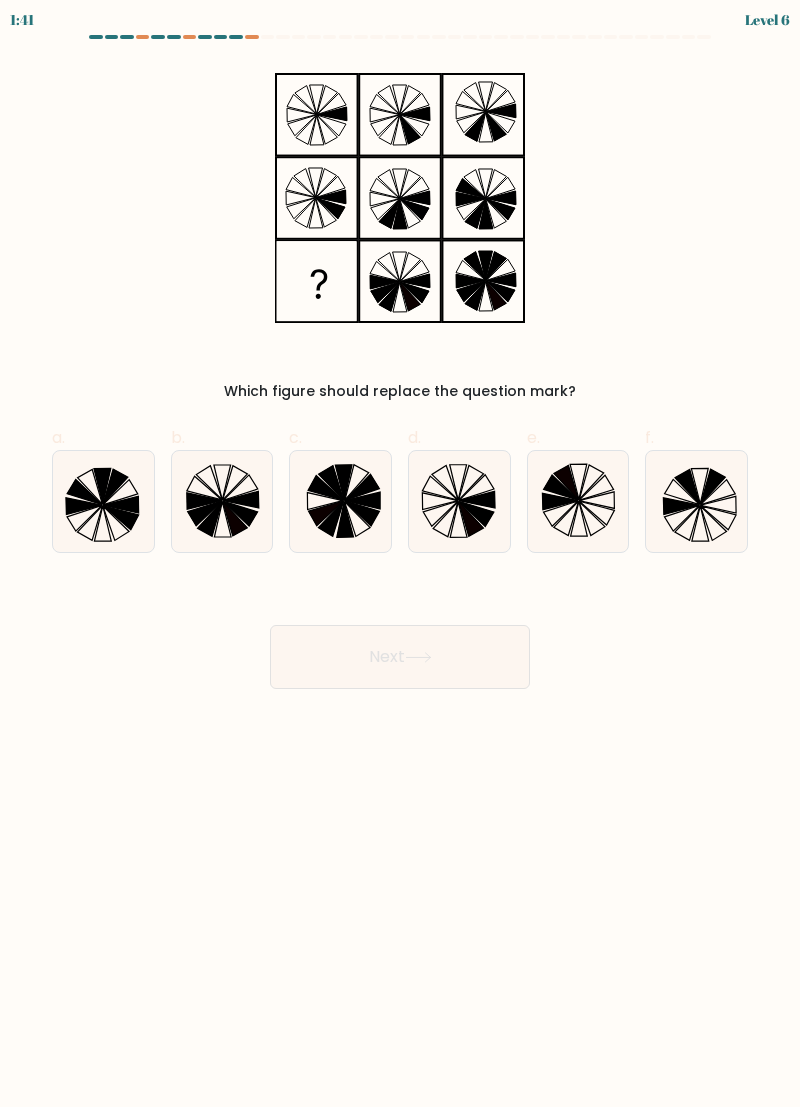 click 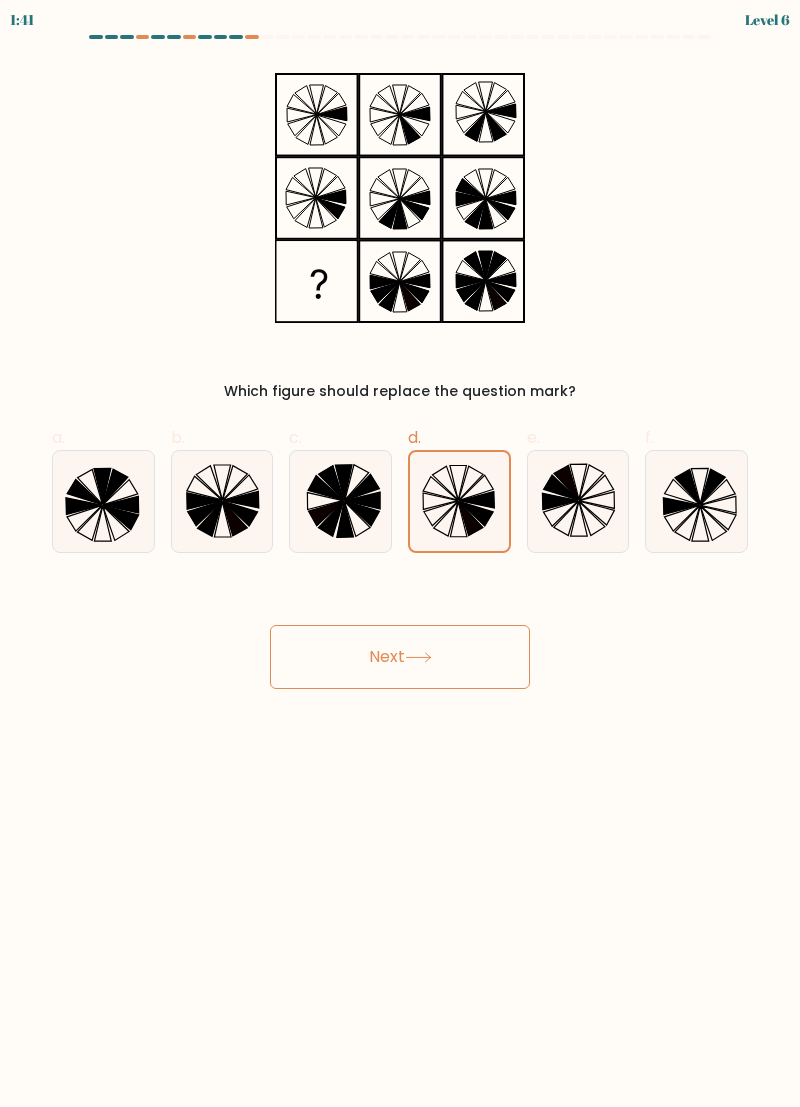 click on "Next" at bounding box center (400, 657) 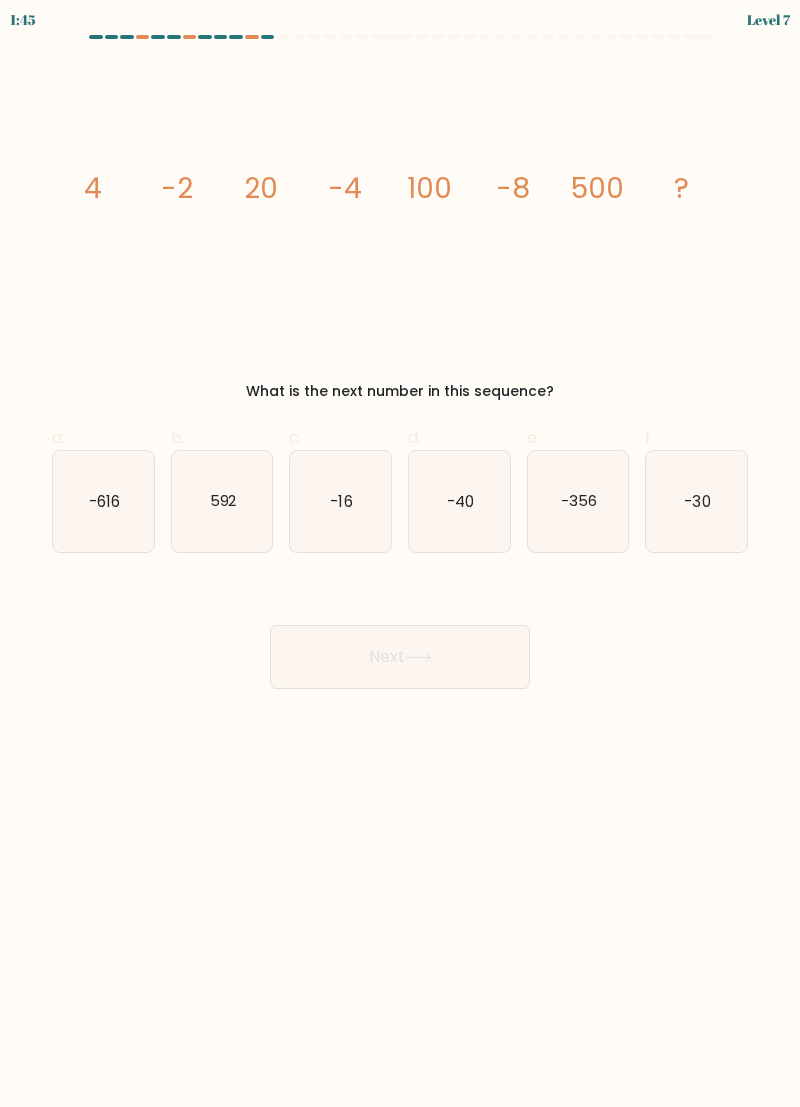 click on "-16" 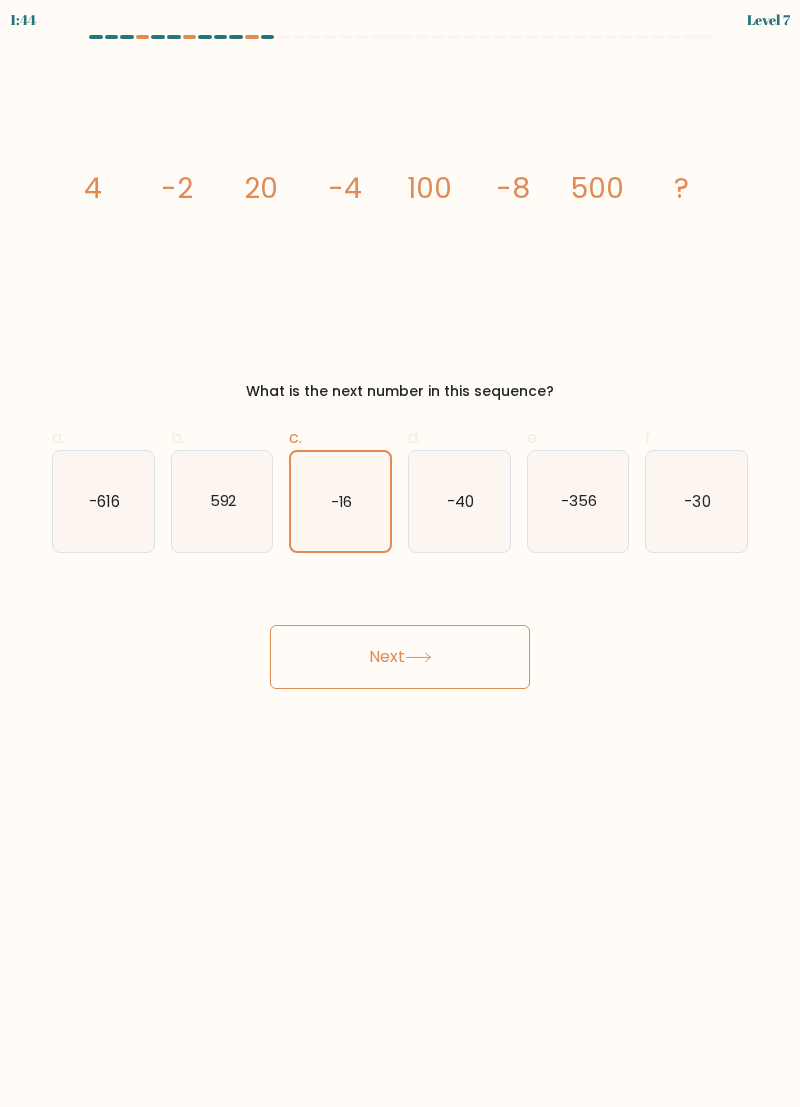 click on "Next" at bounding box center (400, 657) 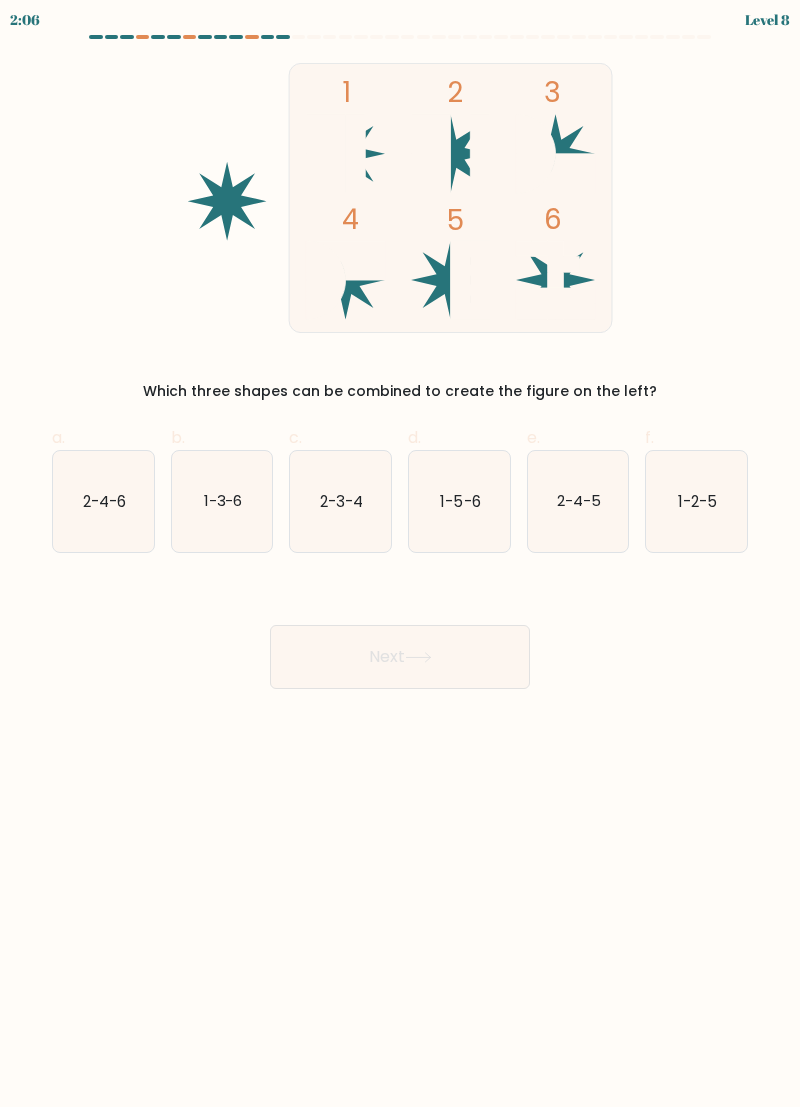 click on "1-2-5" 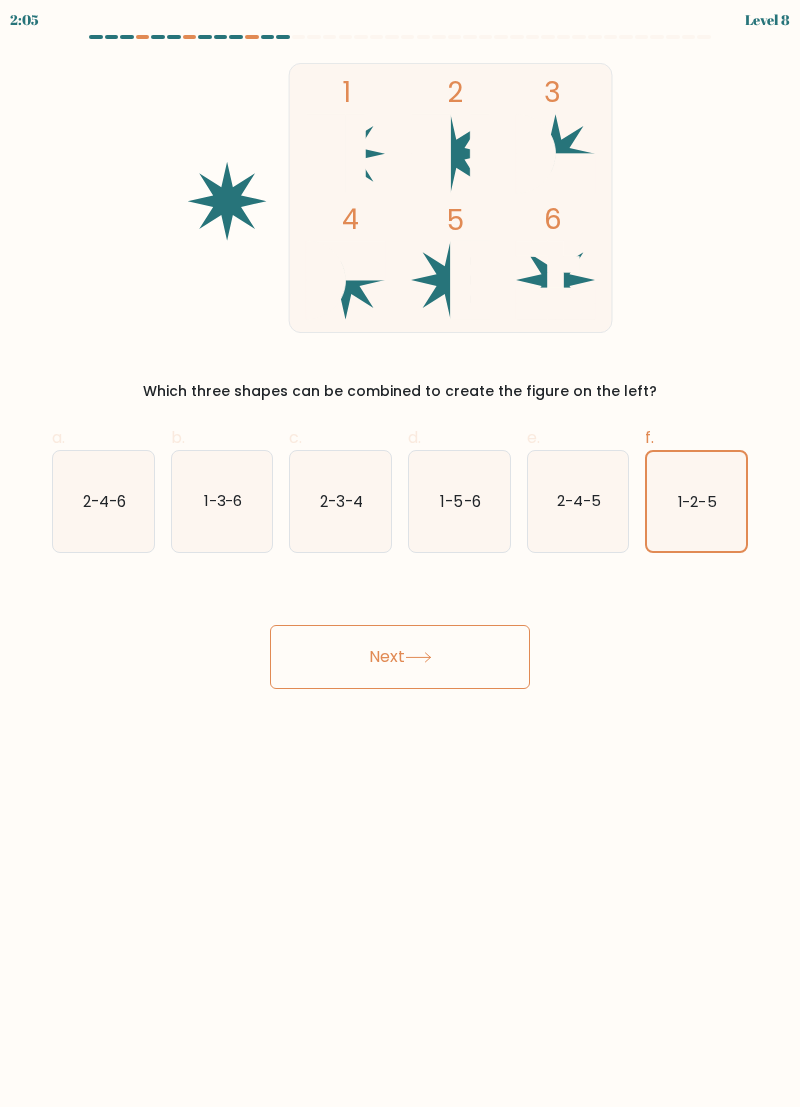 click on "Next" at bounding box center (400, 657) 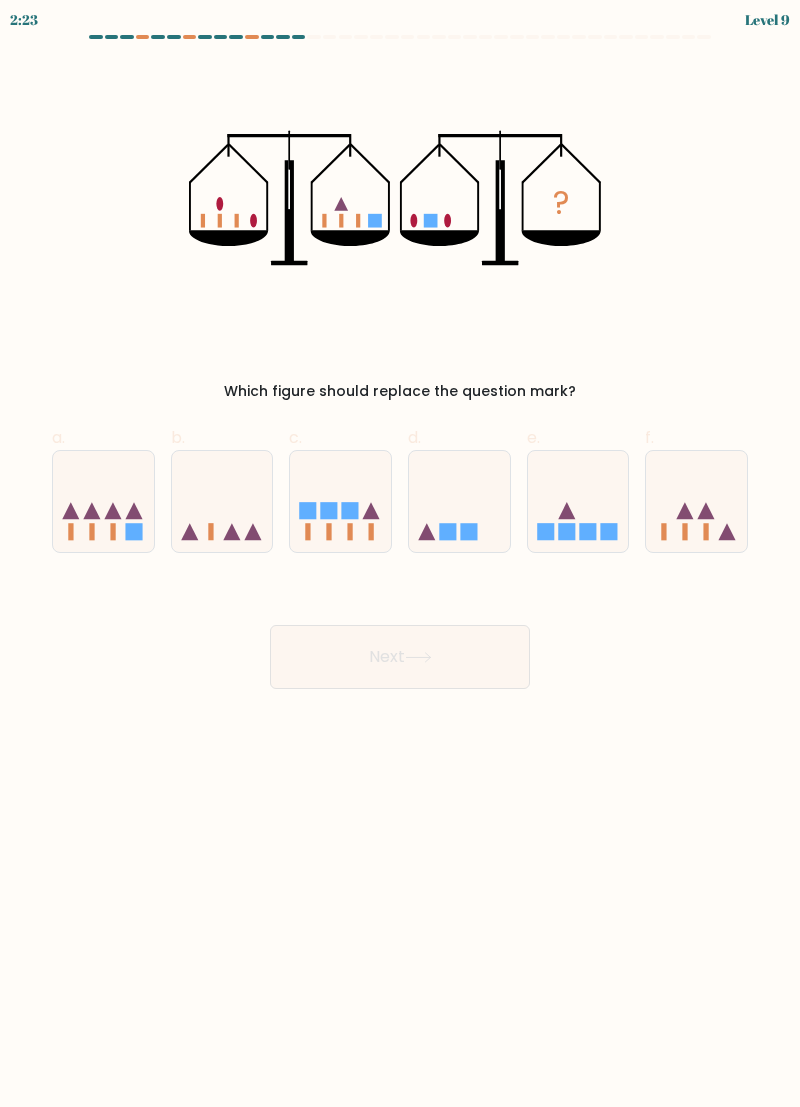 click 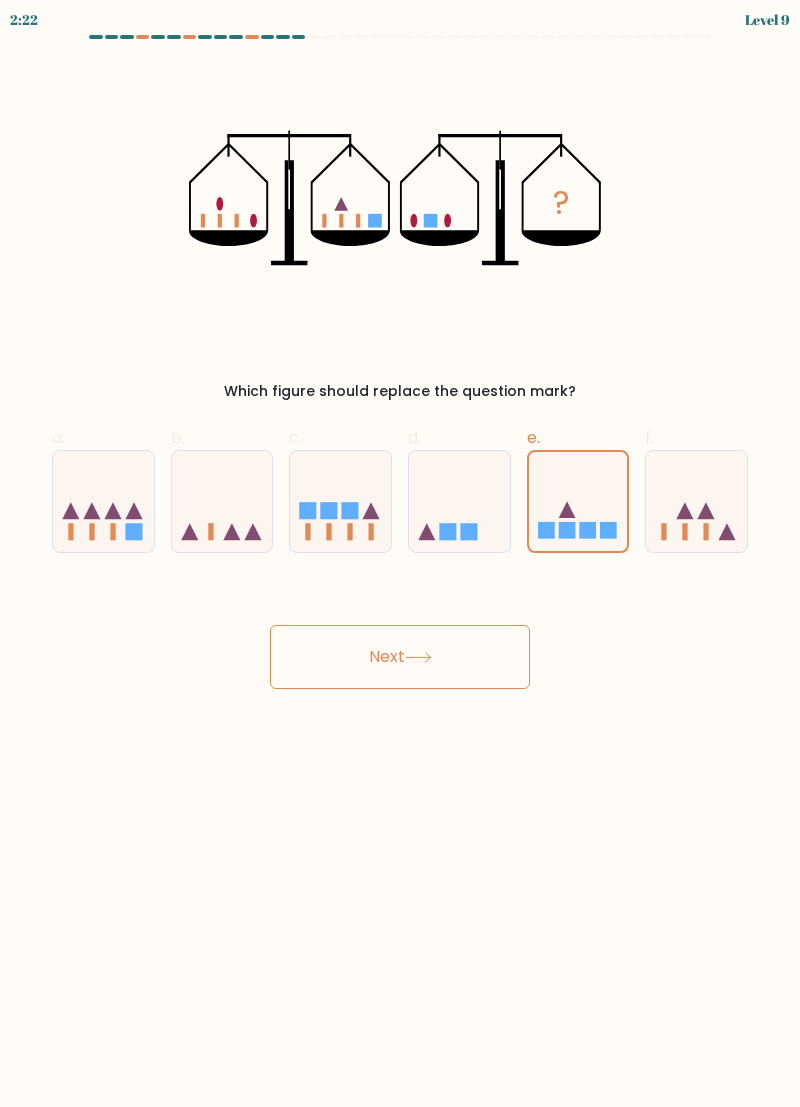 click on "Next" at bounding box center [400, 657] 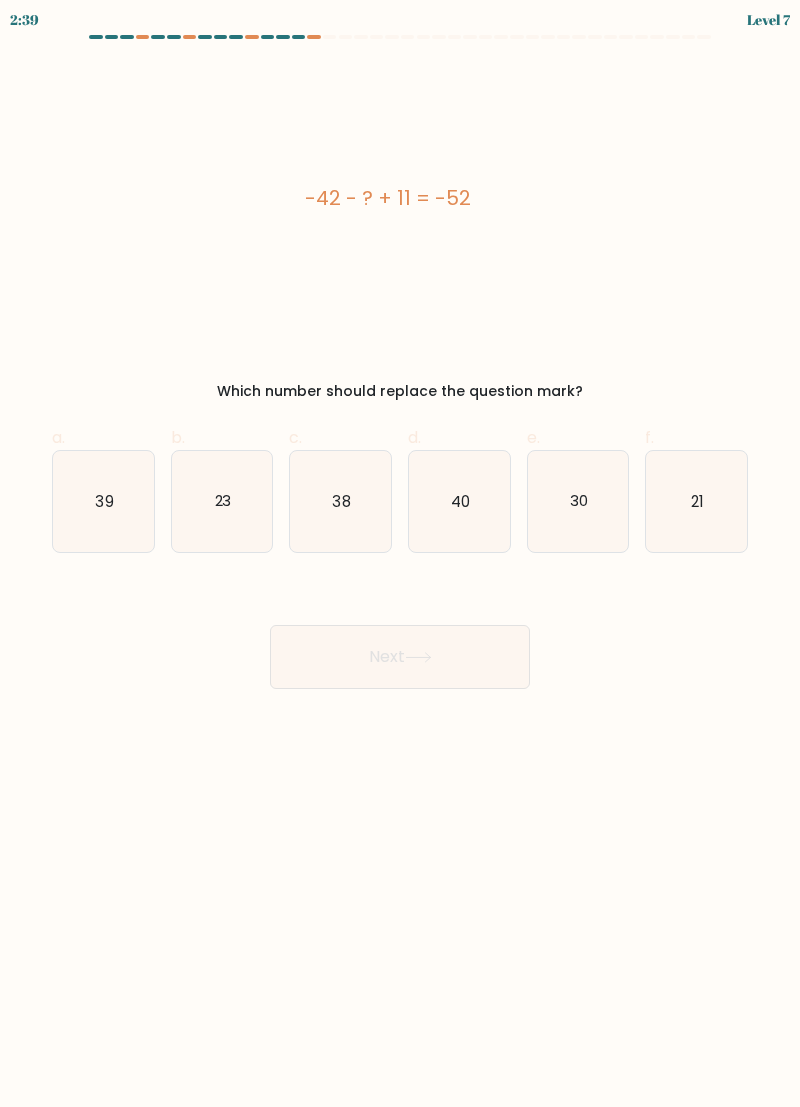 click on "38" 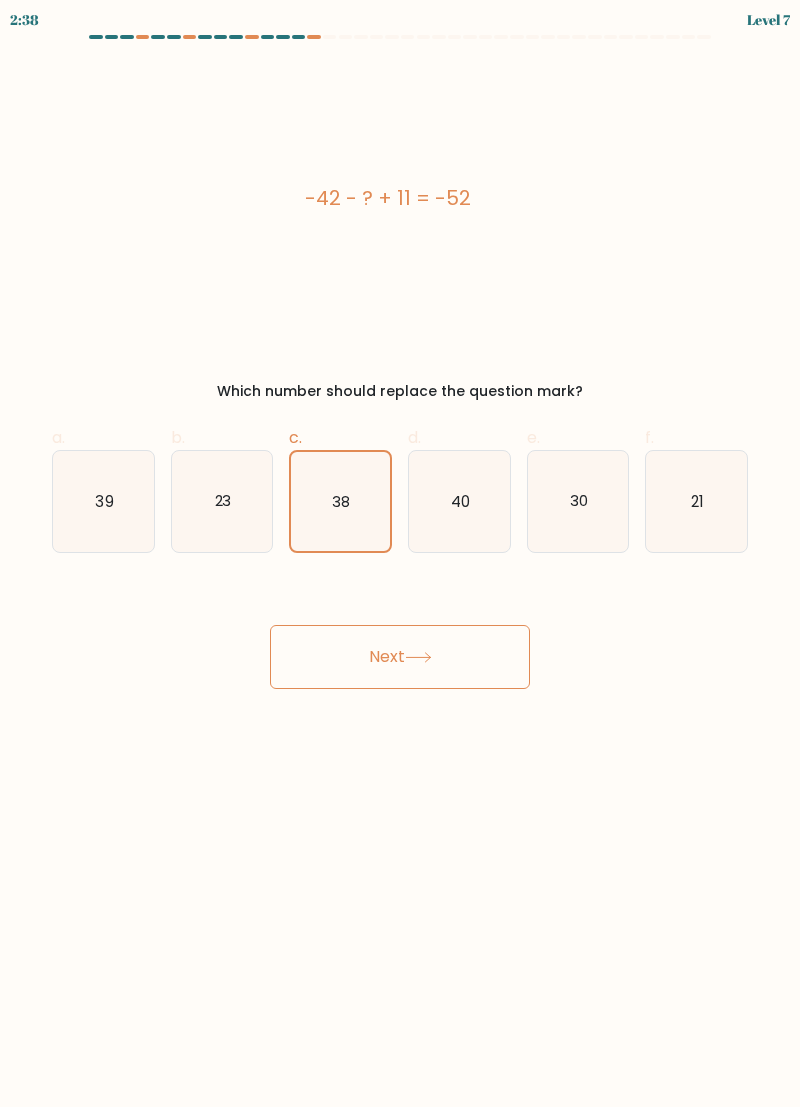 click on "Next" at bounding box center (400, 657) 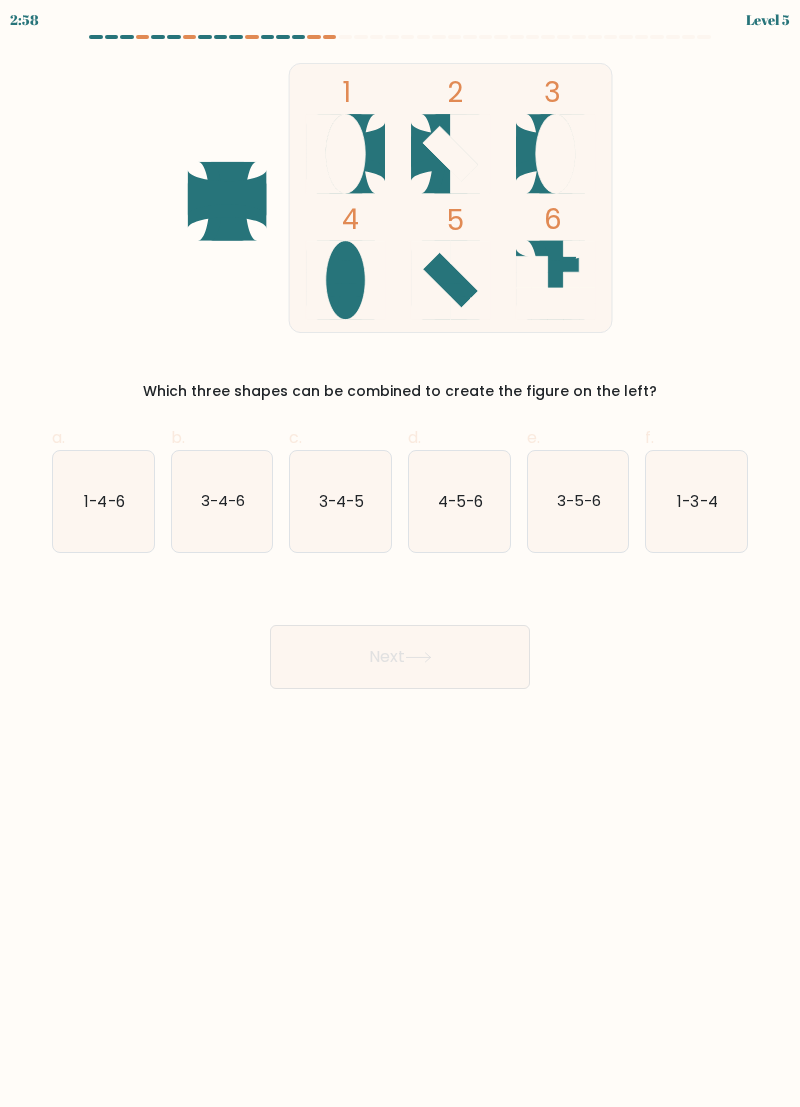 click on "1-3-4" 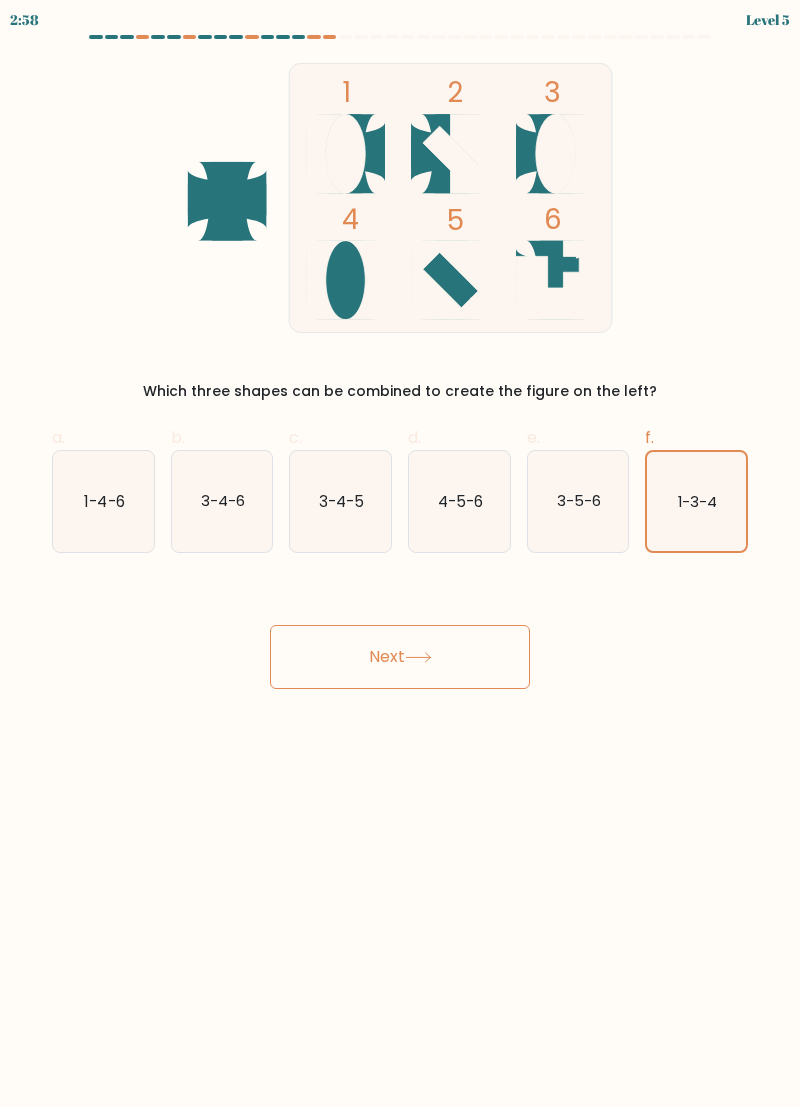 click on "Next" at bounding box center (400, 633) 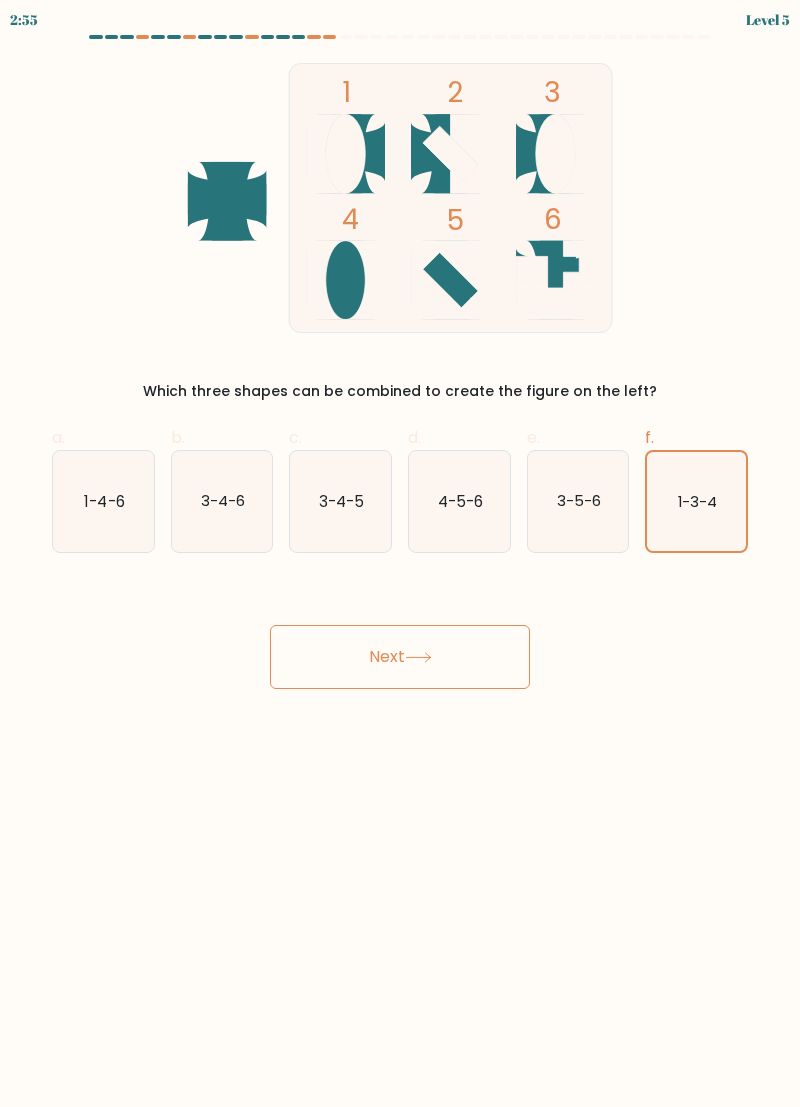 click on "Next" at bounding box center [400, 657] 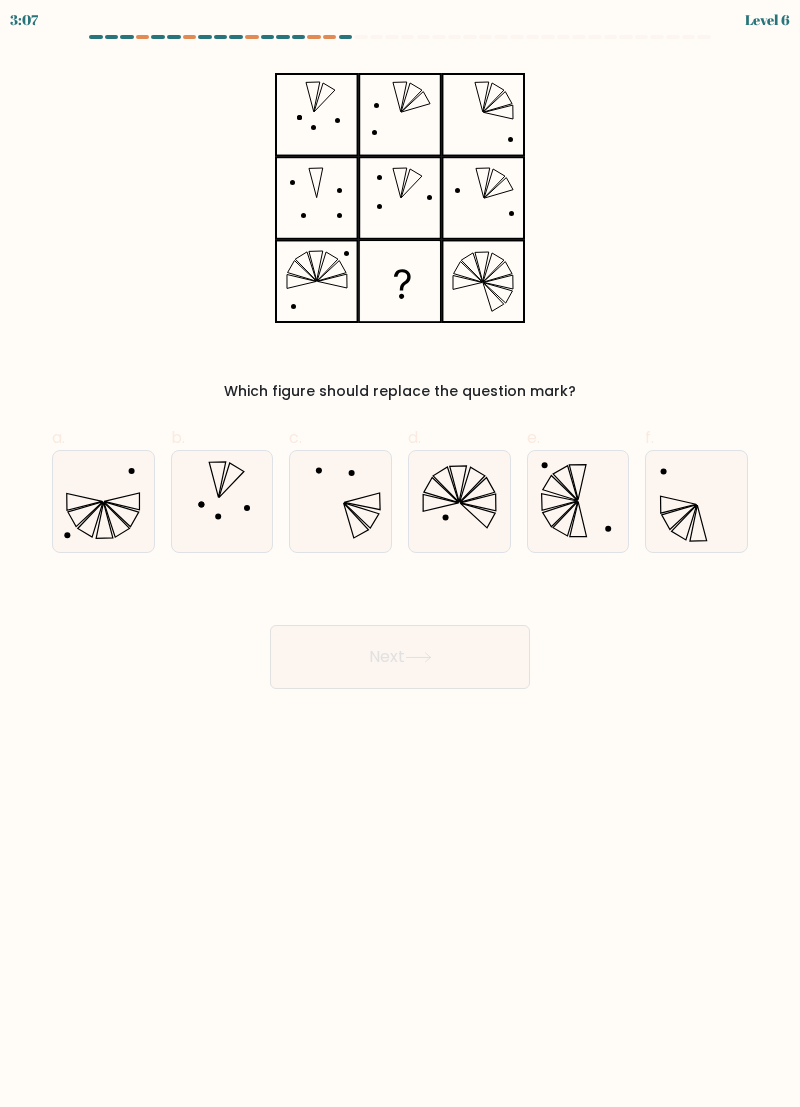 click 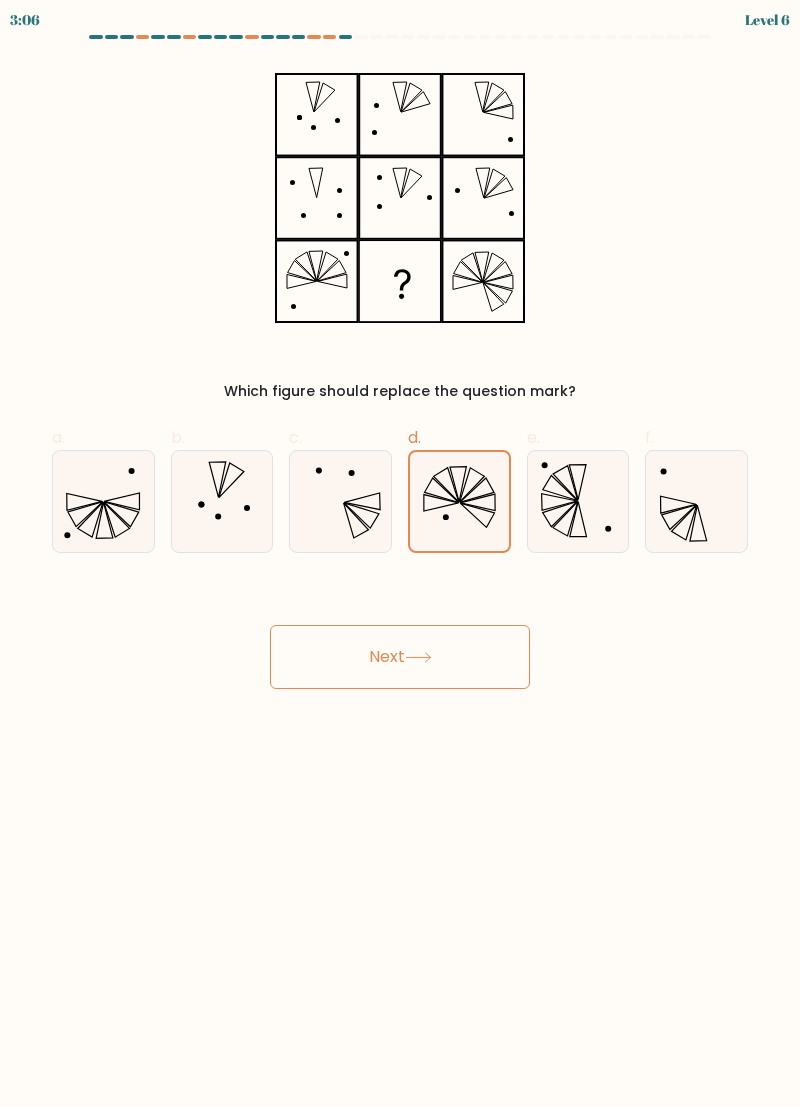 click on "Next" at bounding box center (400, 657) 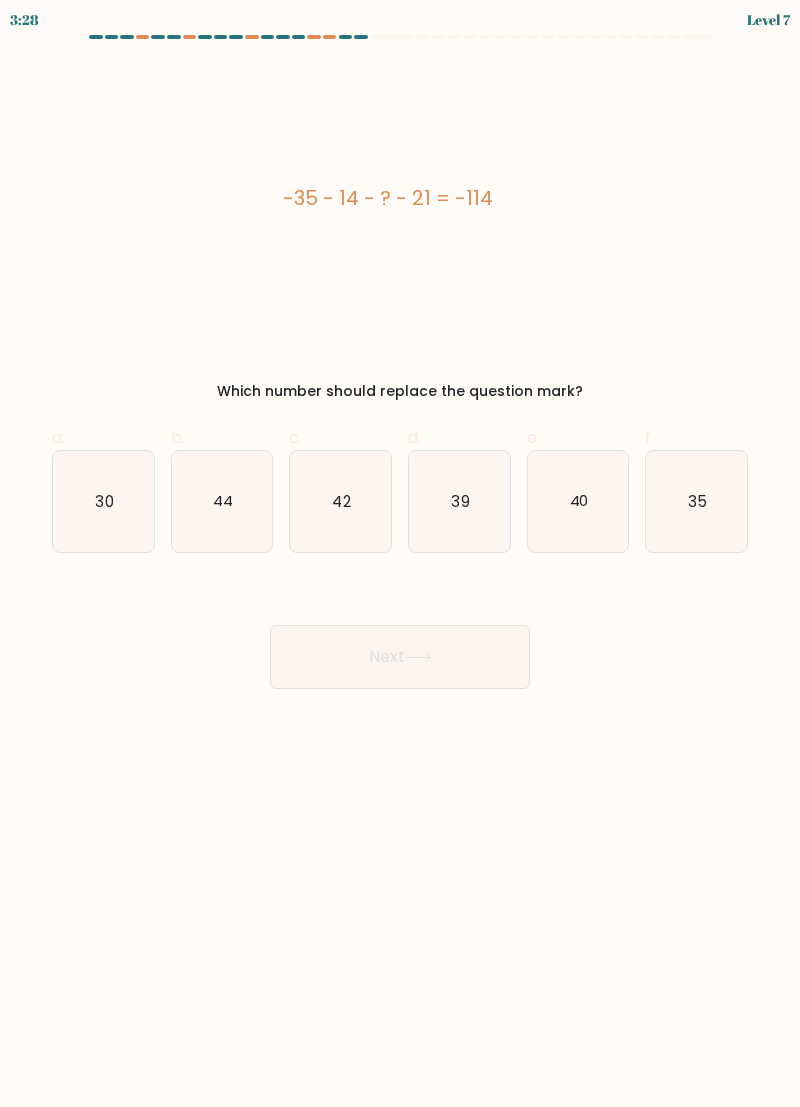 click on "39" 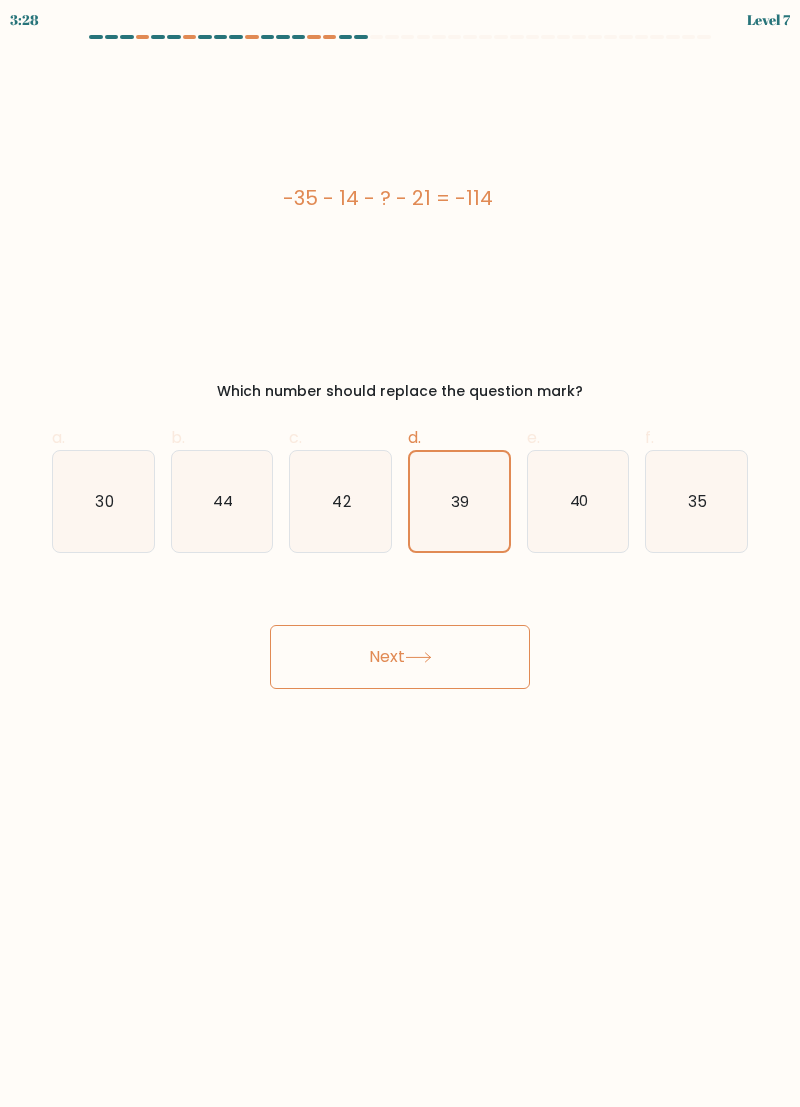 click on "Next" at bounding box center [400, 657] 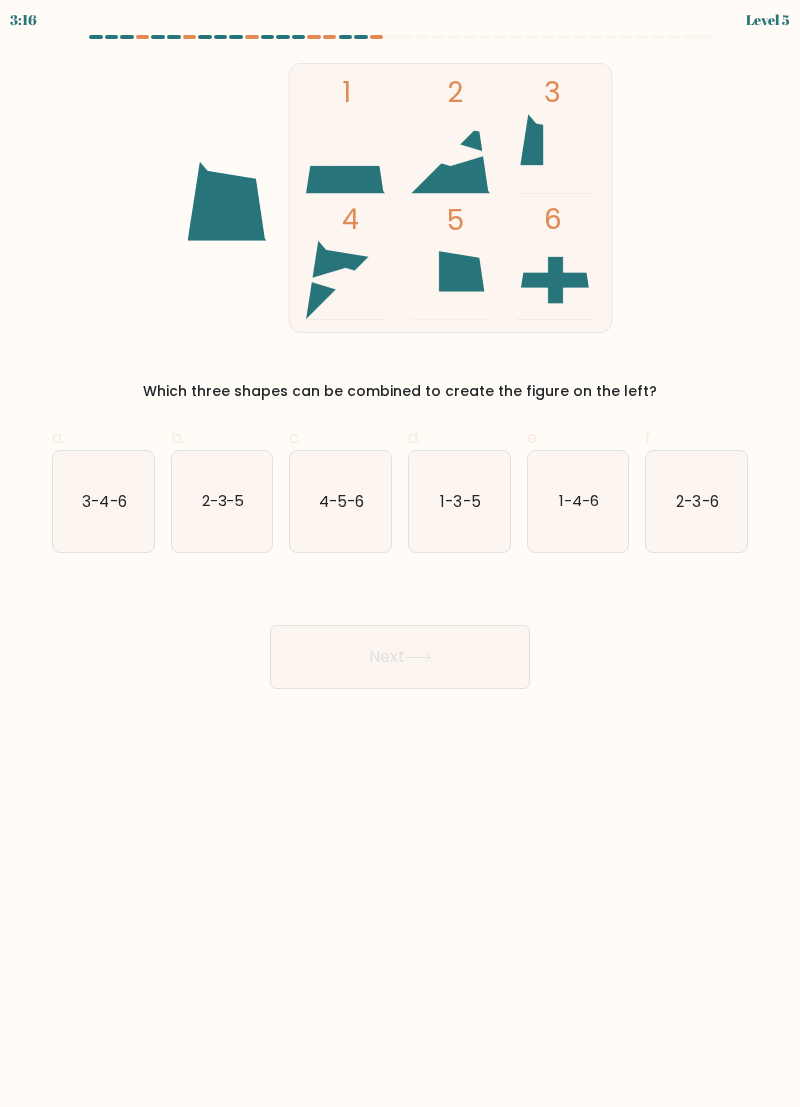 click on "1-3-5" 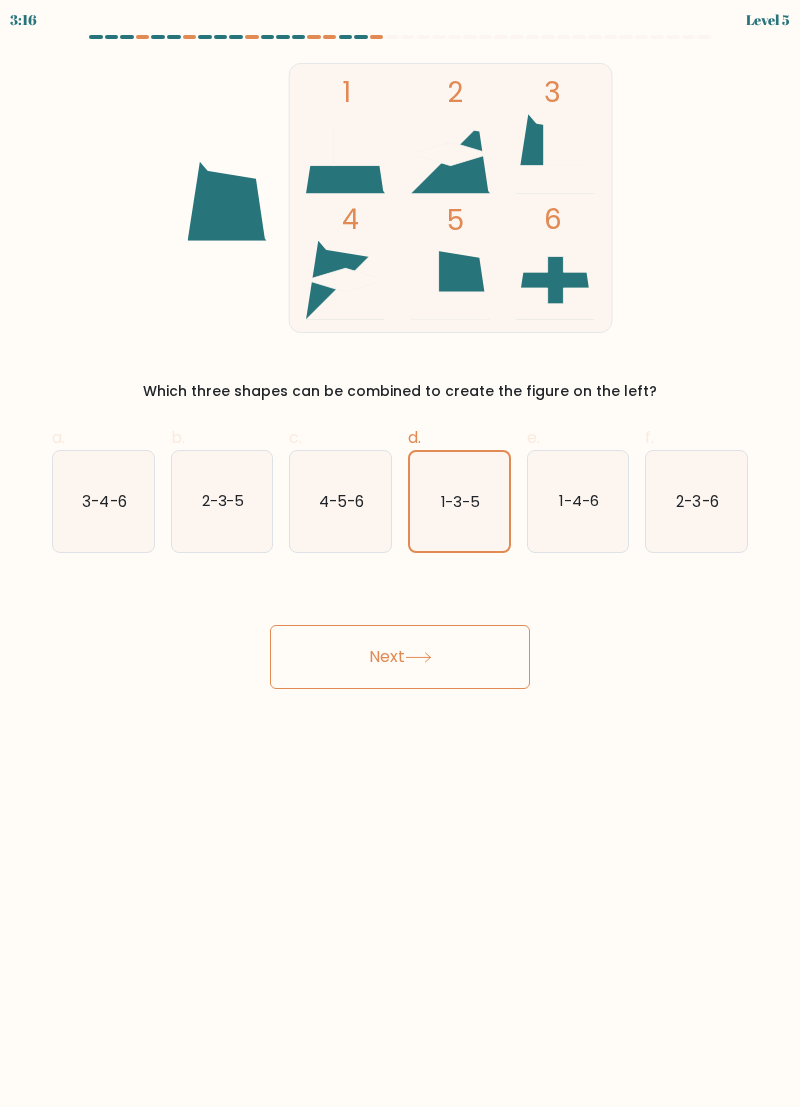 click on "Next" at bounding box center [400, 657] 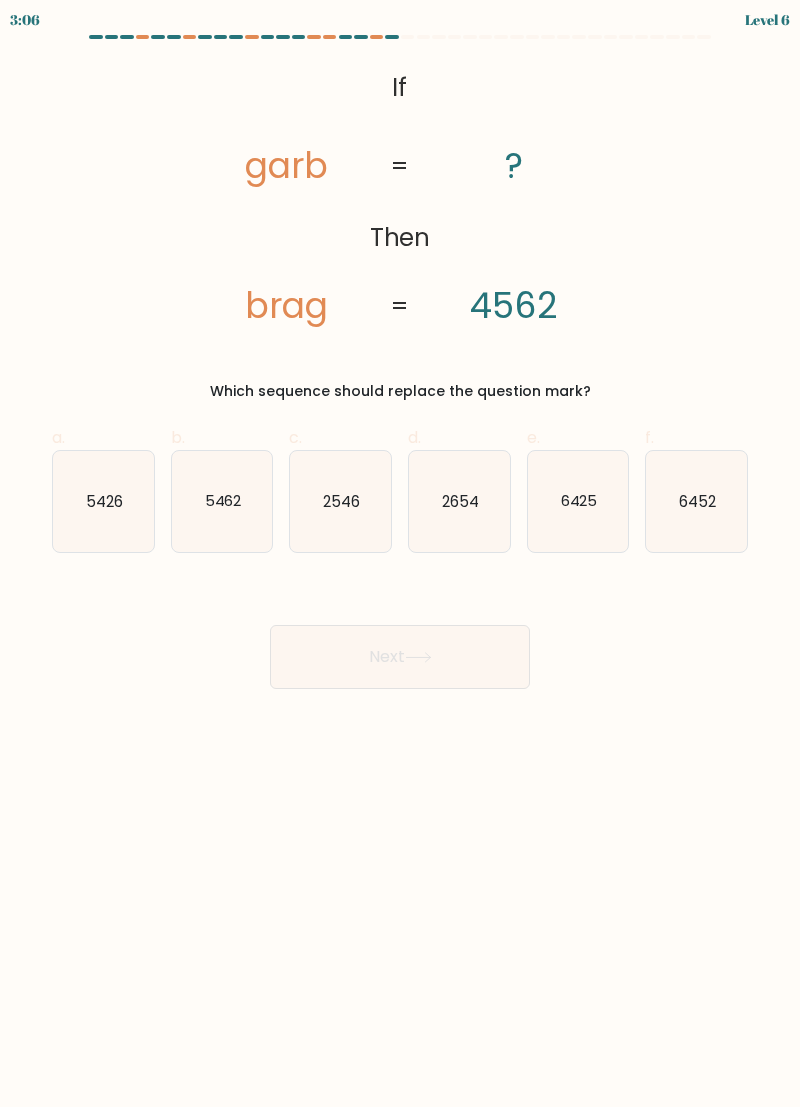 click on "2654" 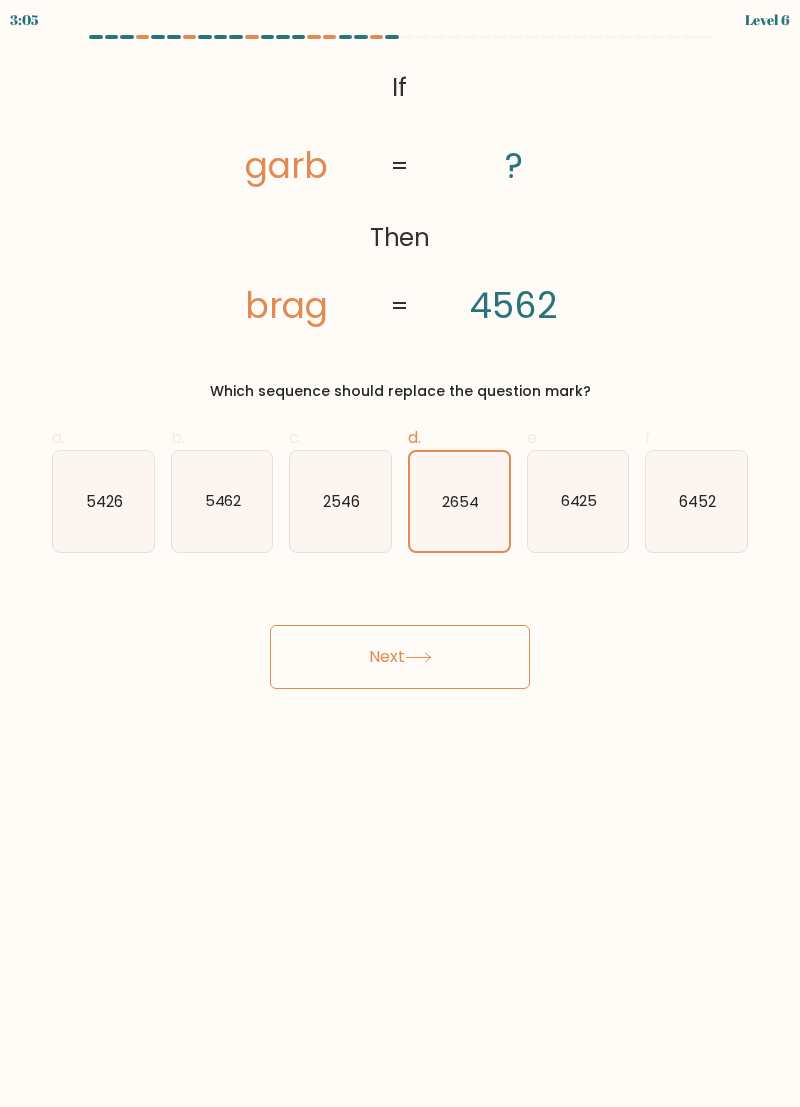 click on "Next" at bounding box center (400, 657) 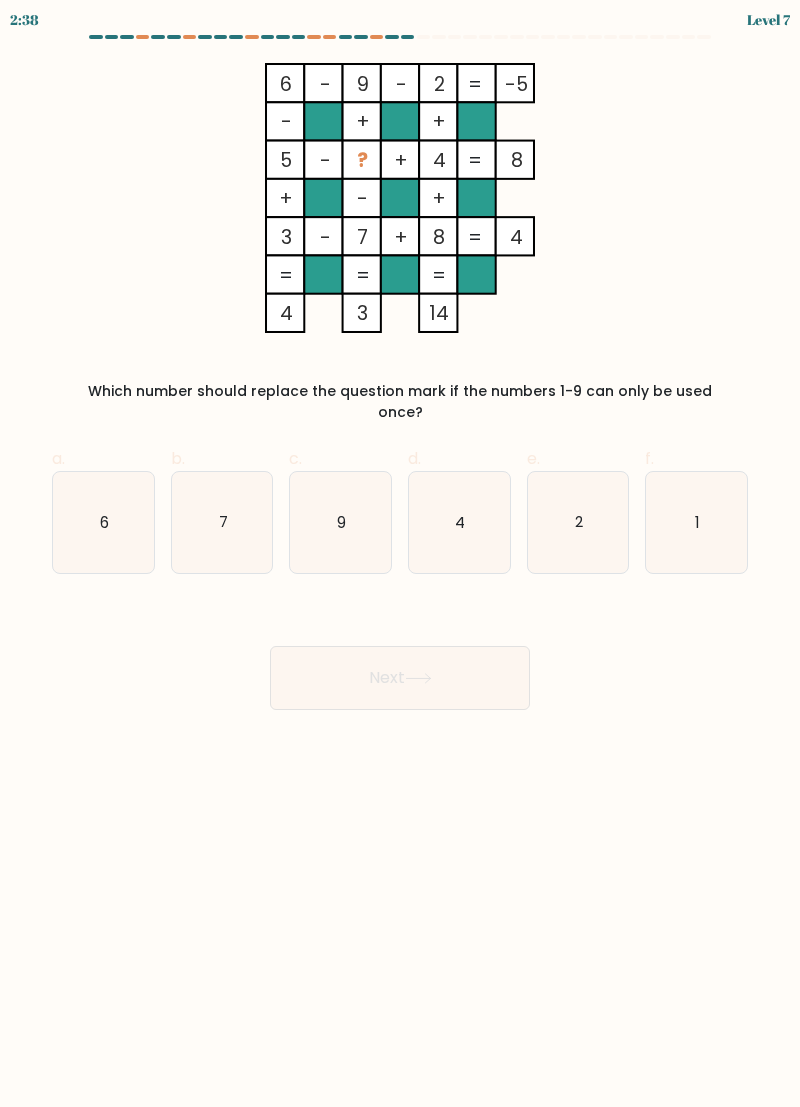 click on "7" 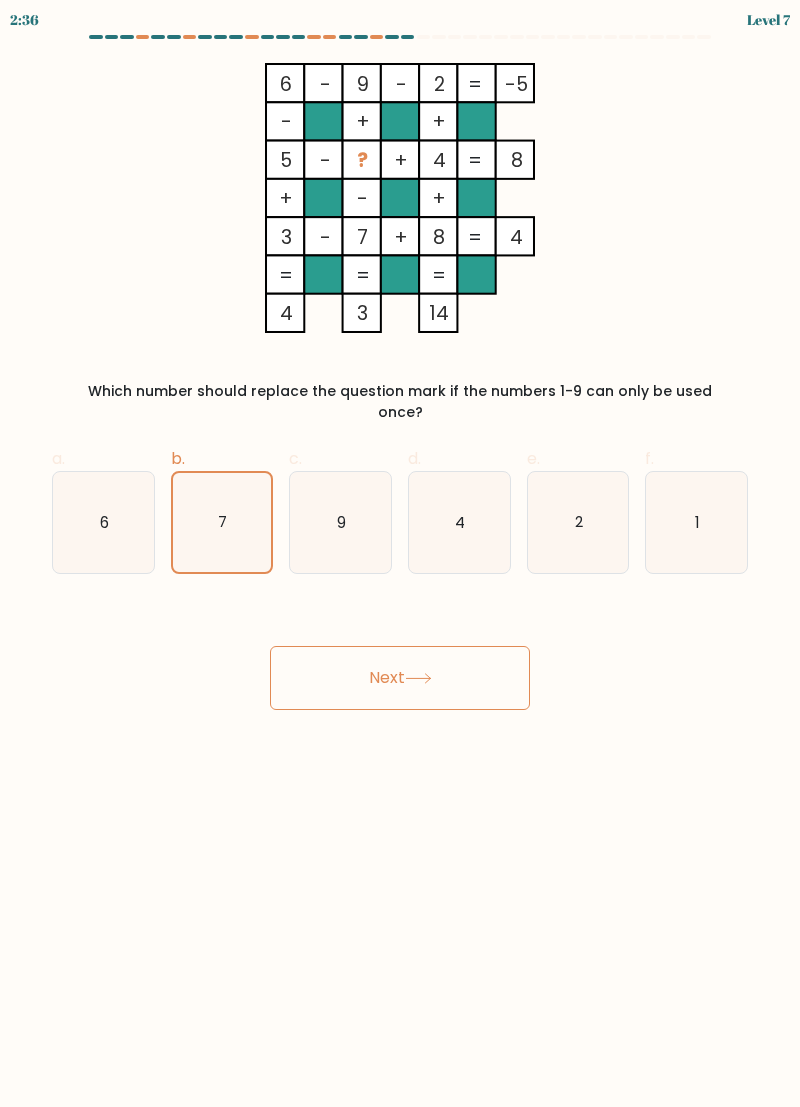 click on "7" 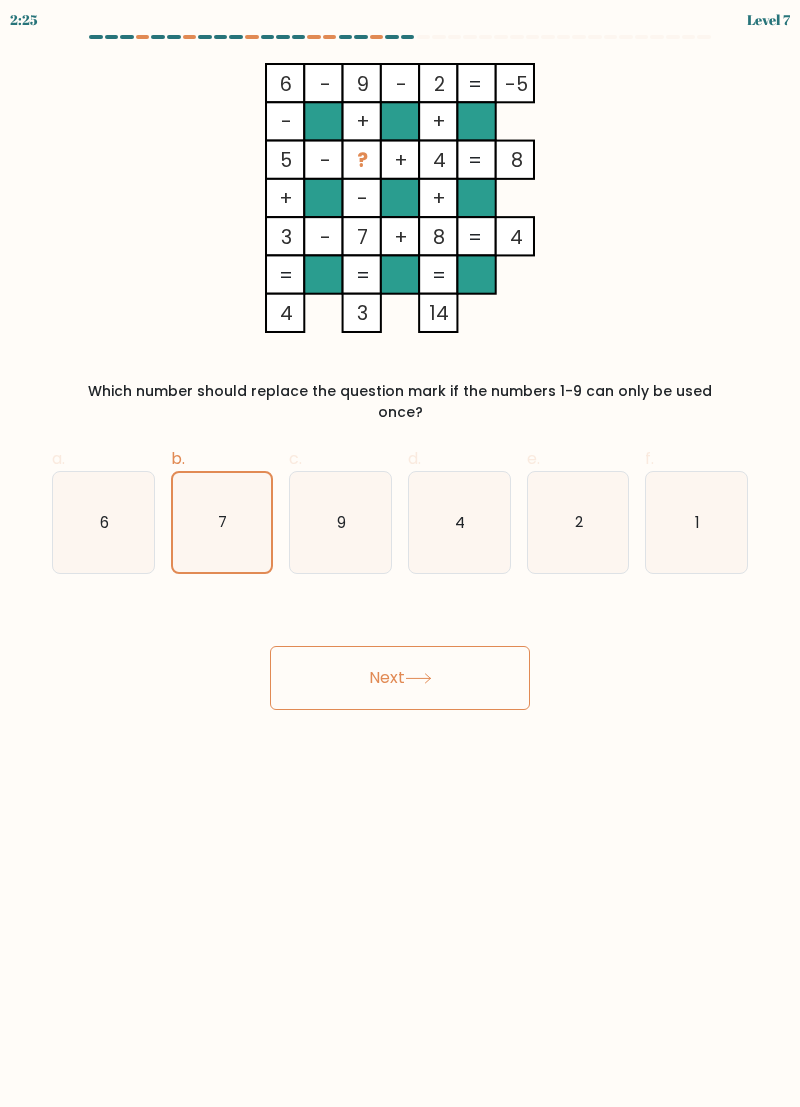 click on "6" 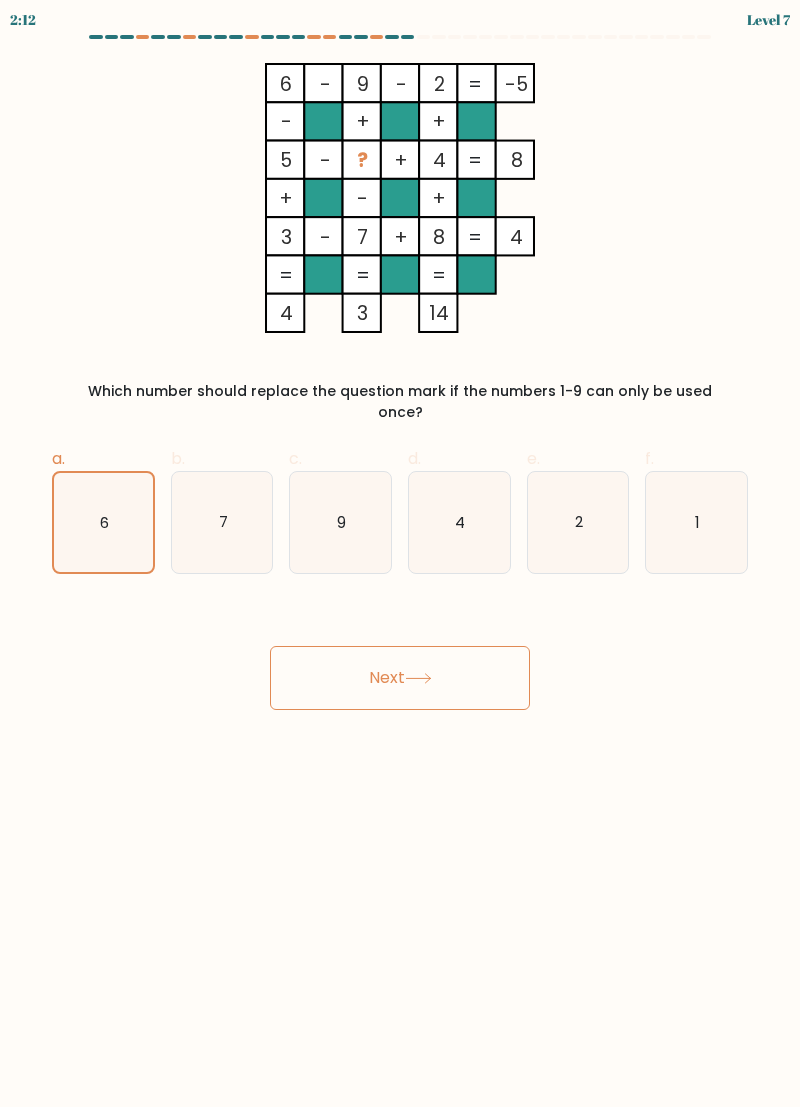 click on "1" 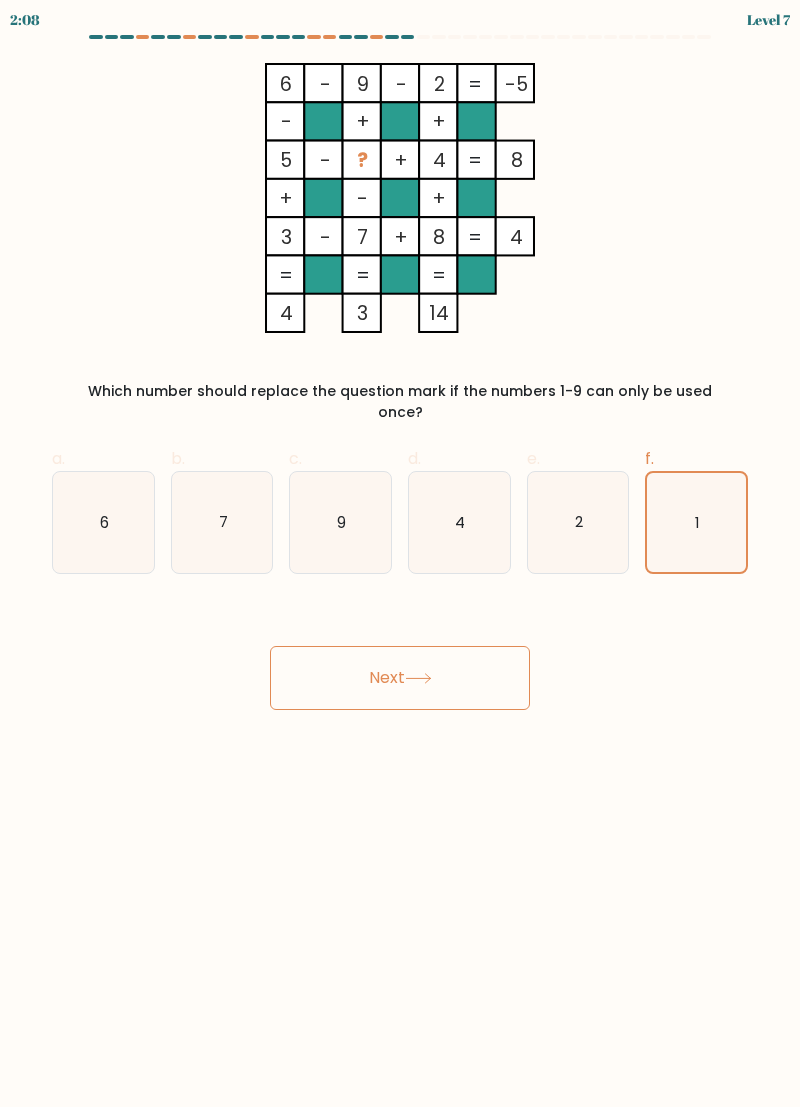 click on "Next" at bounding box center (400, 678) 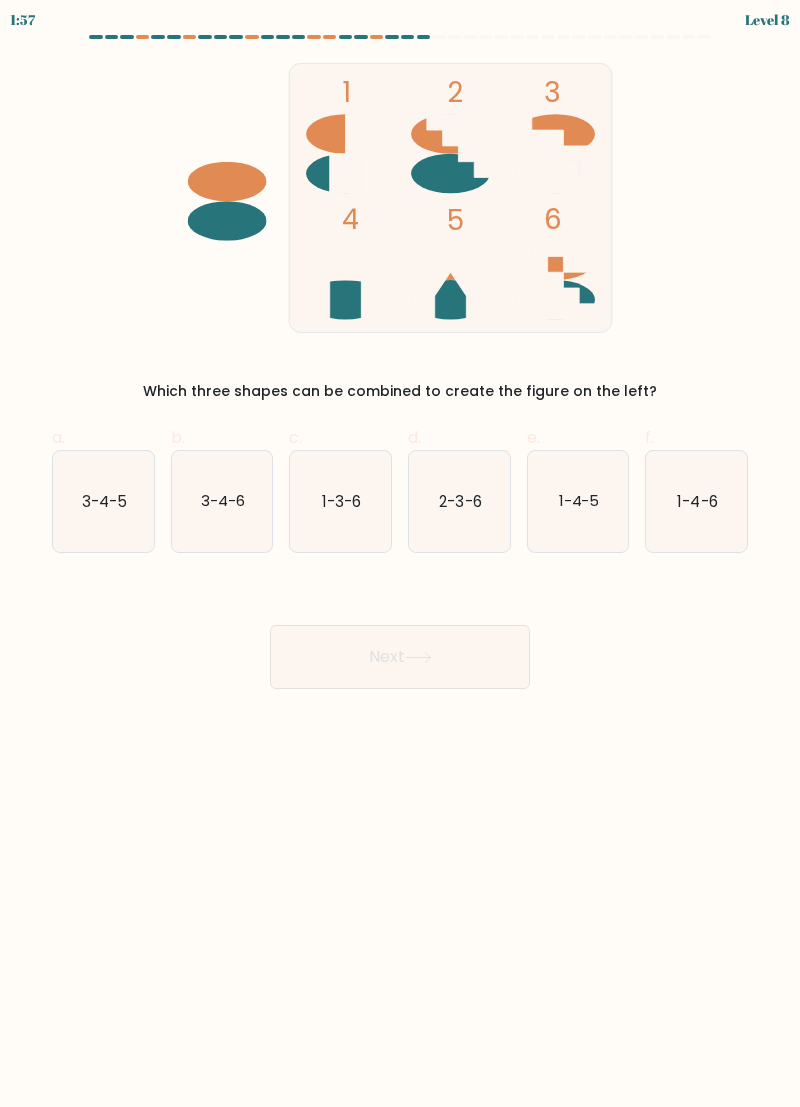 click on "2-3-6" 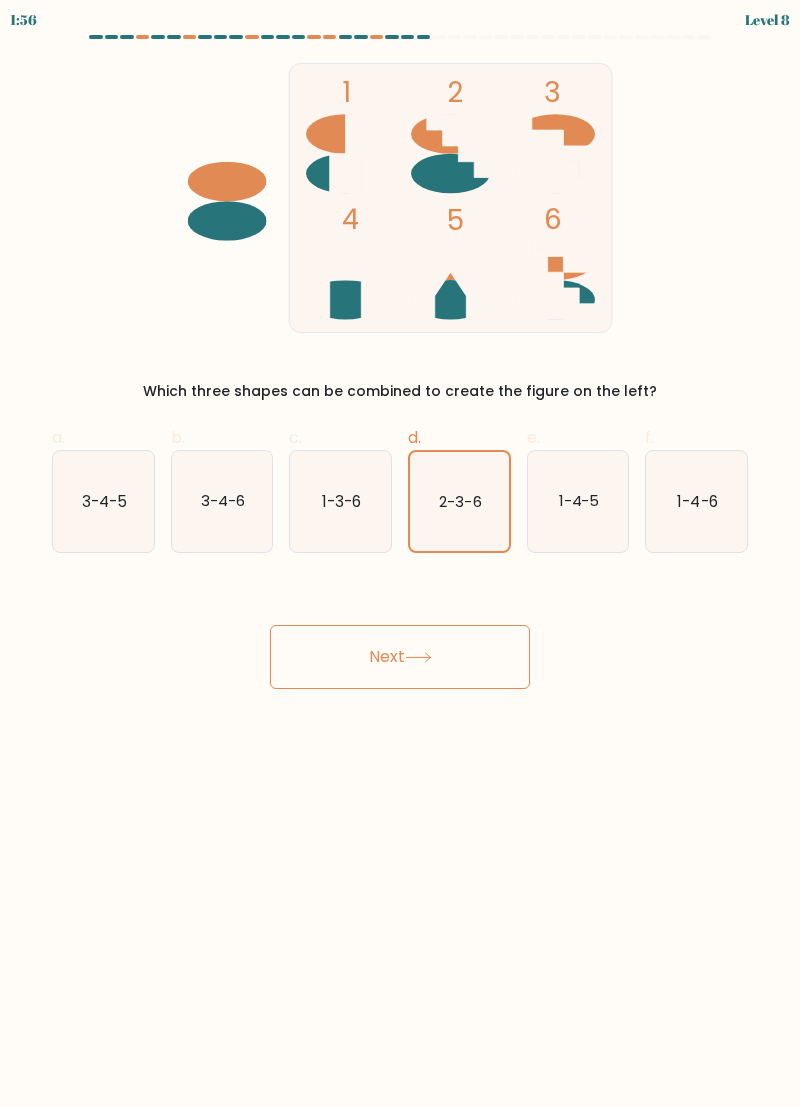click on "Next" at bounding box center [400, 657] 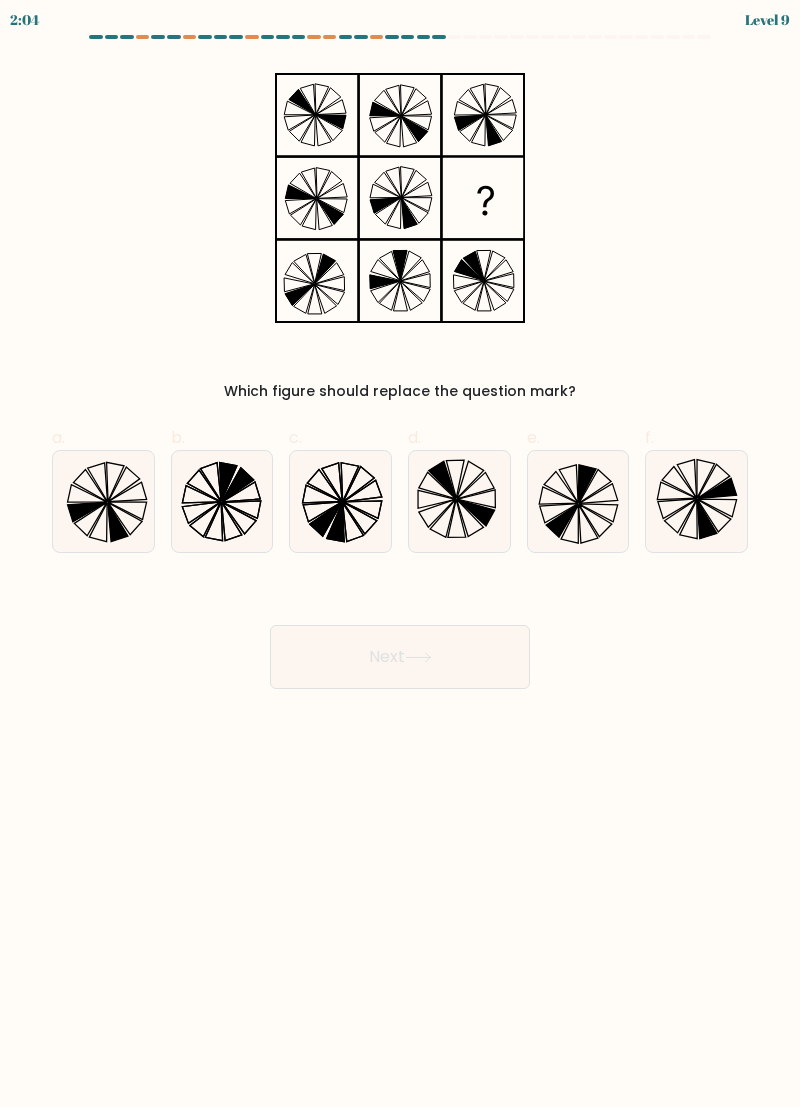 click 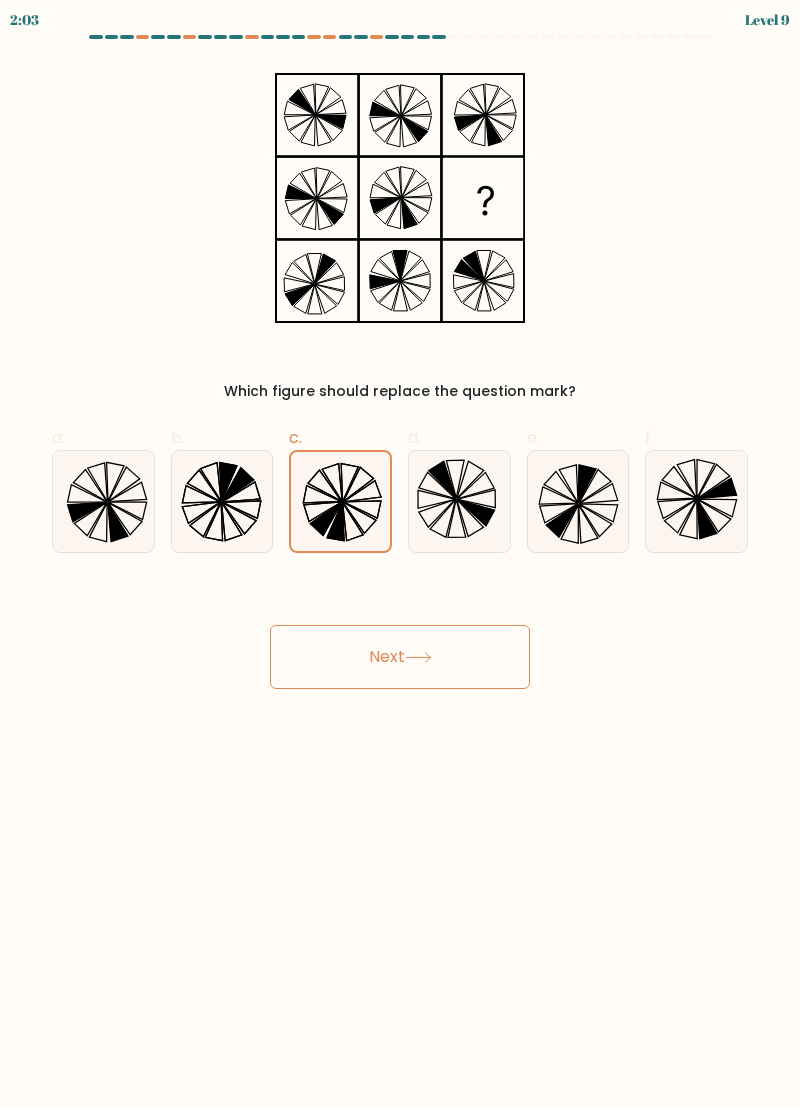 click 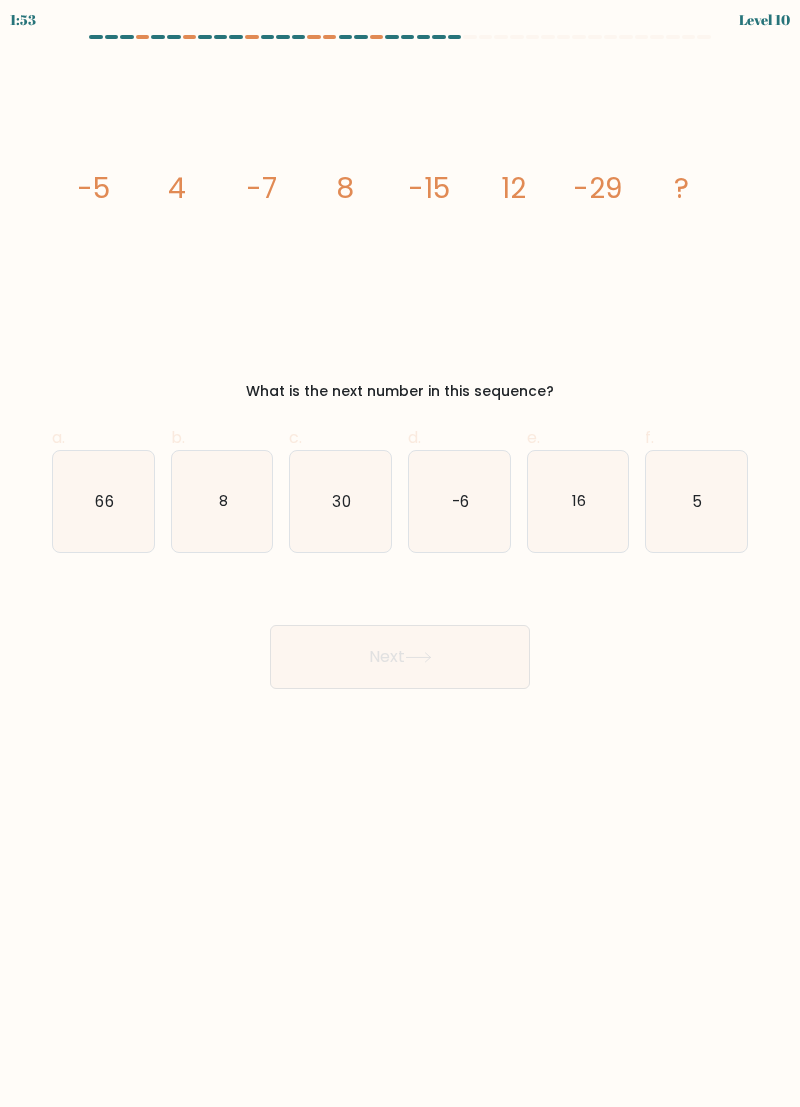 click on "16" 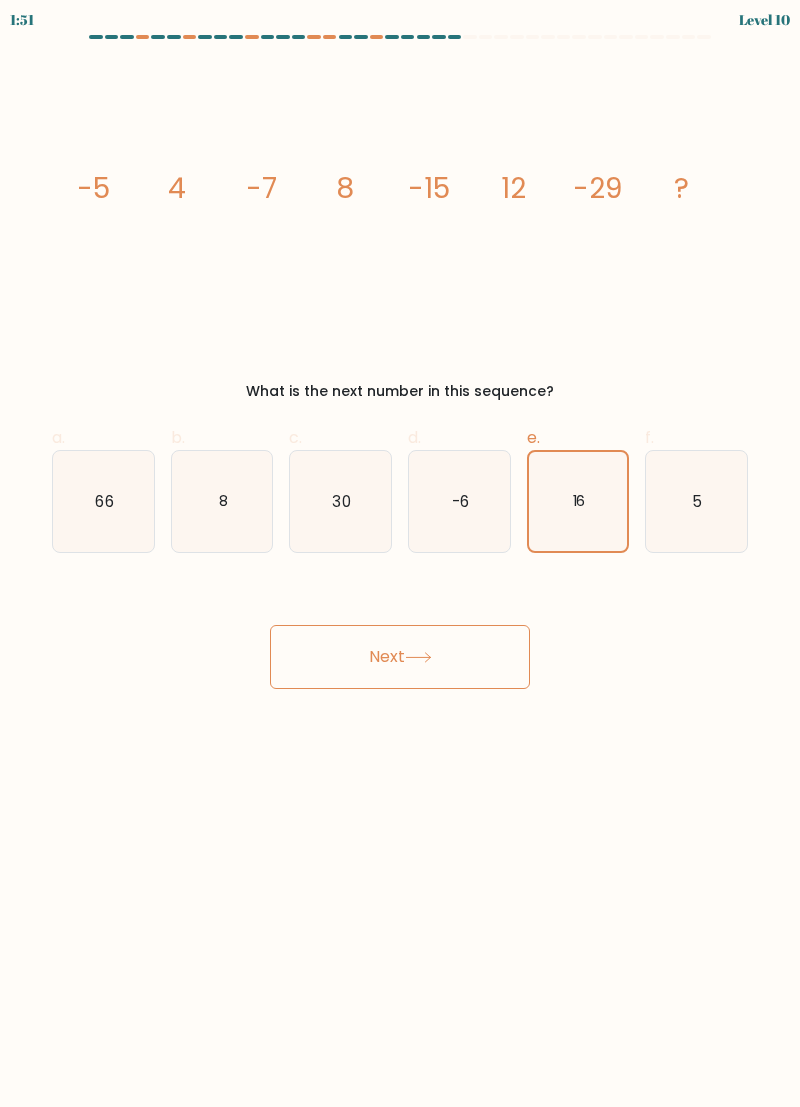 click on "Next" at bounding box center [400, 657] 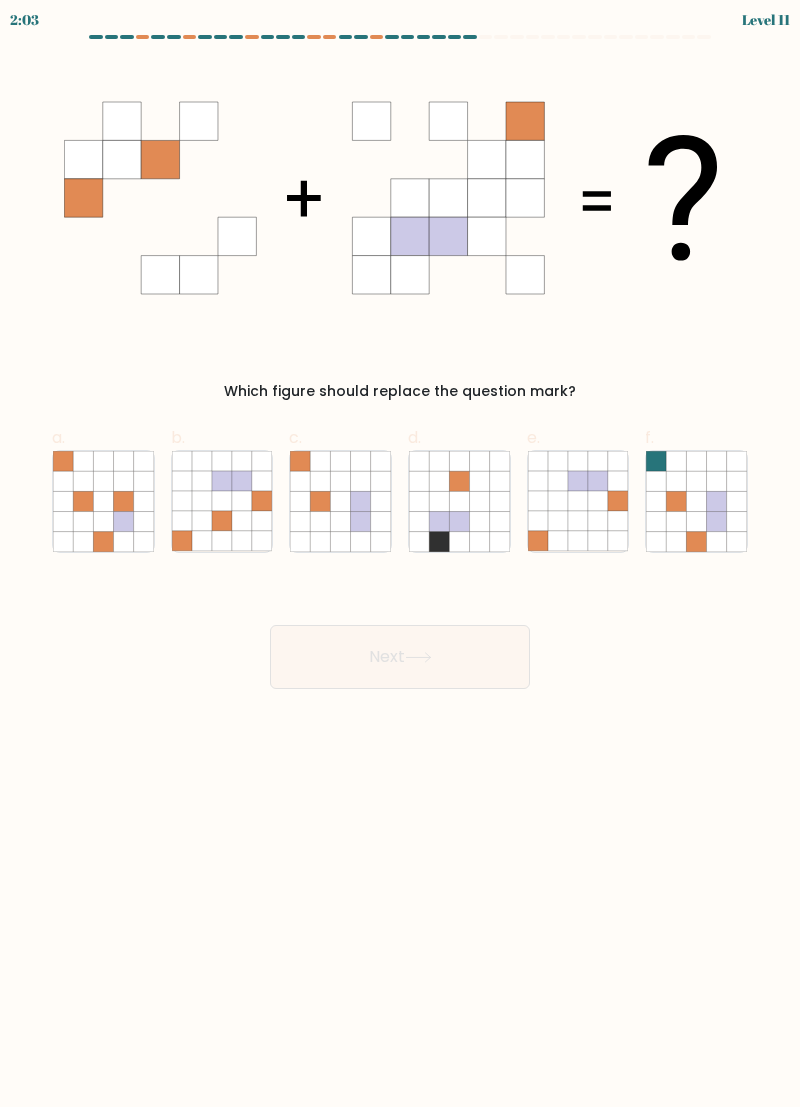 click 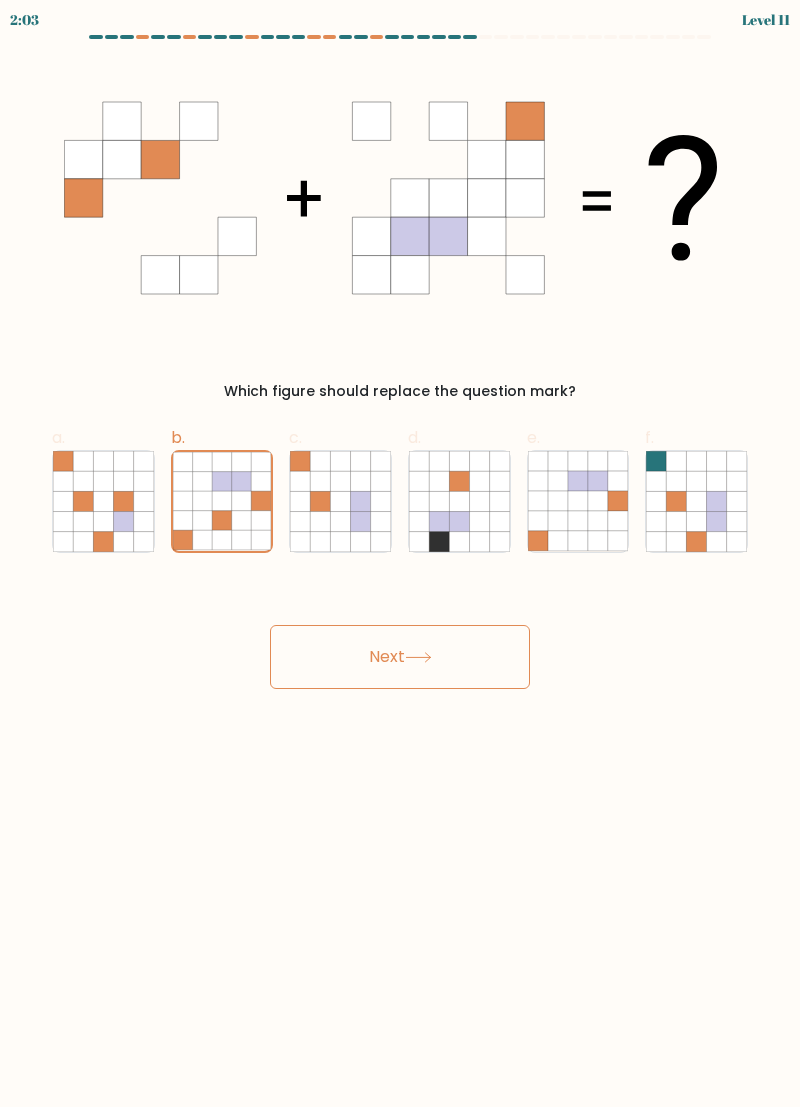 click on "Next" at bounding box center [400, 657] 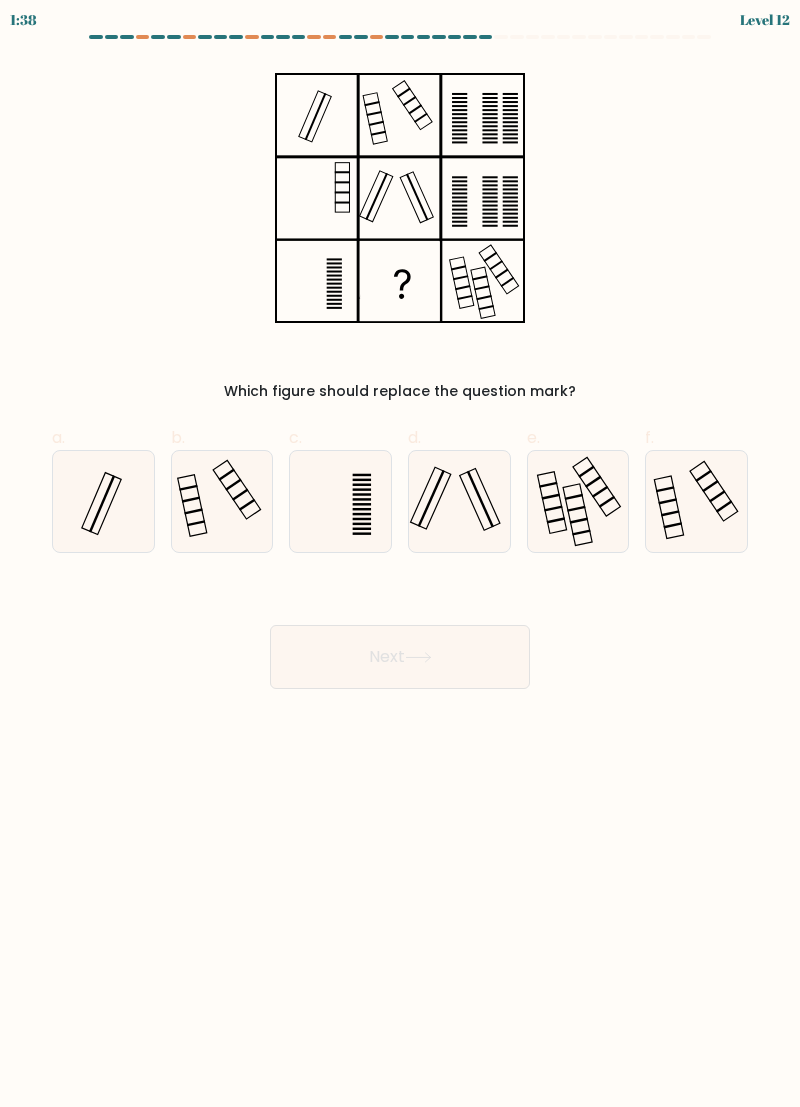 click 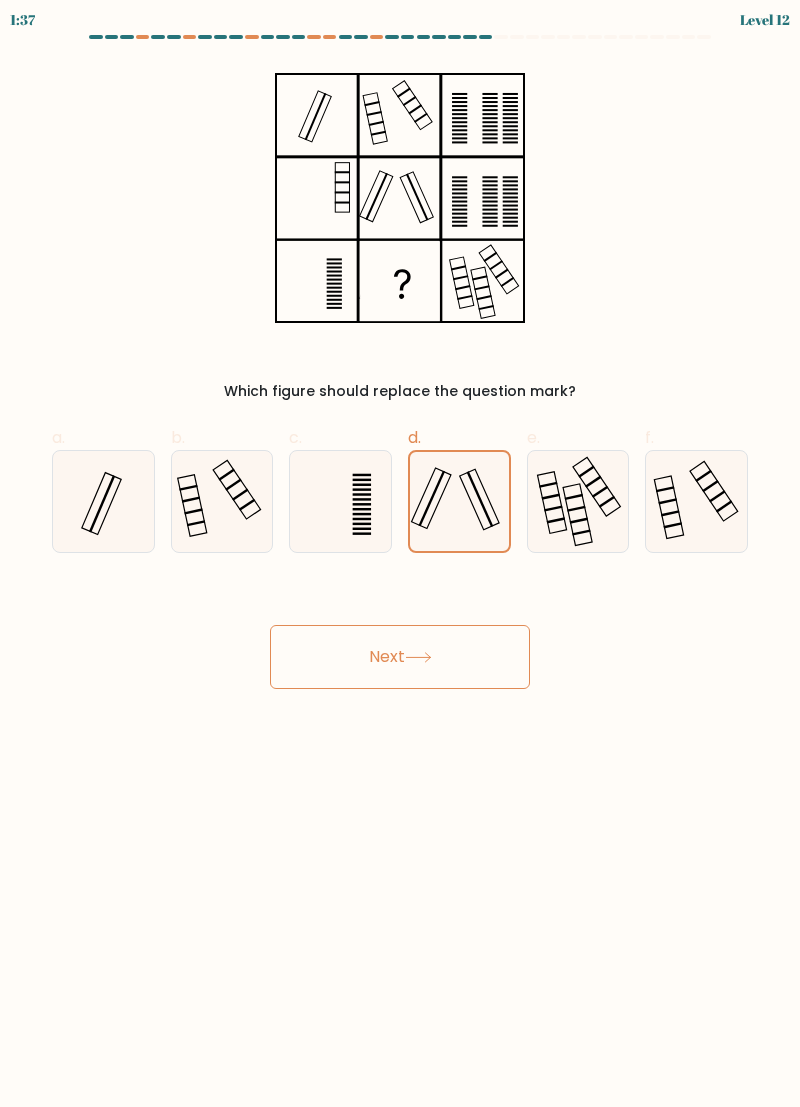 click on "Next" at bounding box center [400, 657] 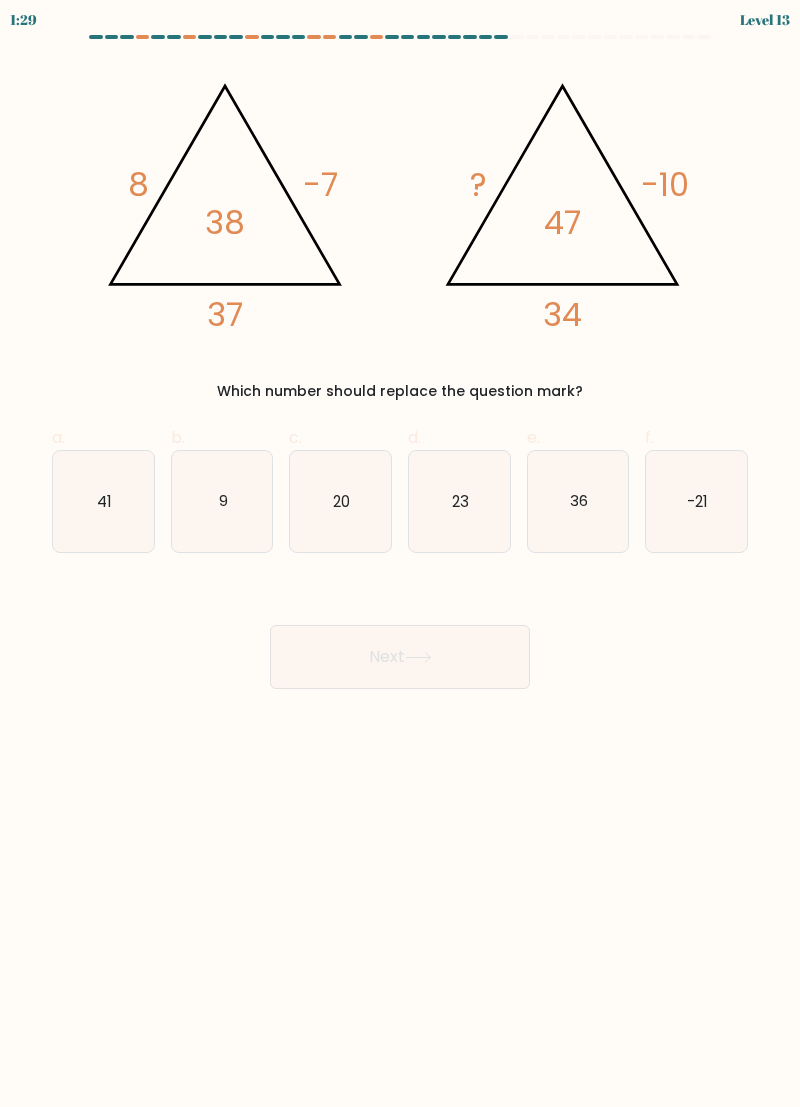 click on "20" 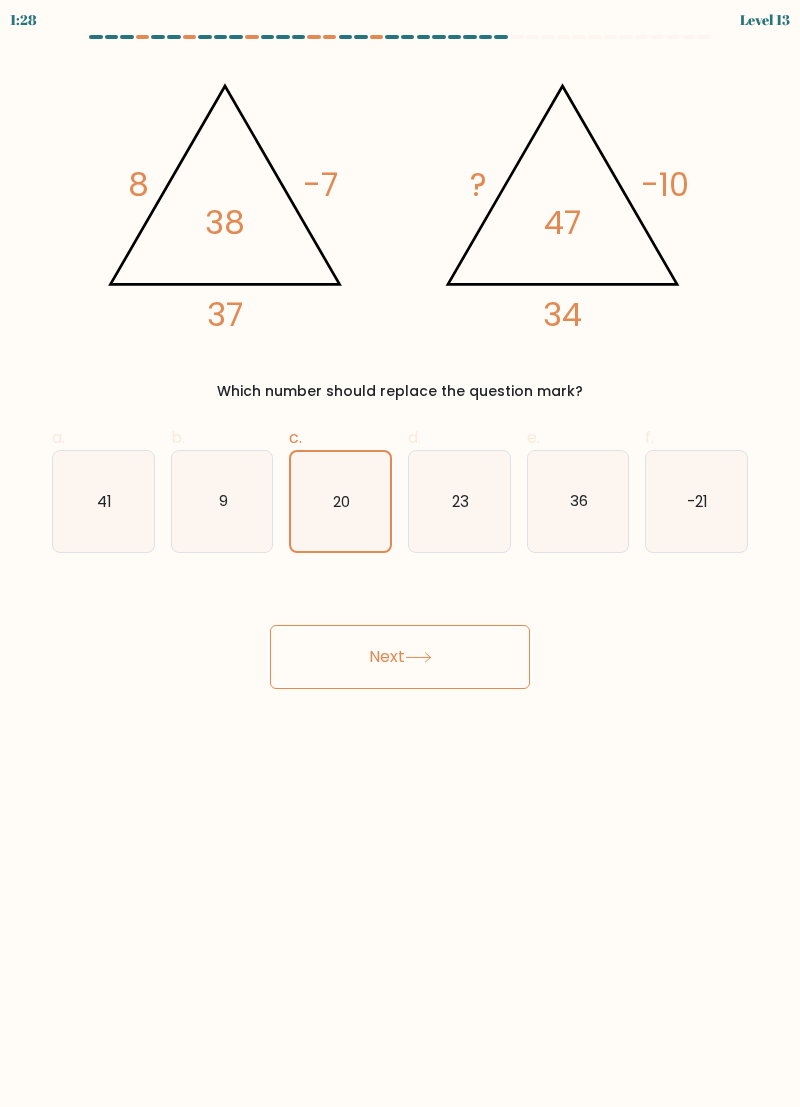 click on "Next" at bounding box center (400, 657) 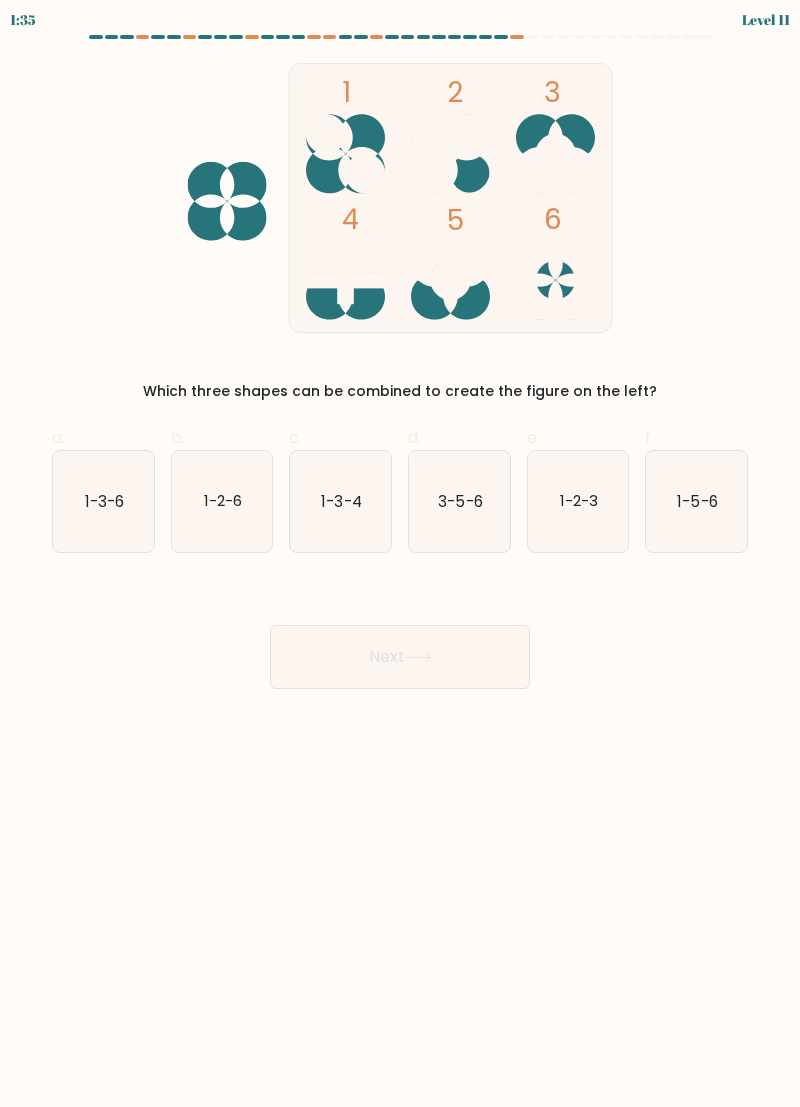 click on "3-5-6" 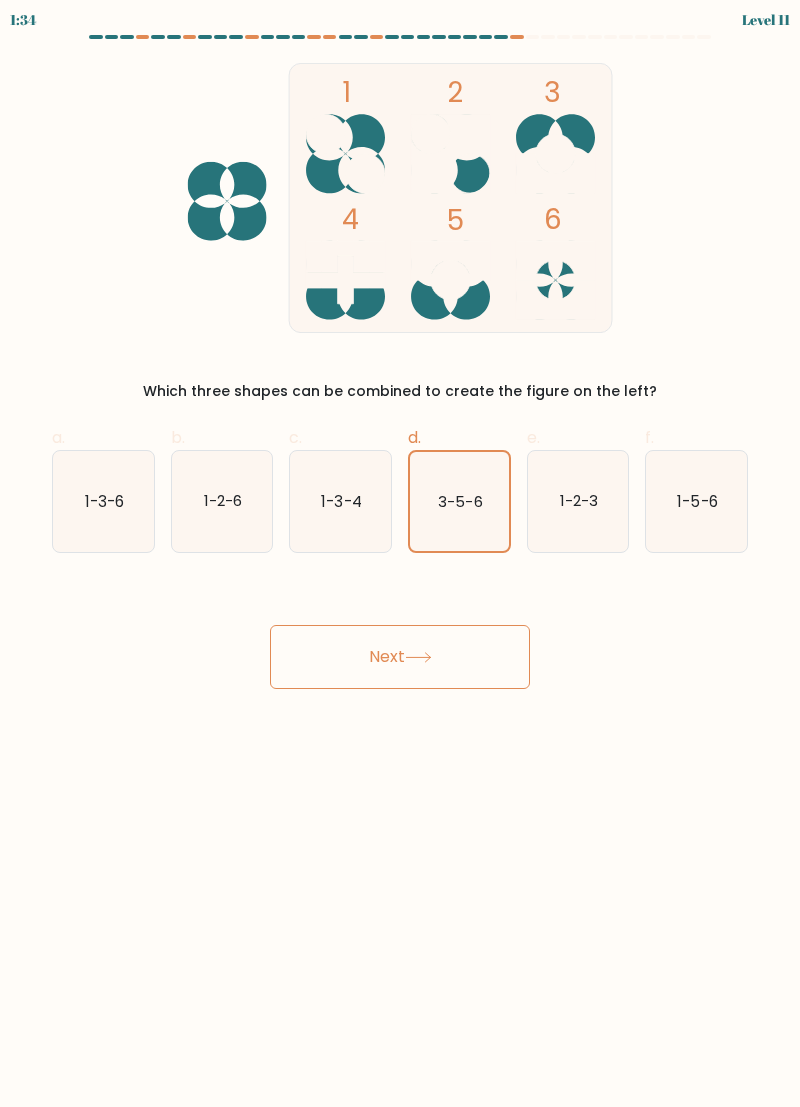 click on "Next" at bounding box center [400, 657] 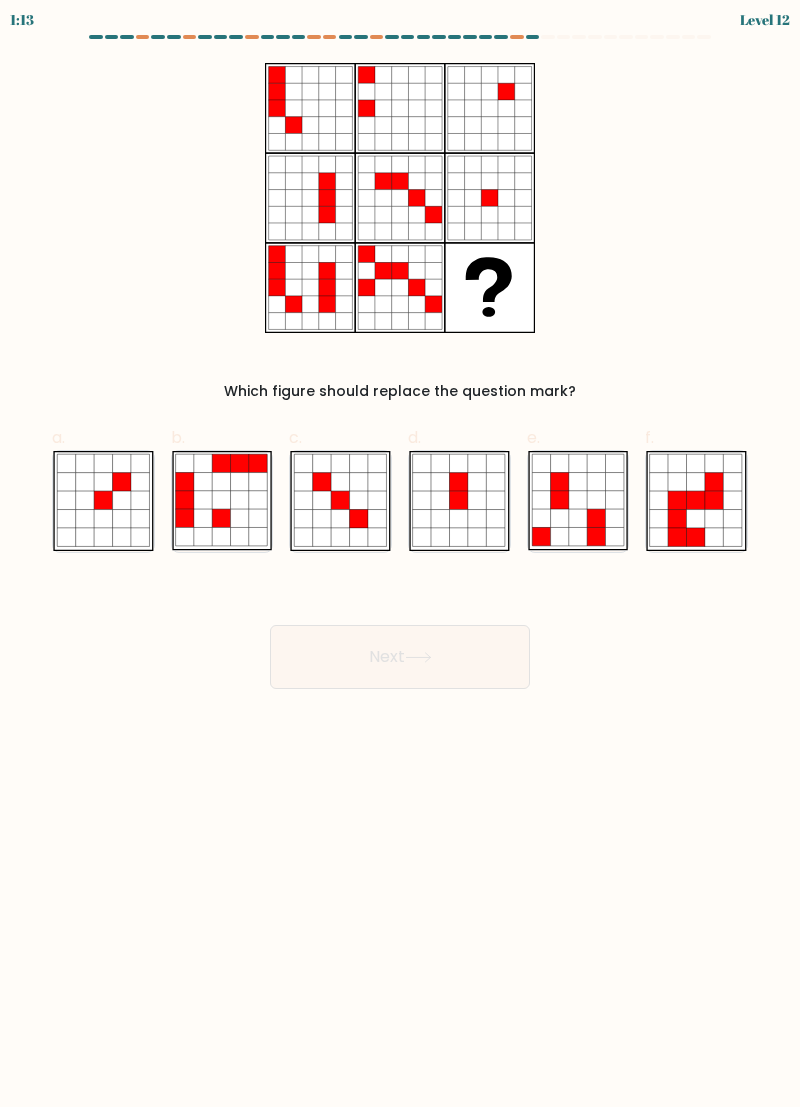 click 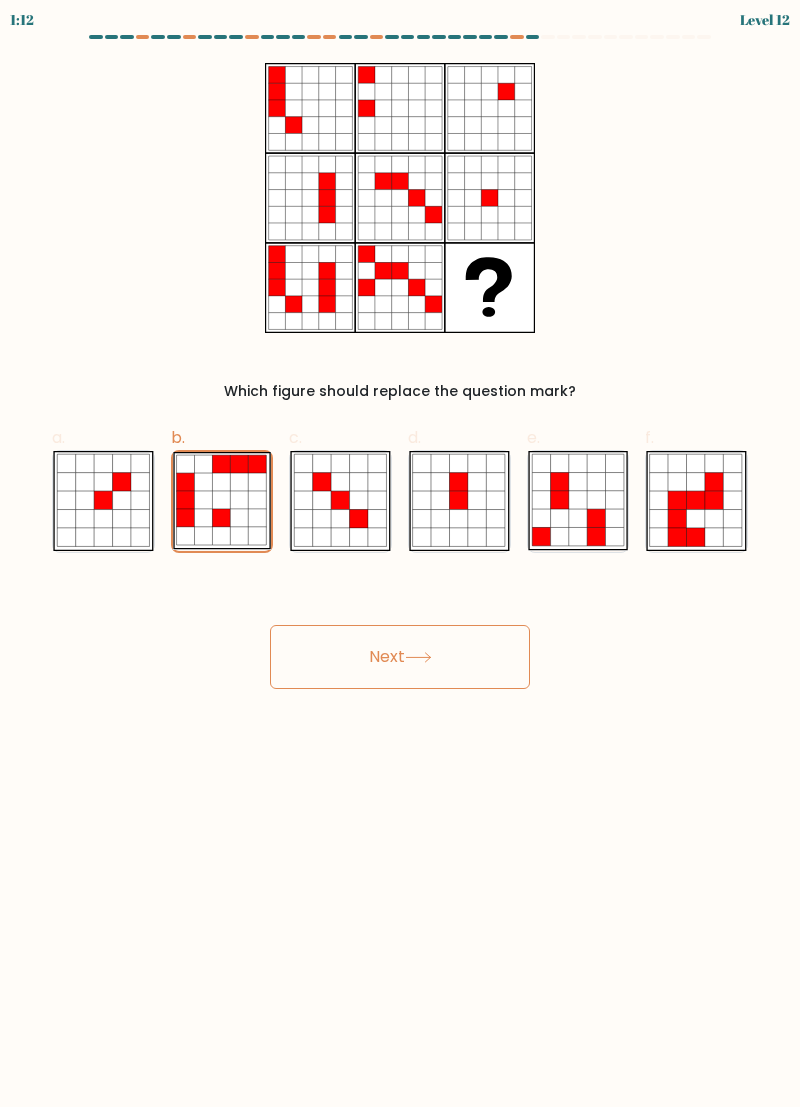 click on "Next" at bounding box center (400, 657) 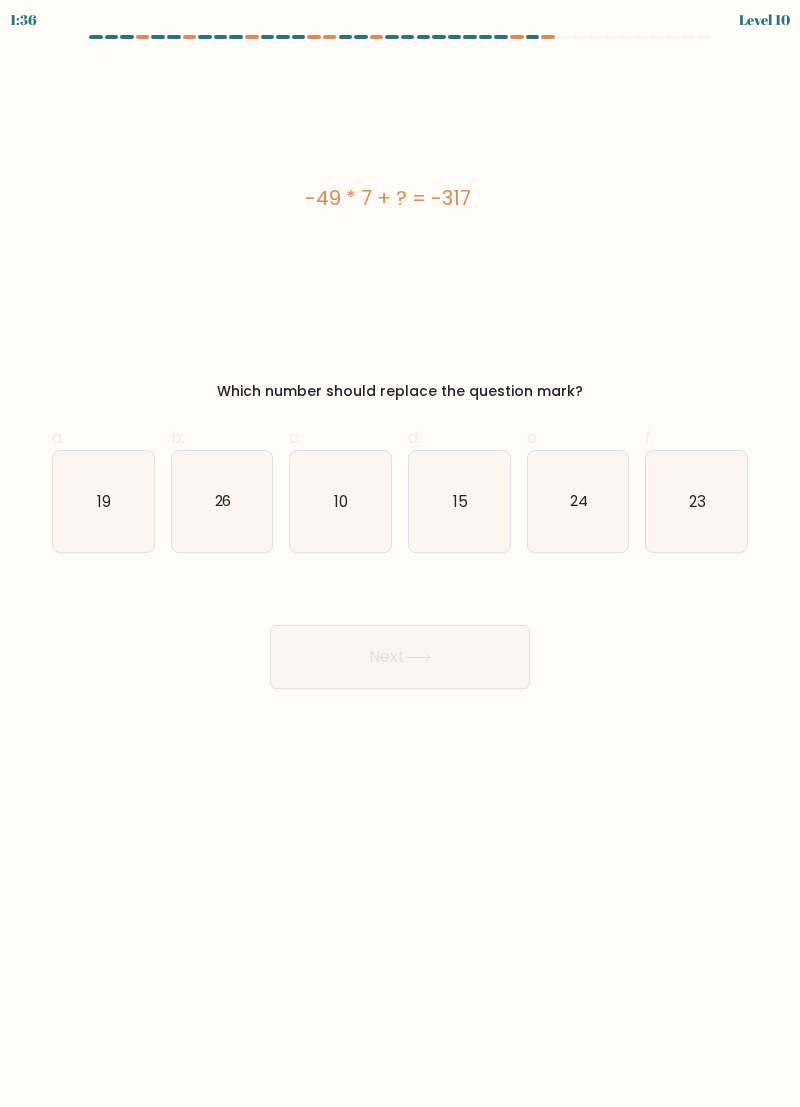 click on "10" 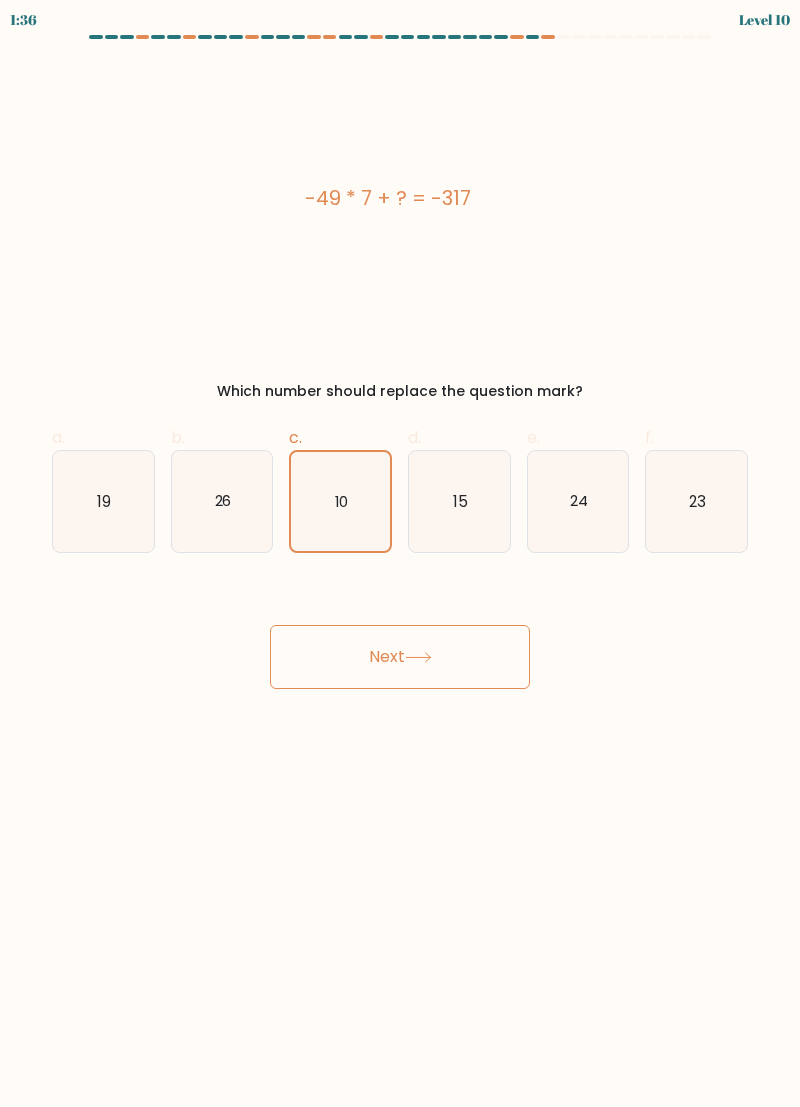 click on "Next" at bounding box center [400, 657] 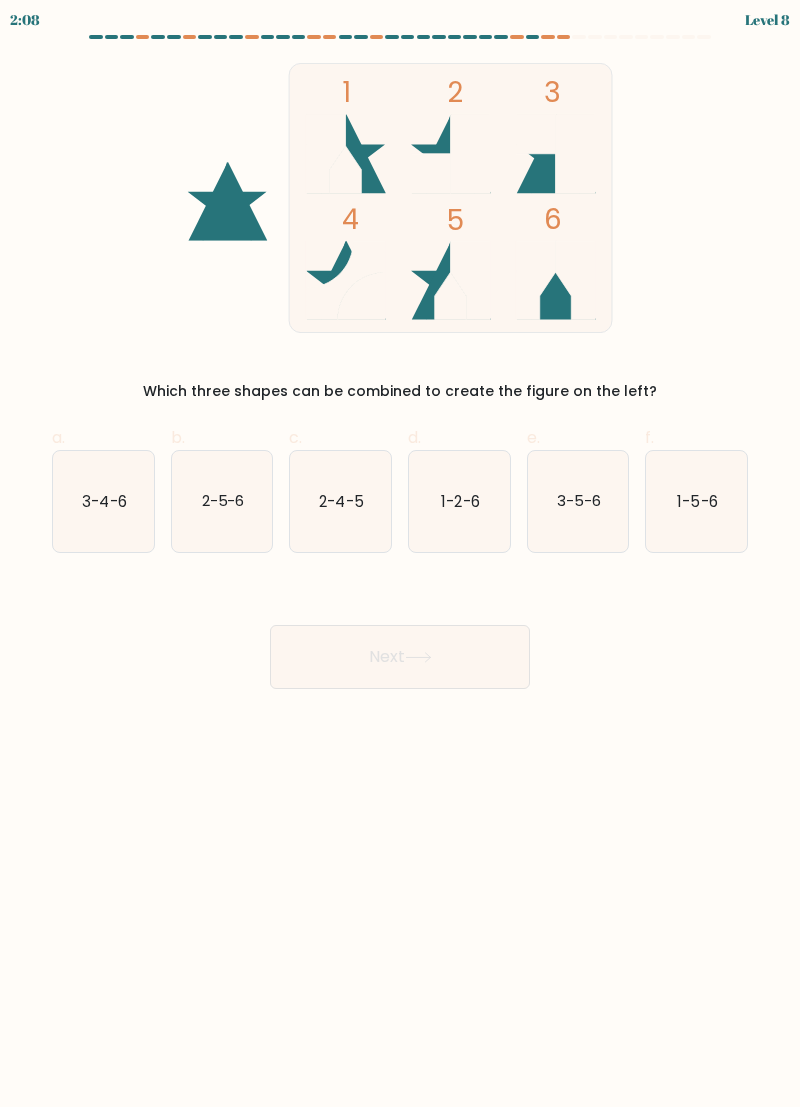 click on "1-5-6" 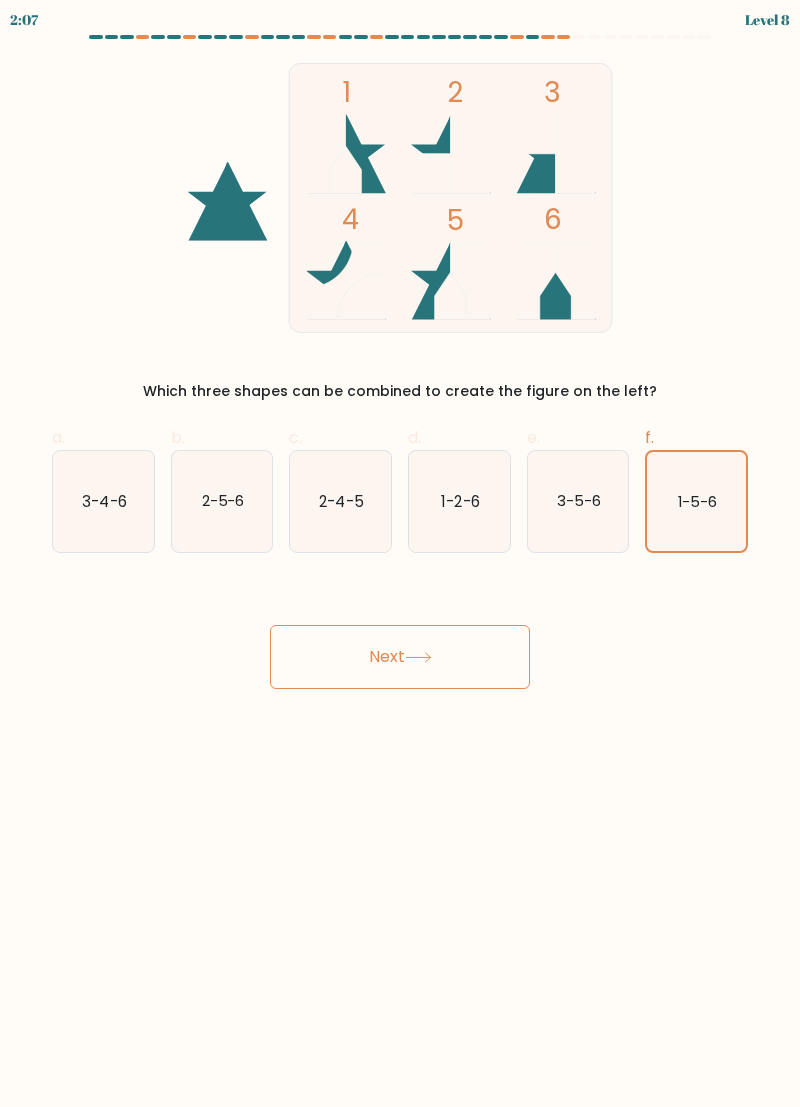 click on "Next" at bounding box center (400, 657) 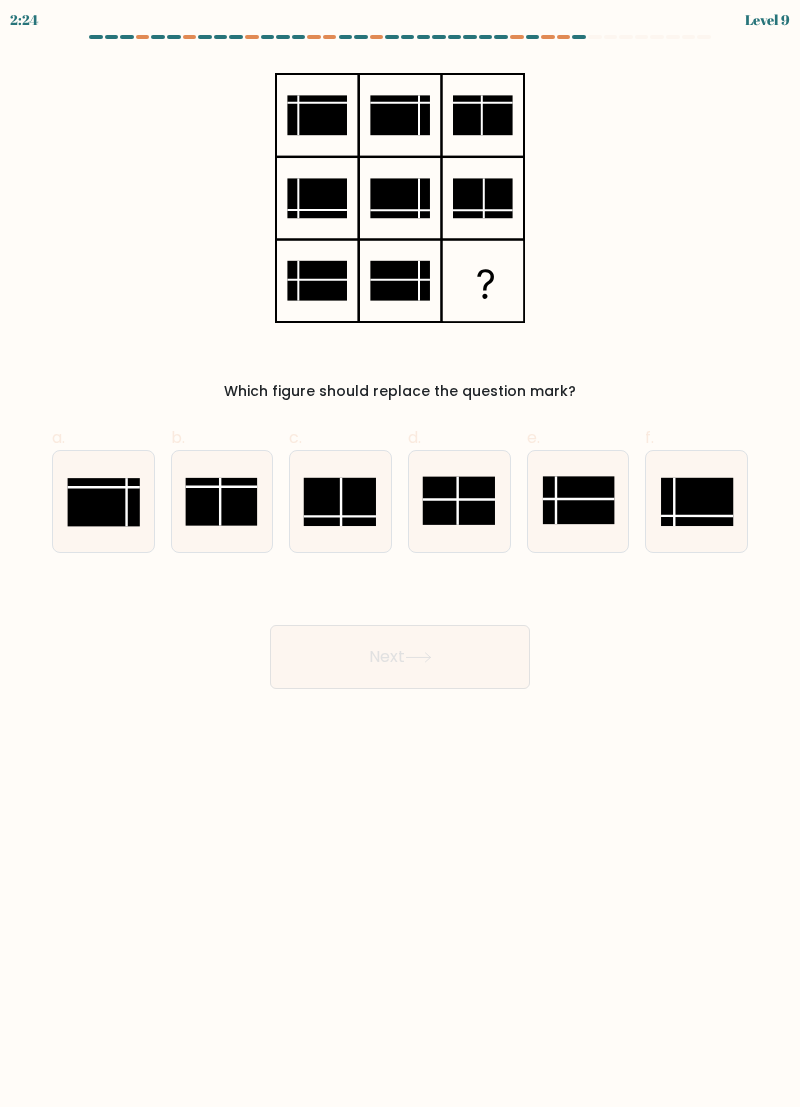 click 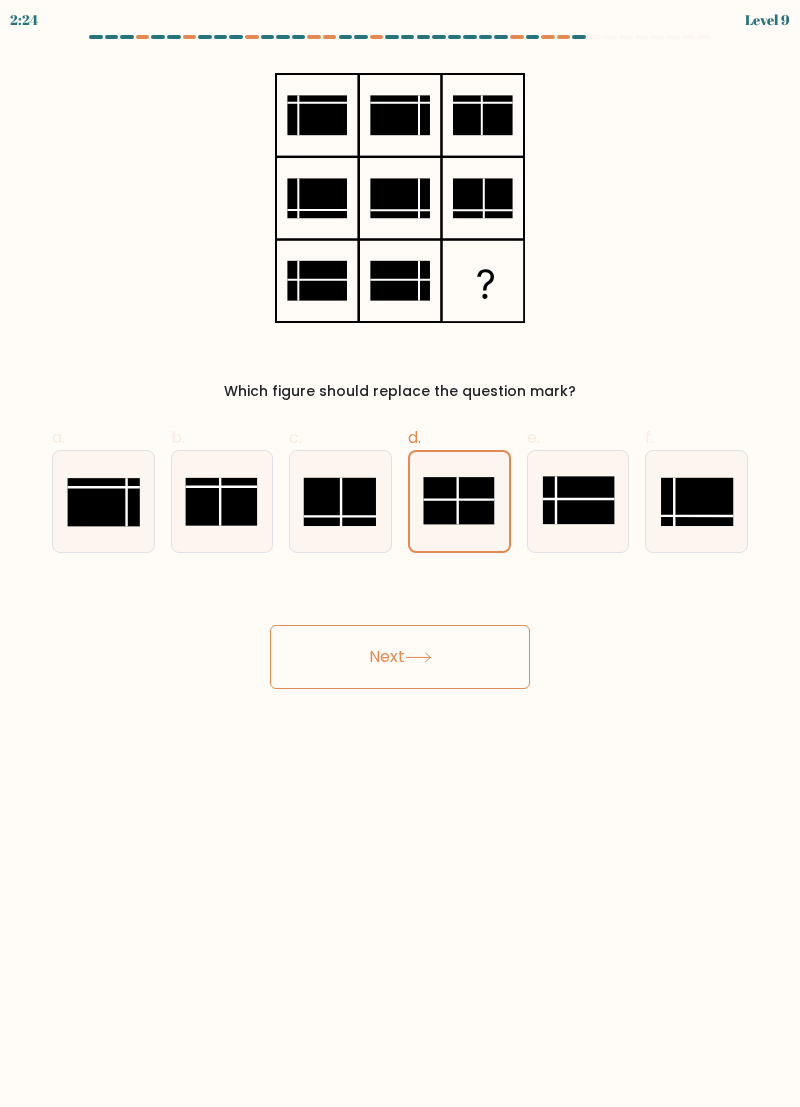 click on "Next" at bounding box center (400, 657) 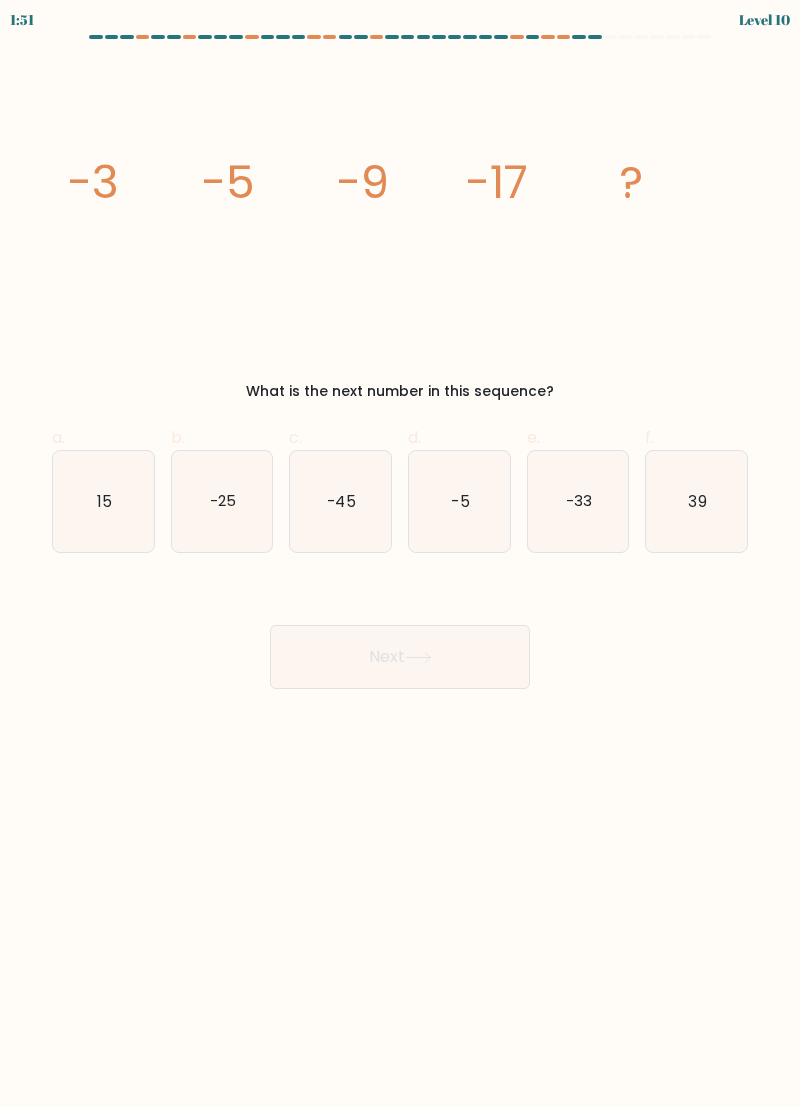click on "-33" 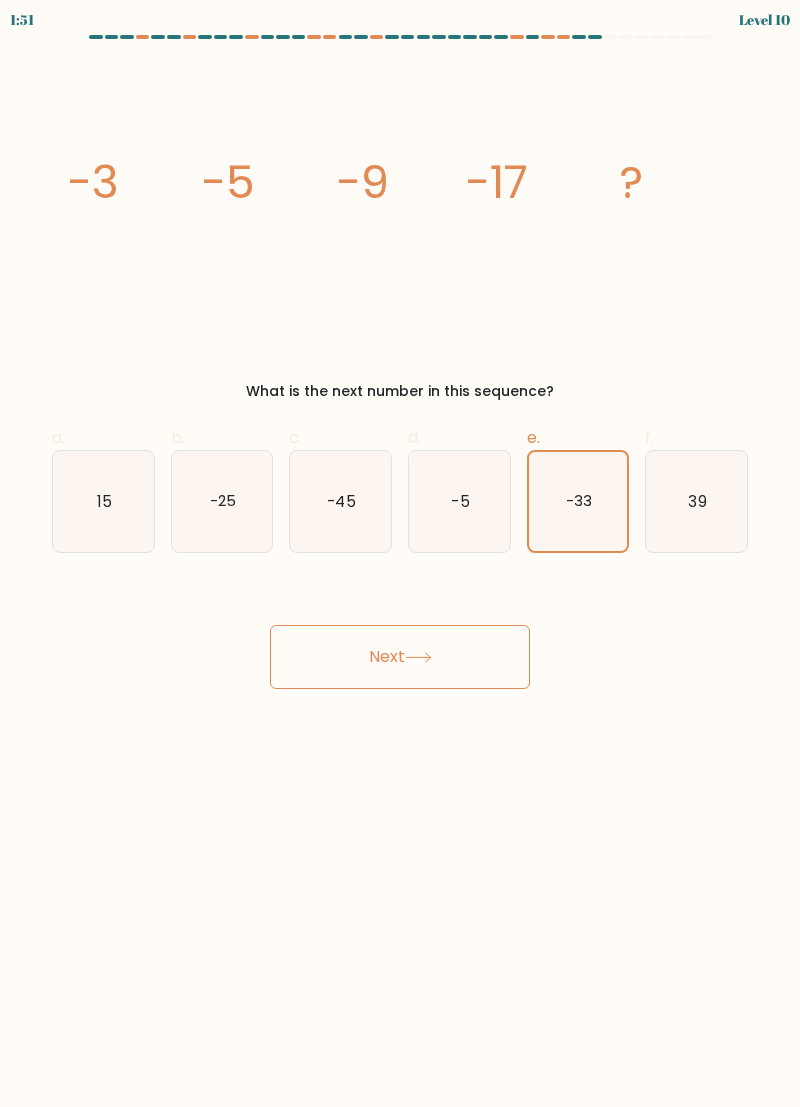 click on "Next" at bounding box center [400, 657] 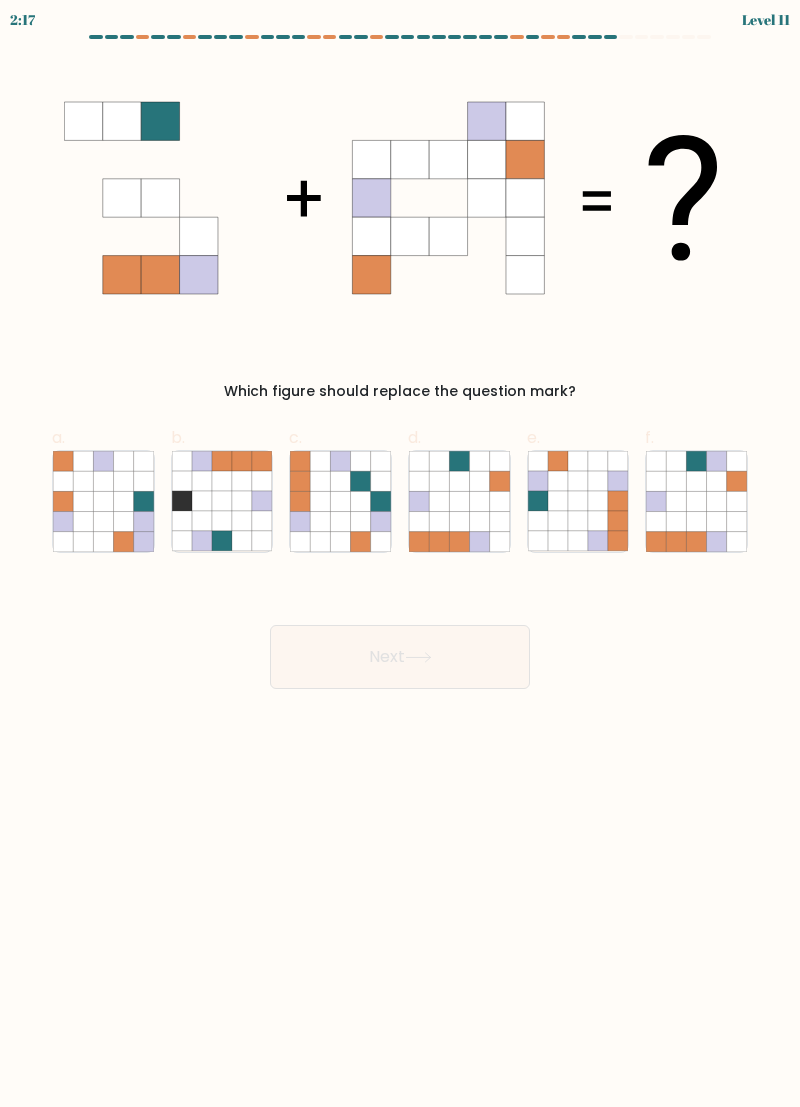 click 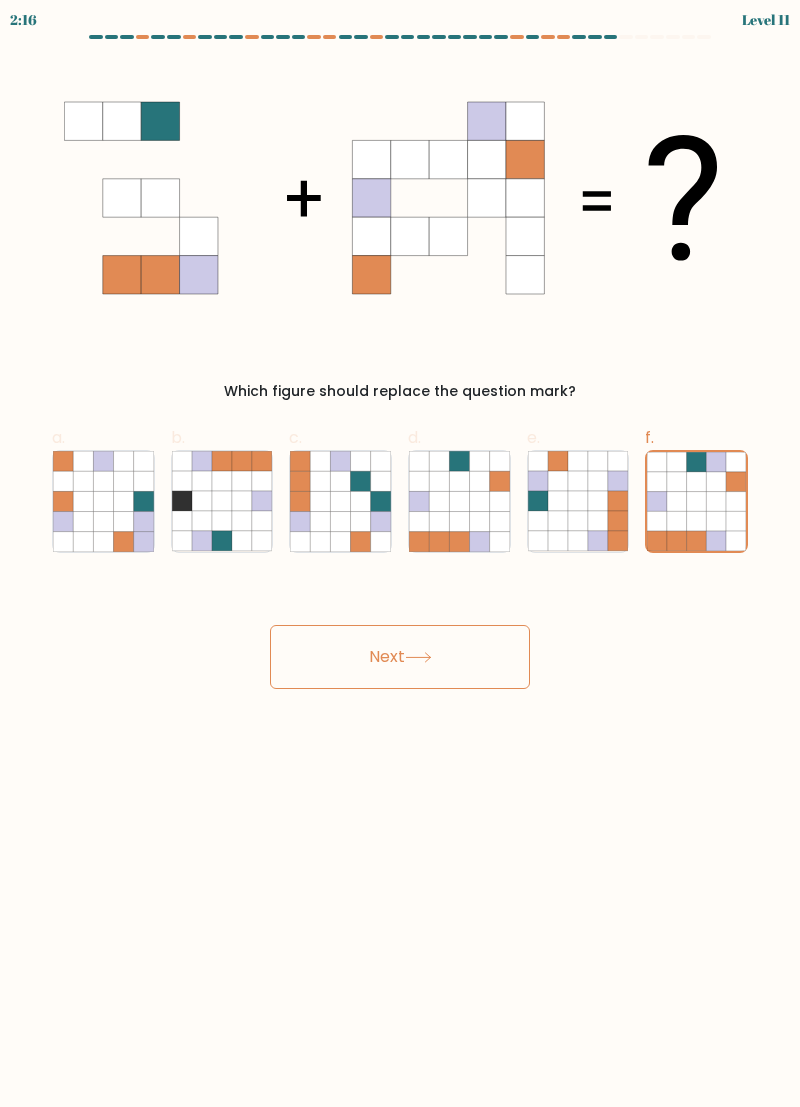 click on "Next" at bounding box center (400, 657) 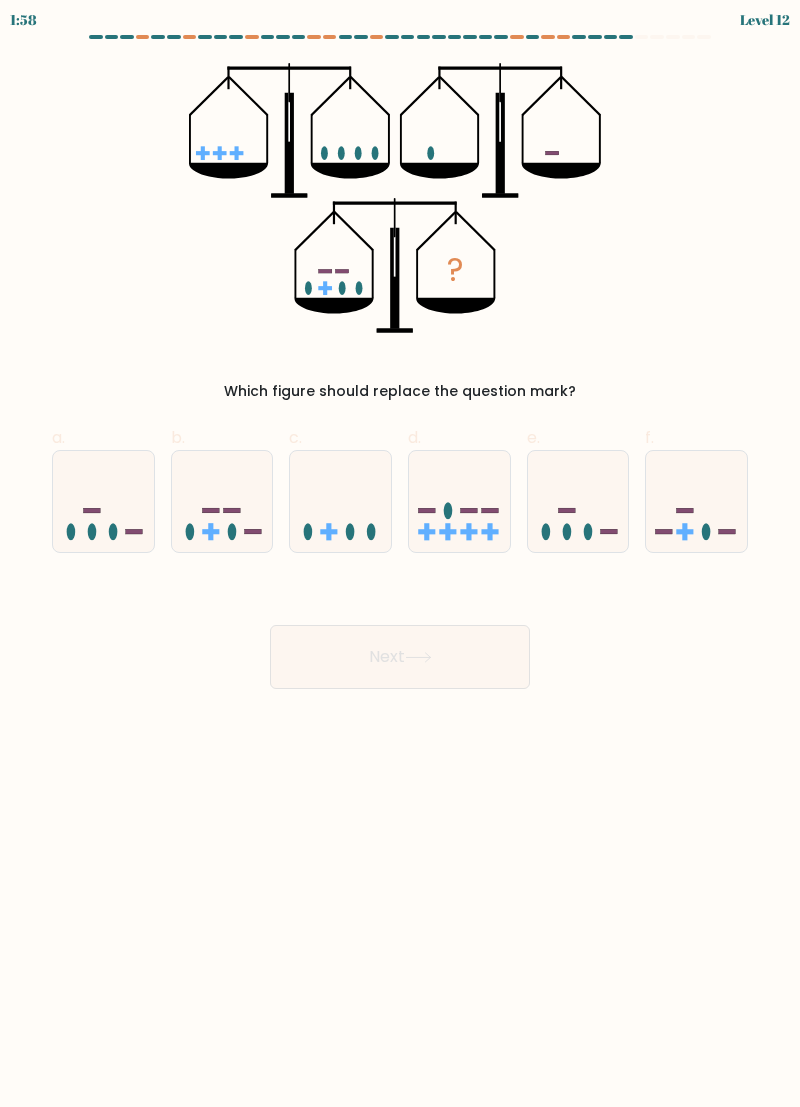 click 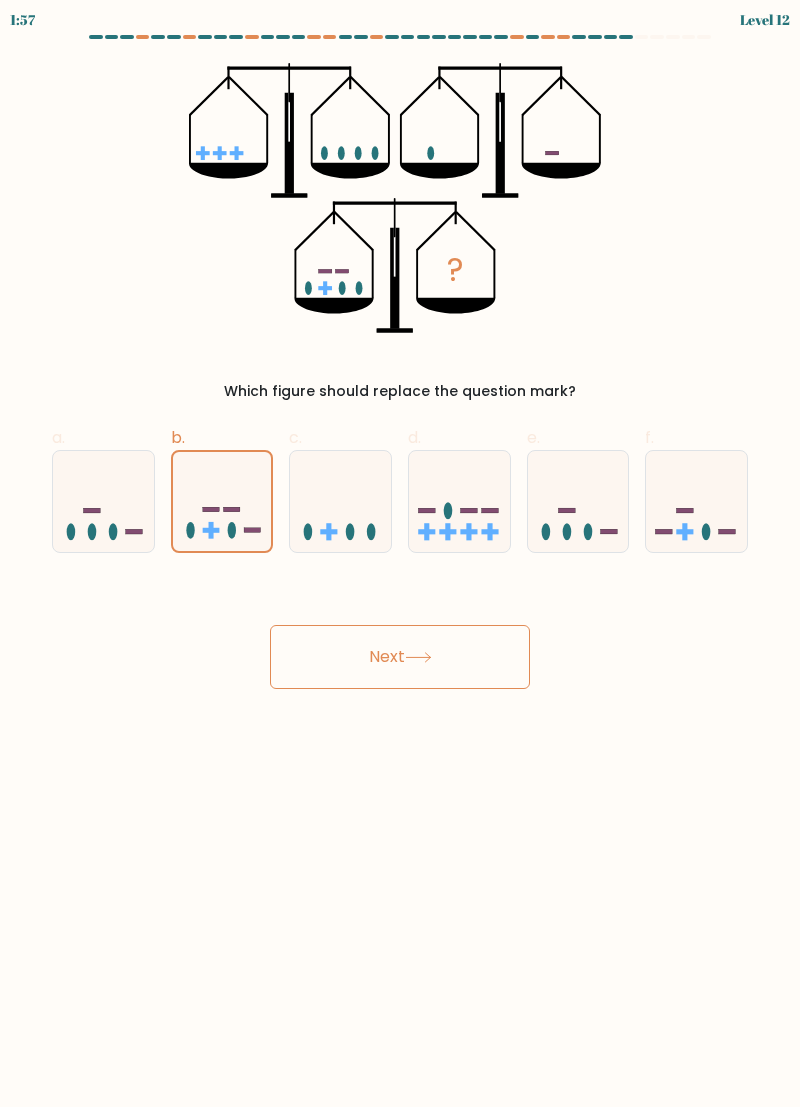 click on "Next" at bounding box center [400, 657] 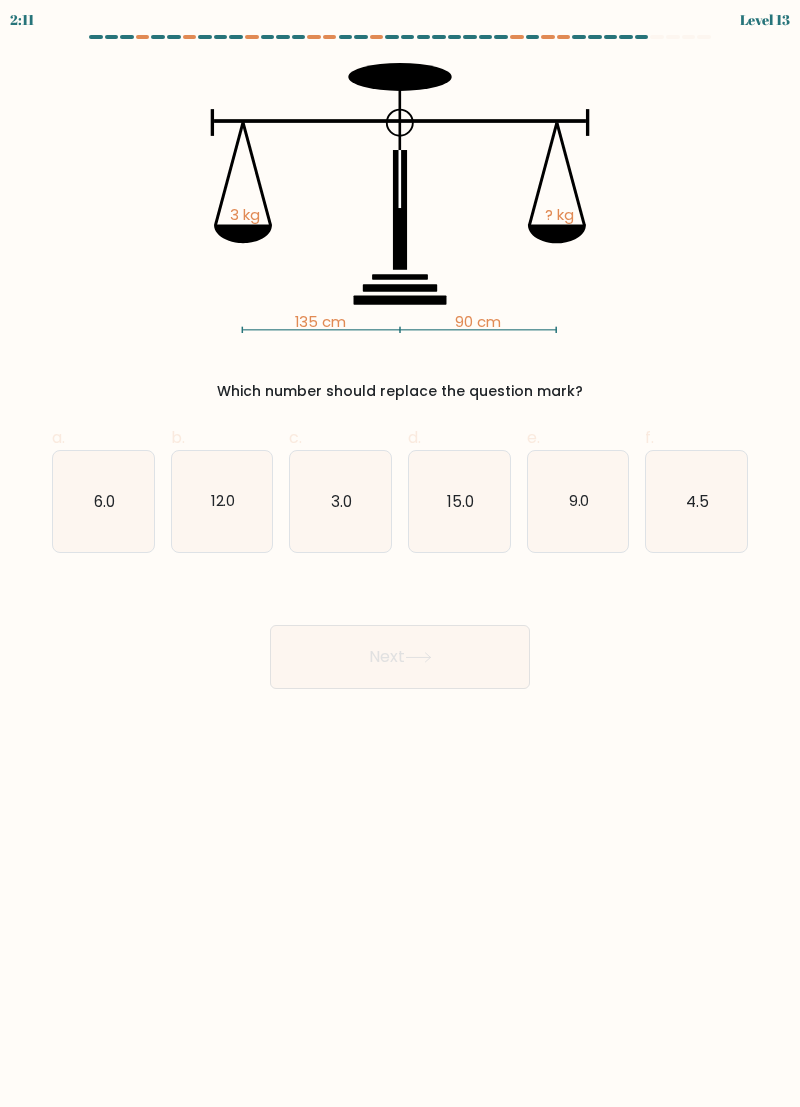 click on "3.0" 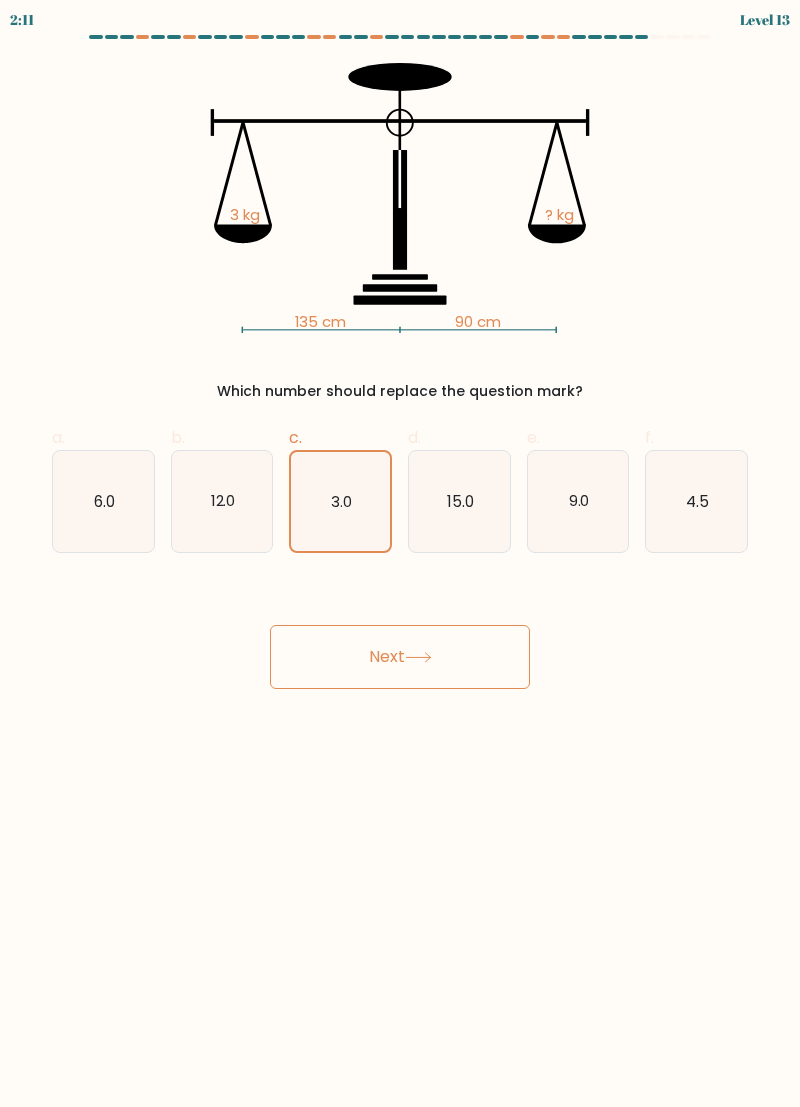 click on "Next" at bounding box center [400, 657] 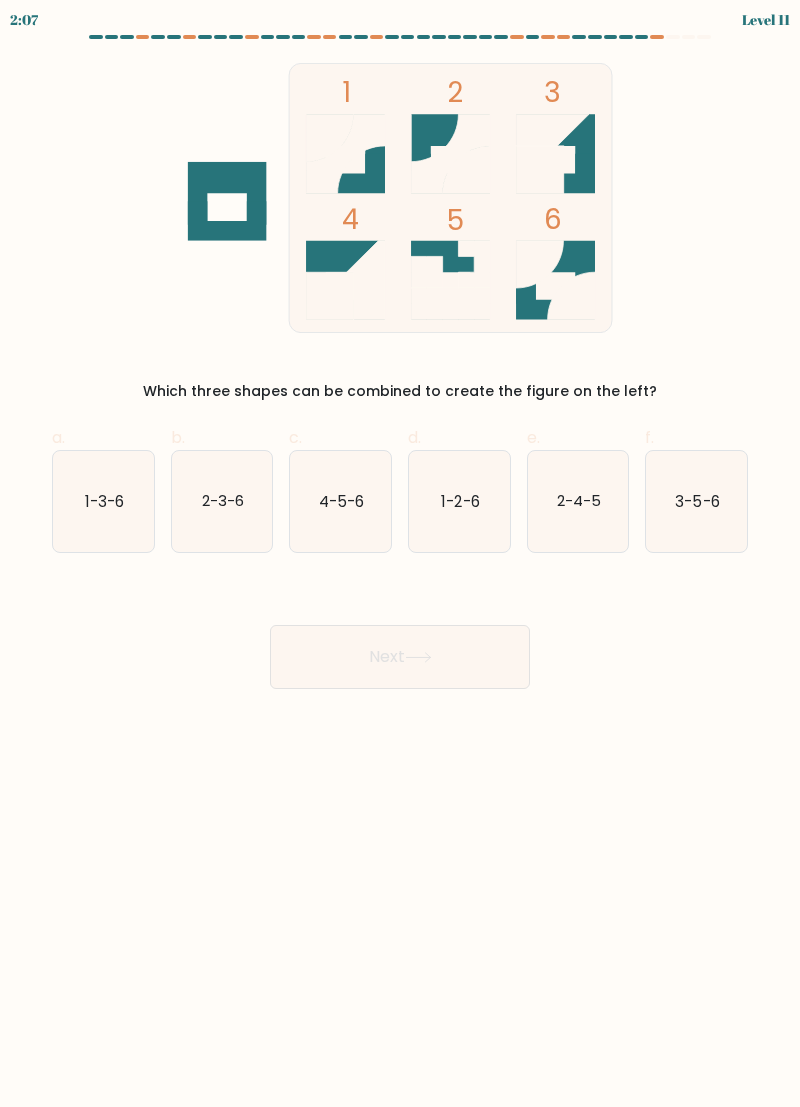click on "1-2-6" 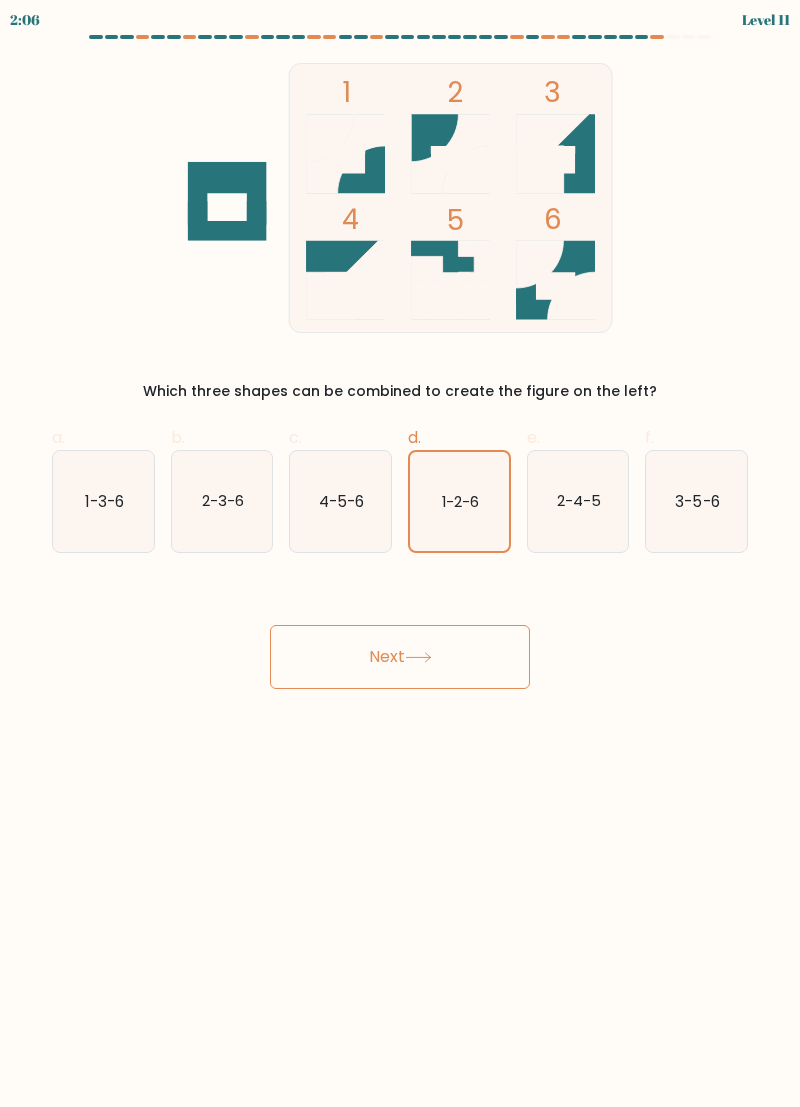 click on "Next" at bounding box center [400, 657] 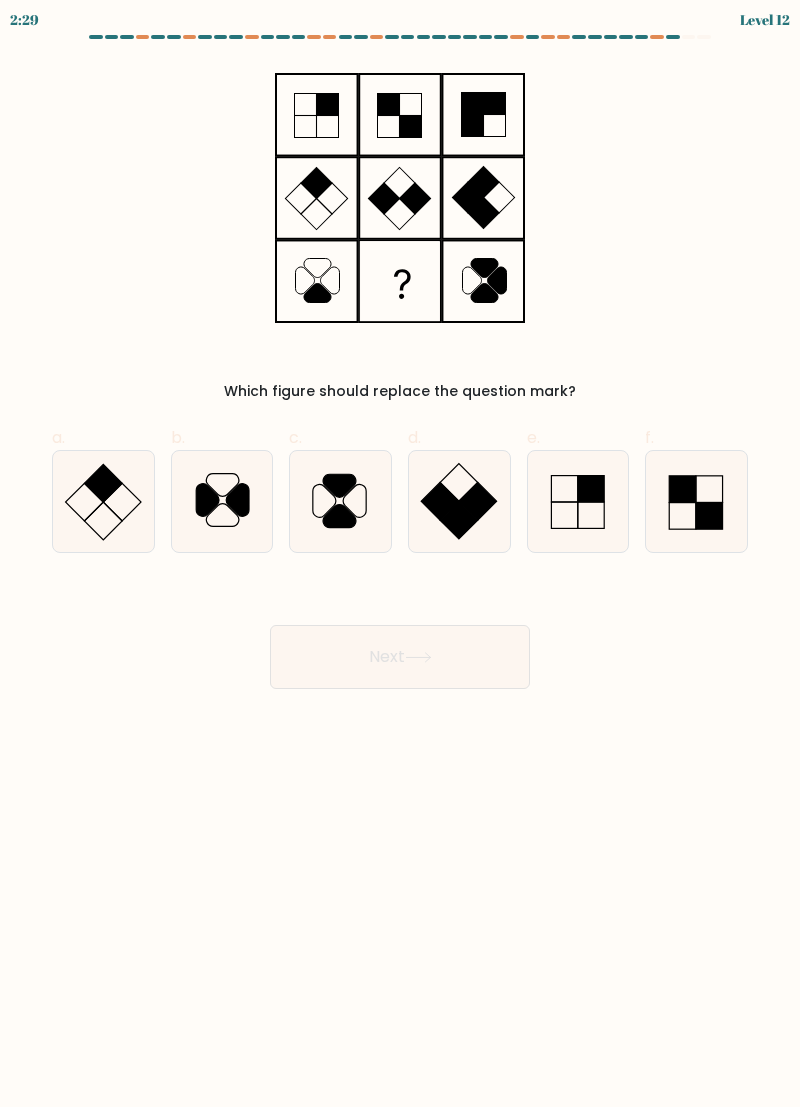 click 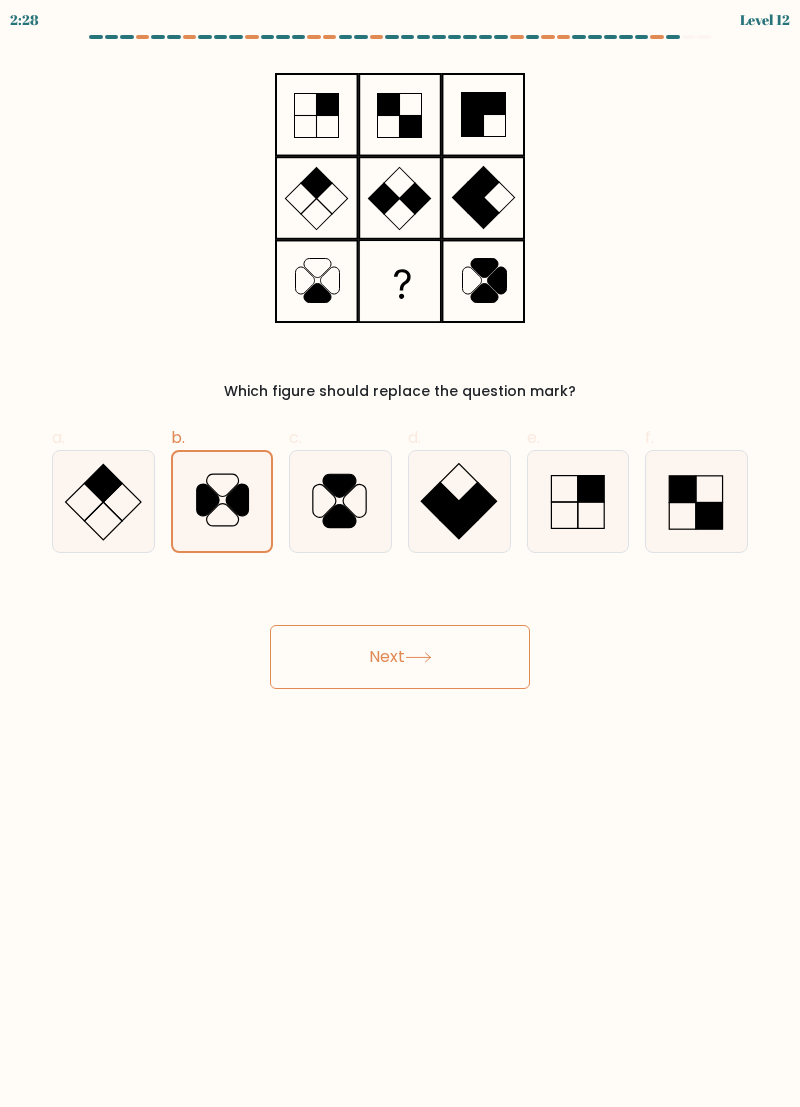 click on "Next" at bounding box center (400, 657) 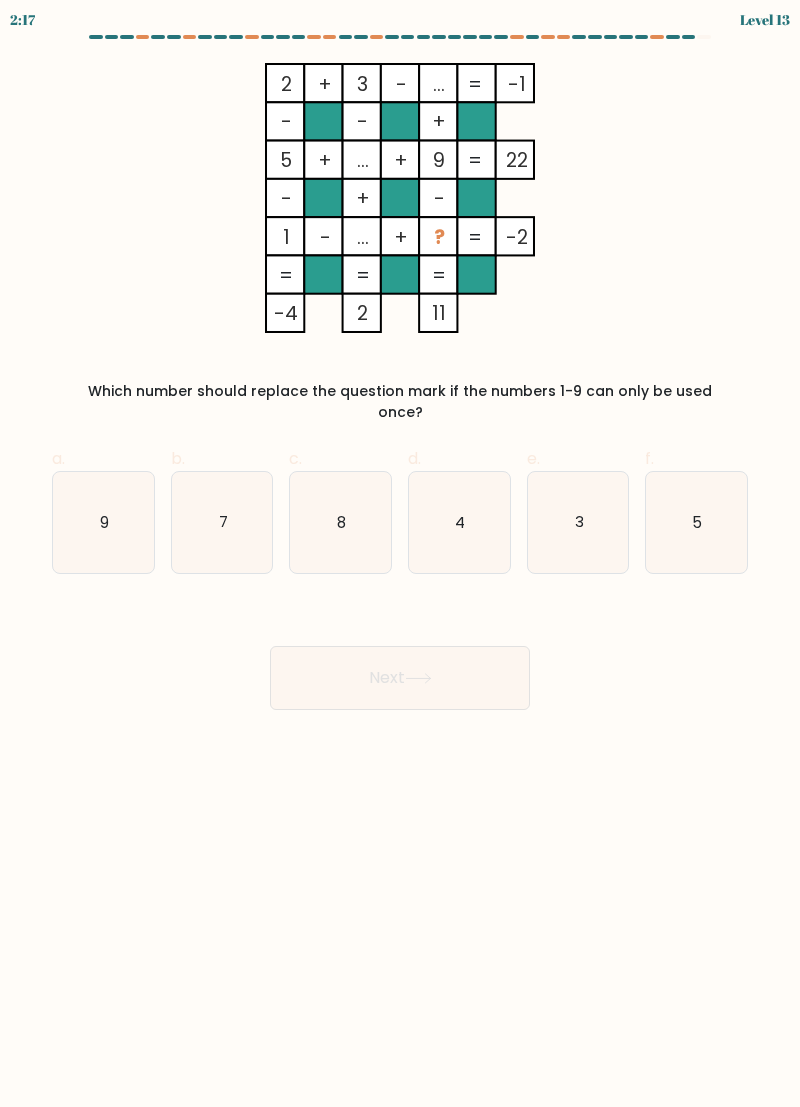 click on "3" 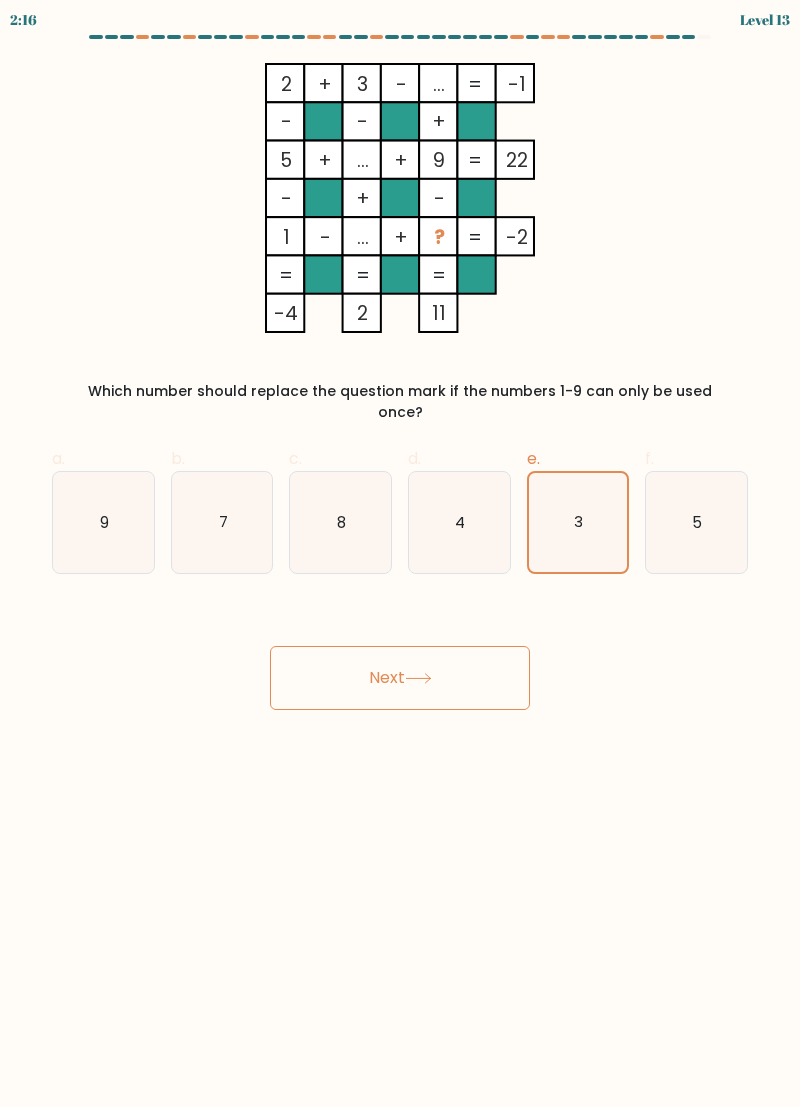 click on "Next" at bounding box center [400, 678] 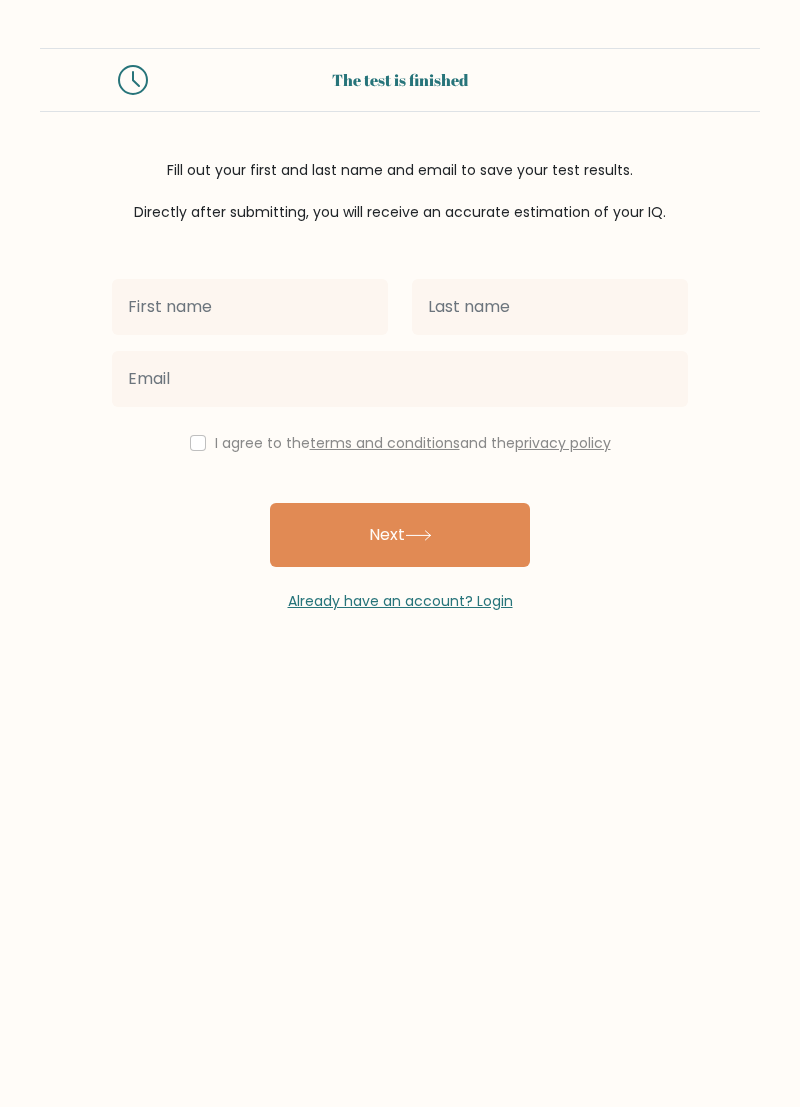 scroll, scrollTop: 0, scrollLeft: 0, axis: both 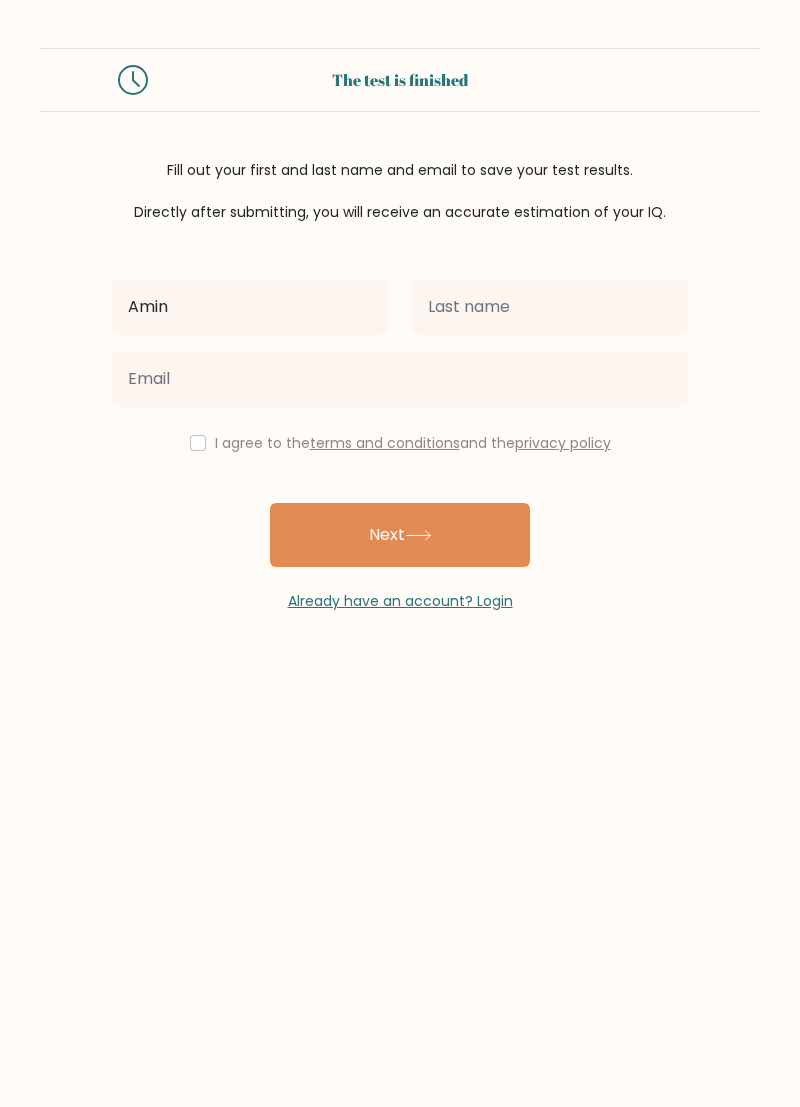 type on "[FIRST] [LAST]" 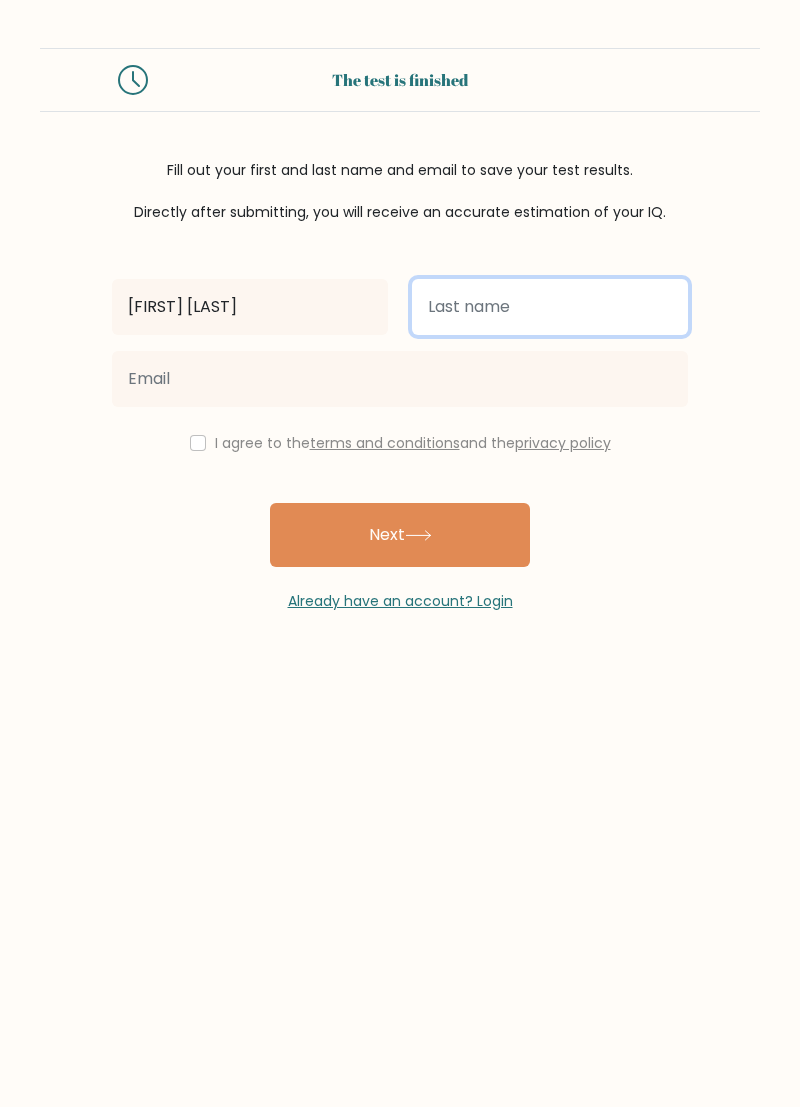 click at bounding box center [550, 307] 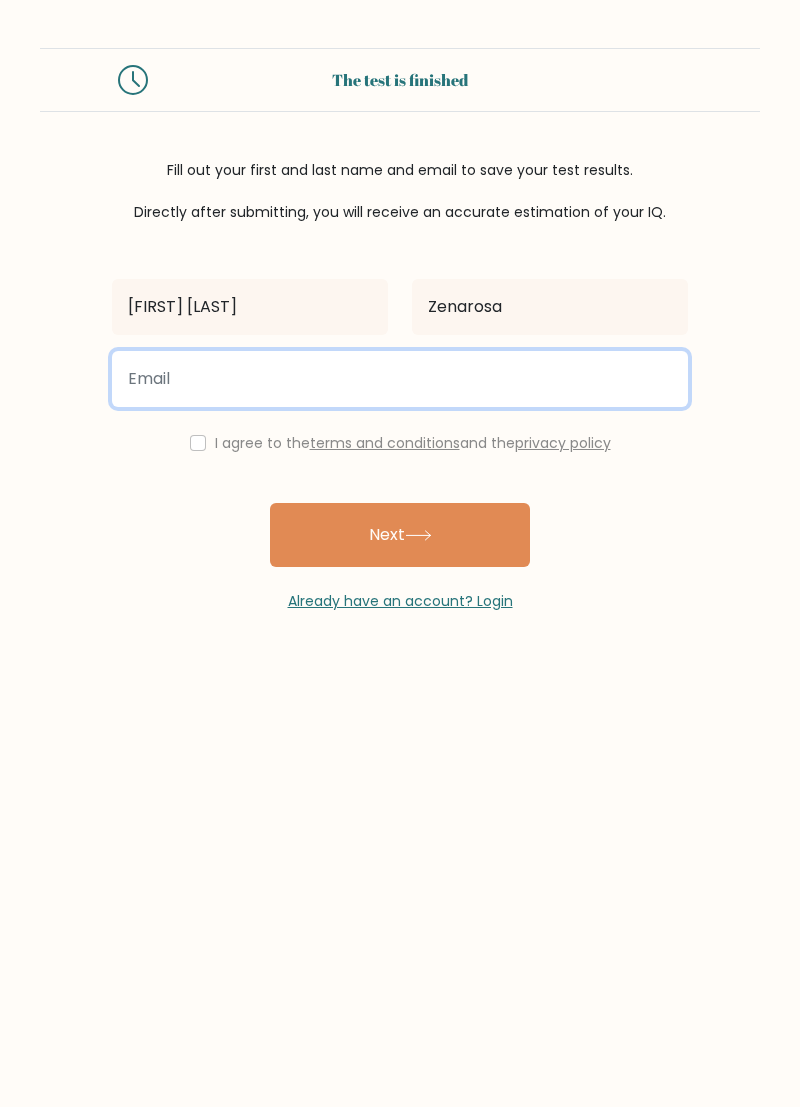 click at bounding box center [400, 379] 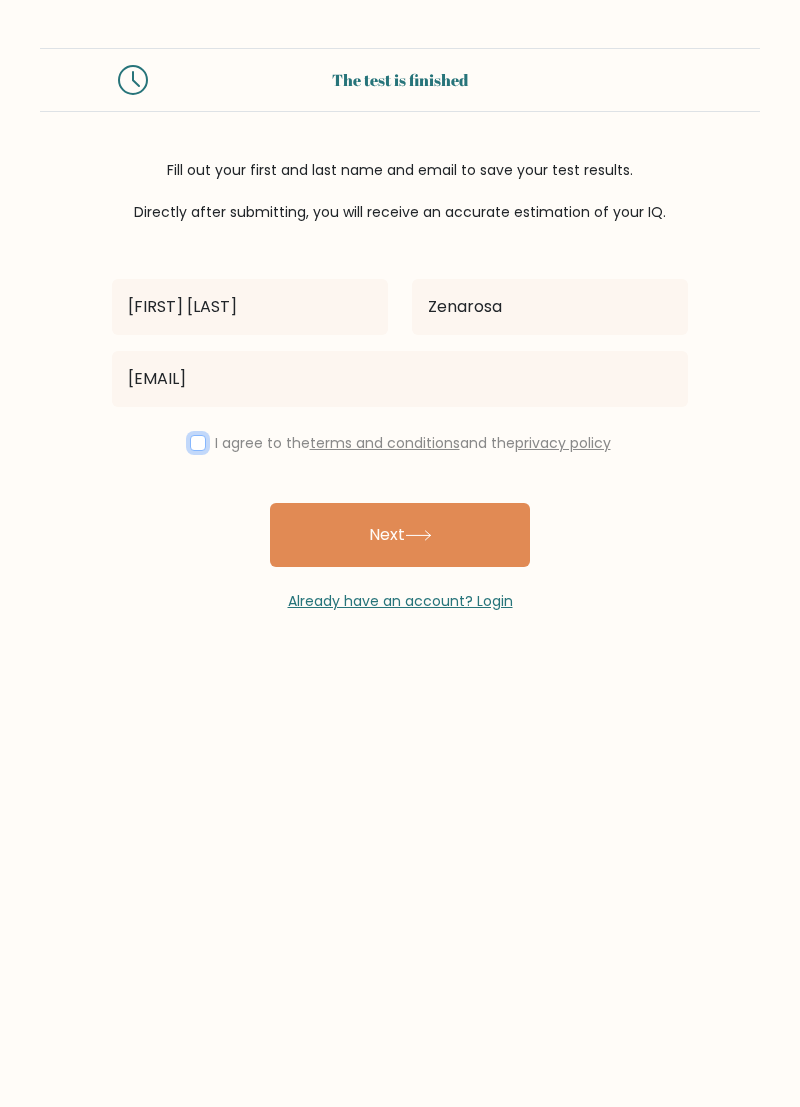 click at bounding box center (198, 443) 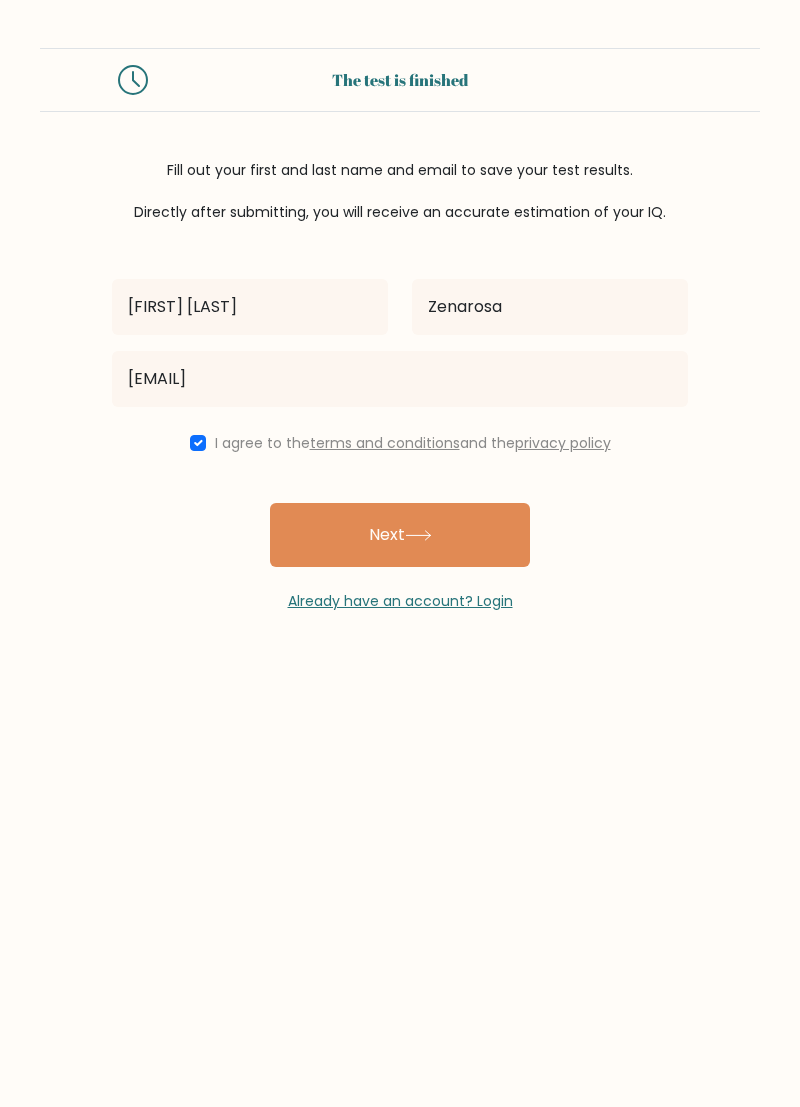 click on "Next" at bounding box center (400, 535) 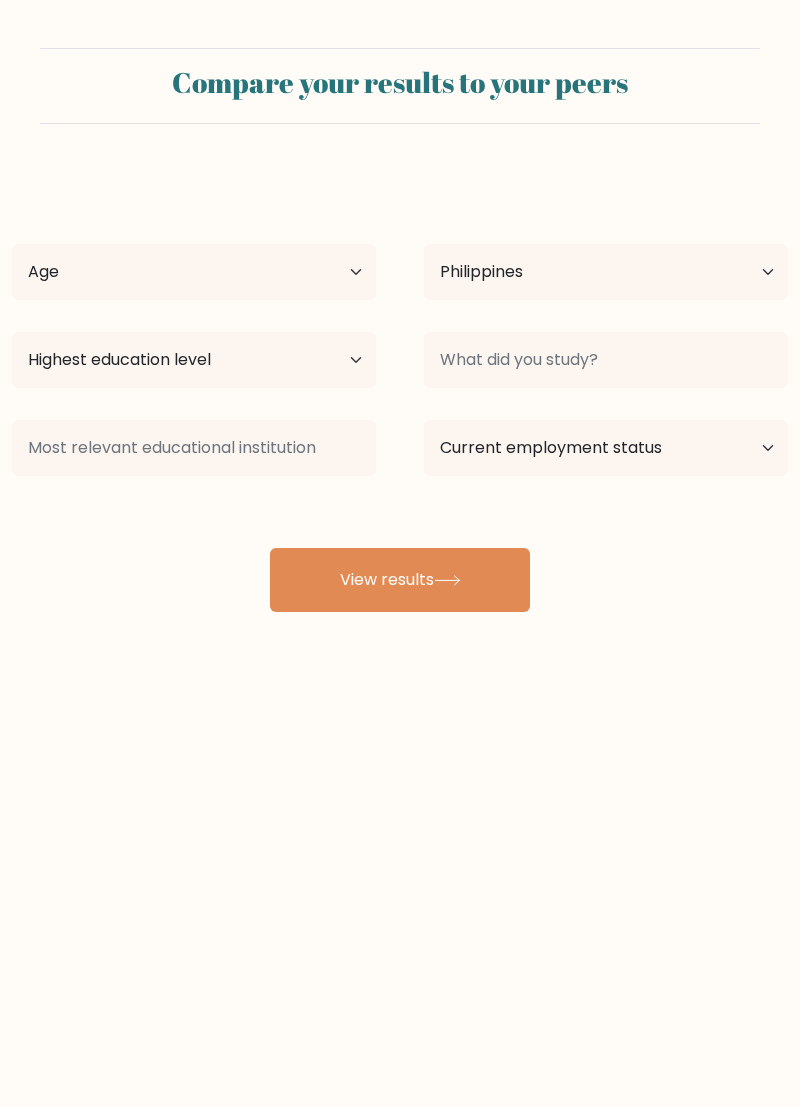 select on "PH" 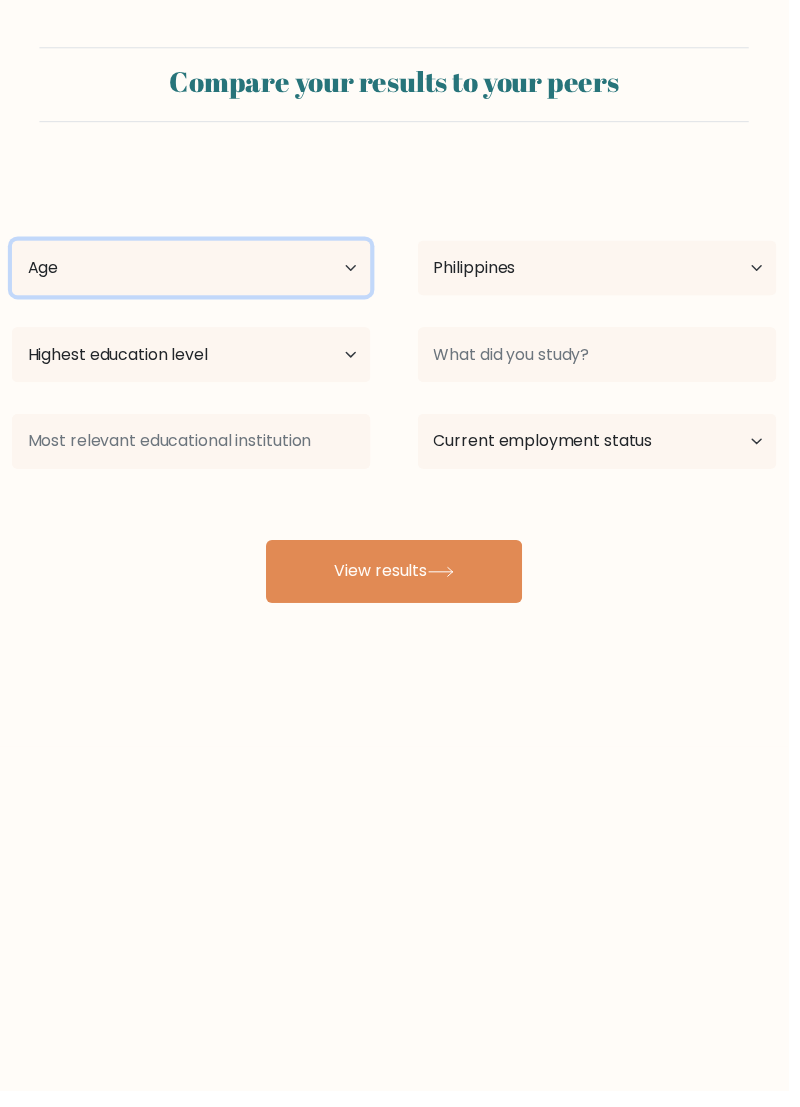 click on "Age
Under 18 years old
18-24 years old
25-34 years old
35-44 years old
45-54 years old
55-64 years old
65 years old and above" at bounding box center (194, 272) 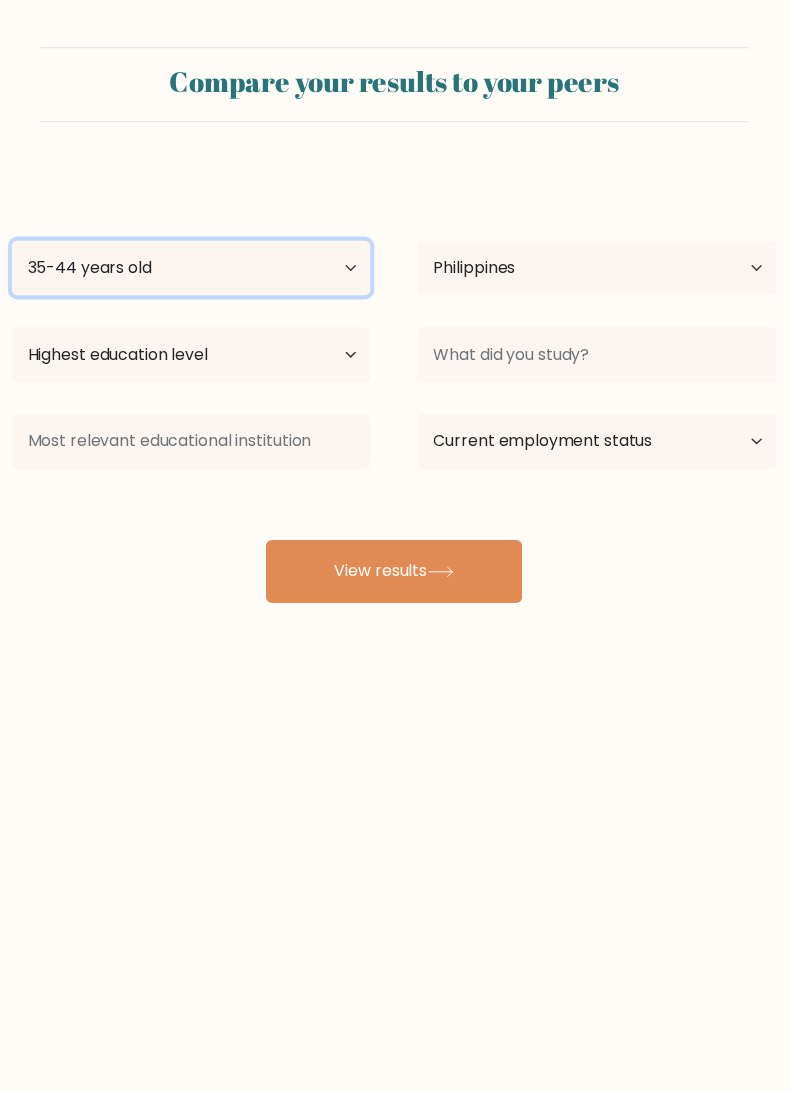 click on "Age
Under 18 years old
18-24 years old
25-34 years old
35-44 years old
45-54 years old
55-64 years old
65 years old and above" at bounding box center (194, 272) 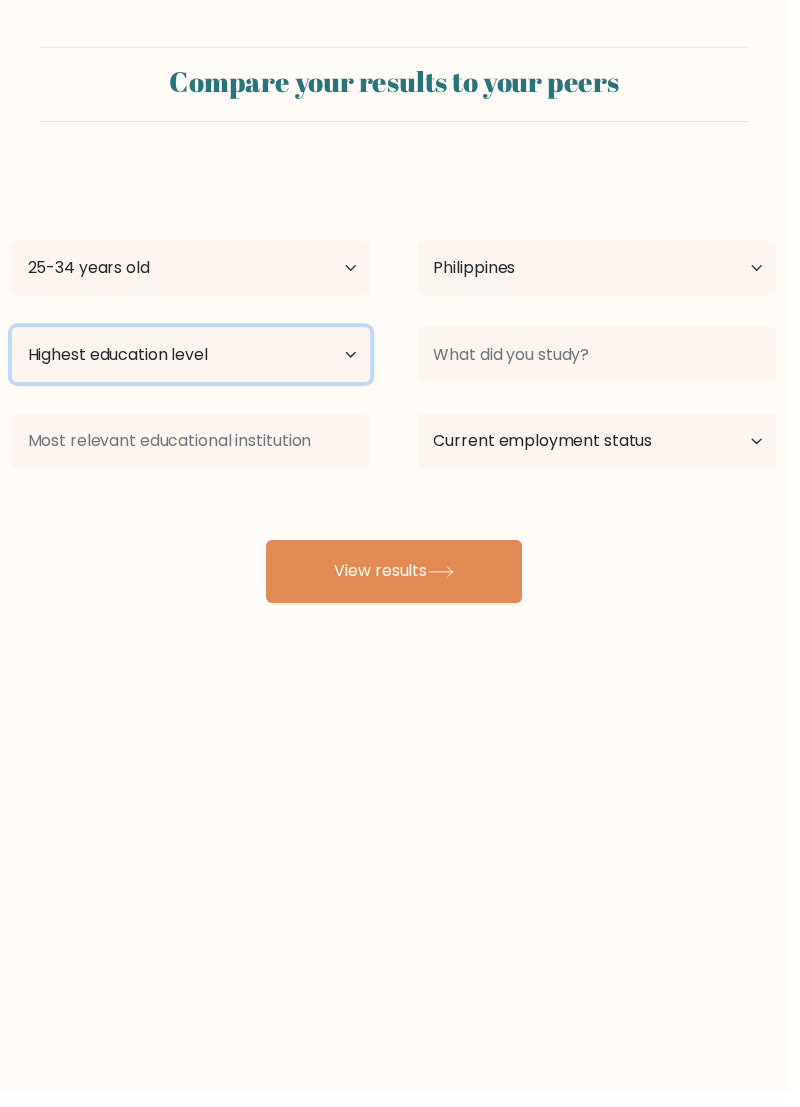 click on "Highest education level
No schooling
Primary
Lower Secondary
Upper Secondary
Occupation Specific
Bachelor's degree
Master's degree
Doctoral degree" at bounding box center [194, 360] 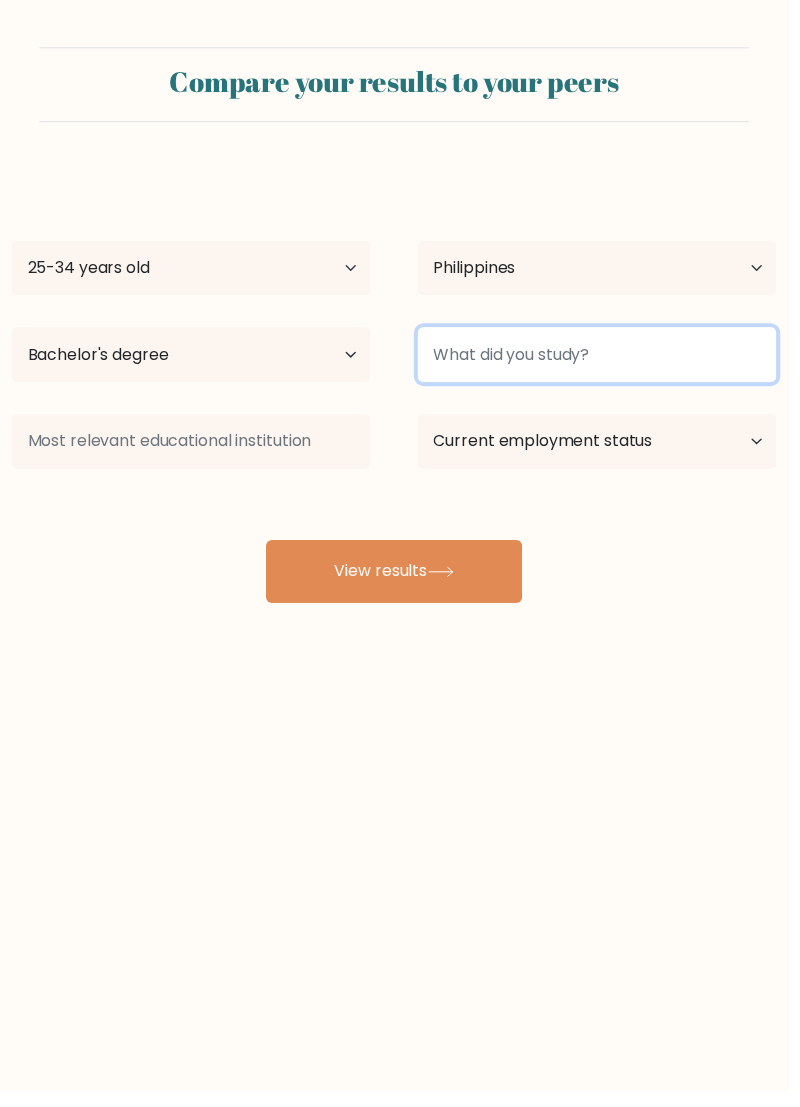 click at bounding box center [606, 360] 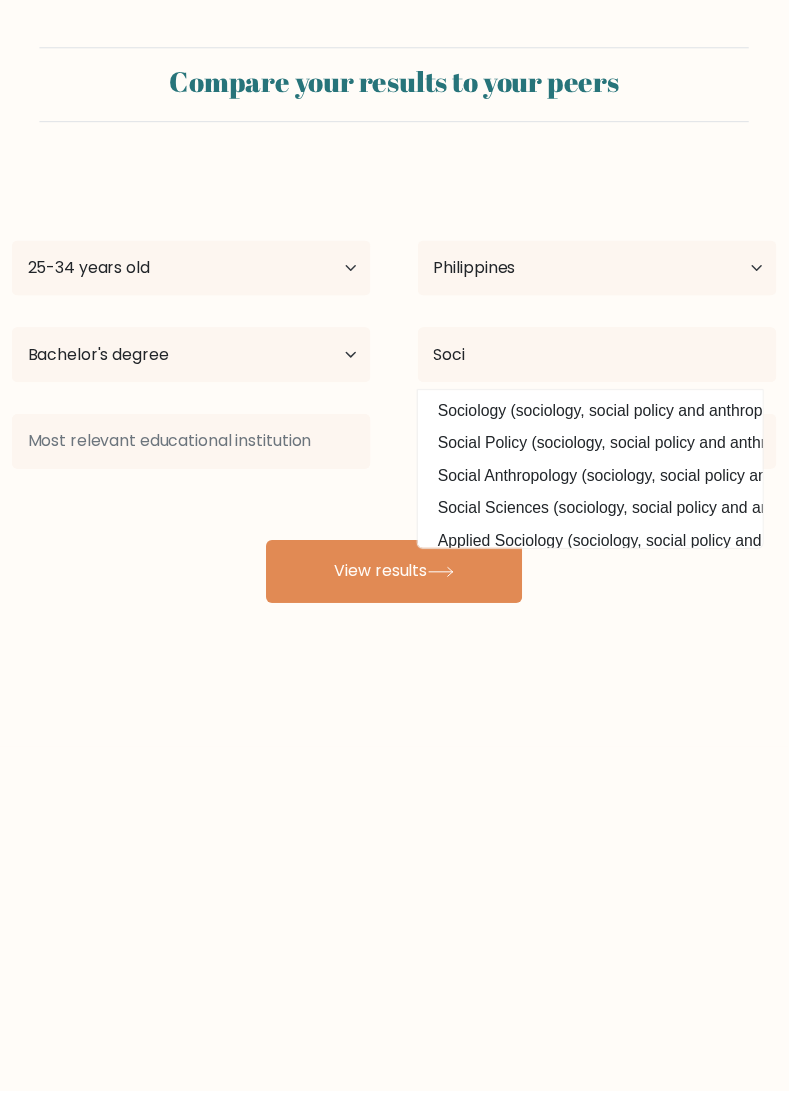 click on "Sociology (sociology, social policy and anthropology)" at bounding box center [599, 417] 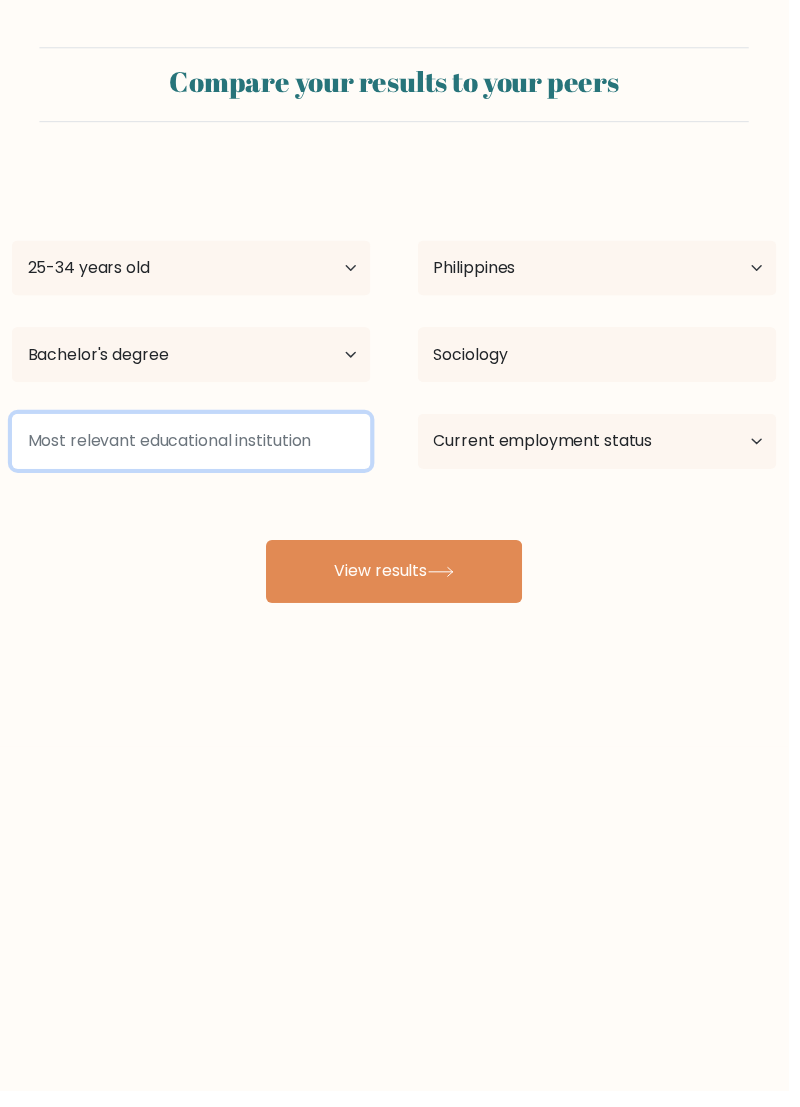 click at bounding box center (194, 448) 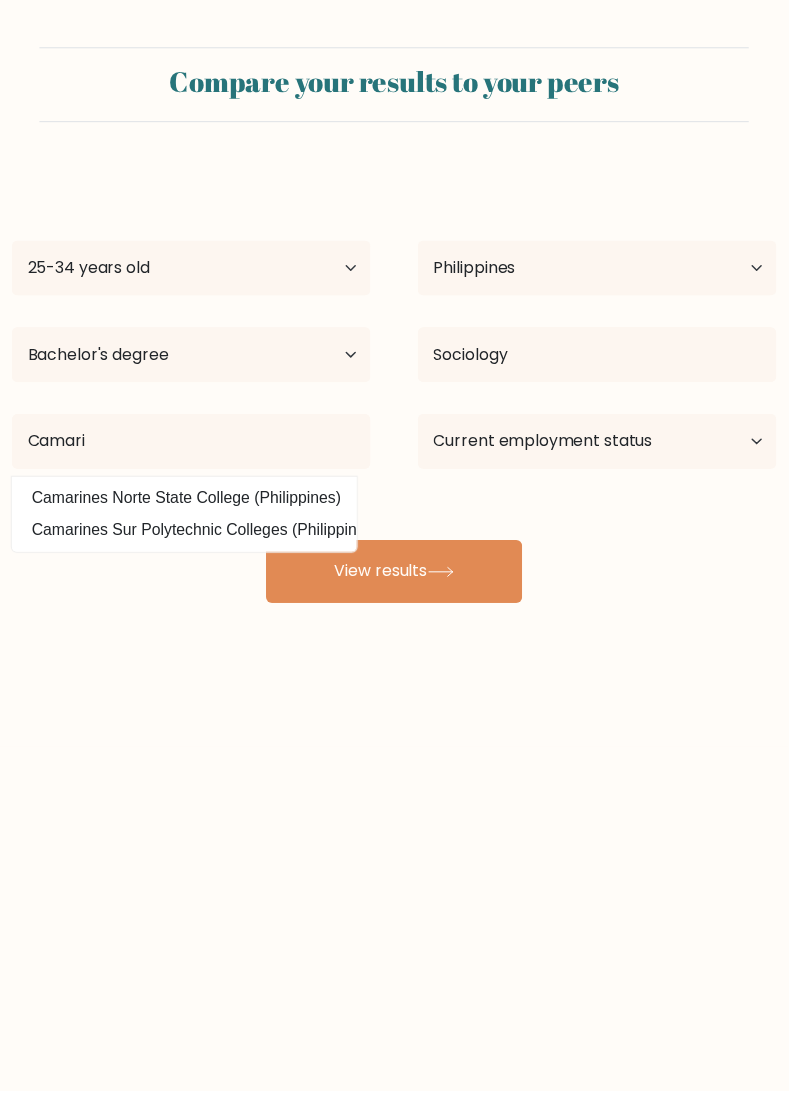 click on "Camarines Norte State College (Philippines)" at bounding box center (187, 505) 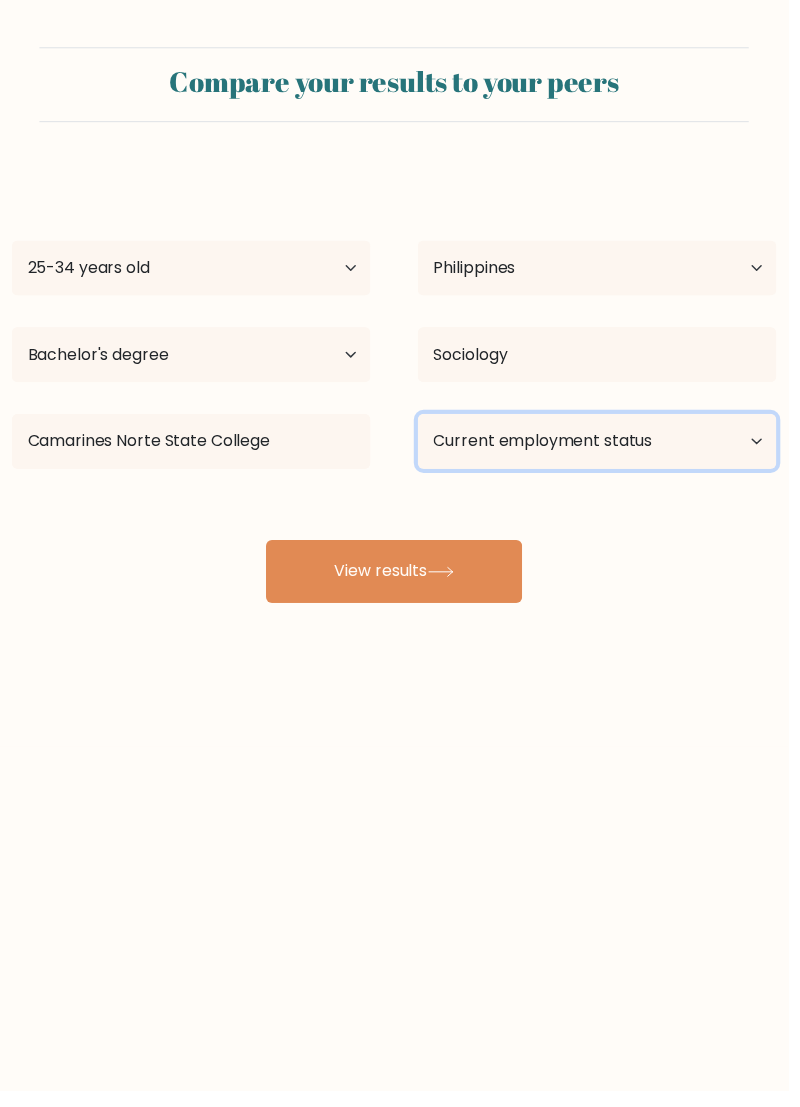 click on "Current employment status
Employed
Student
Retired
Other / prefer not to answer" at bounding box center [606, 448] 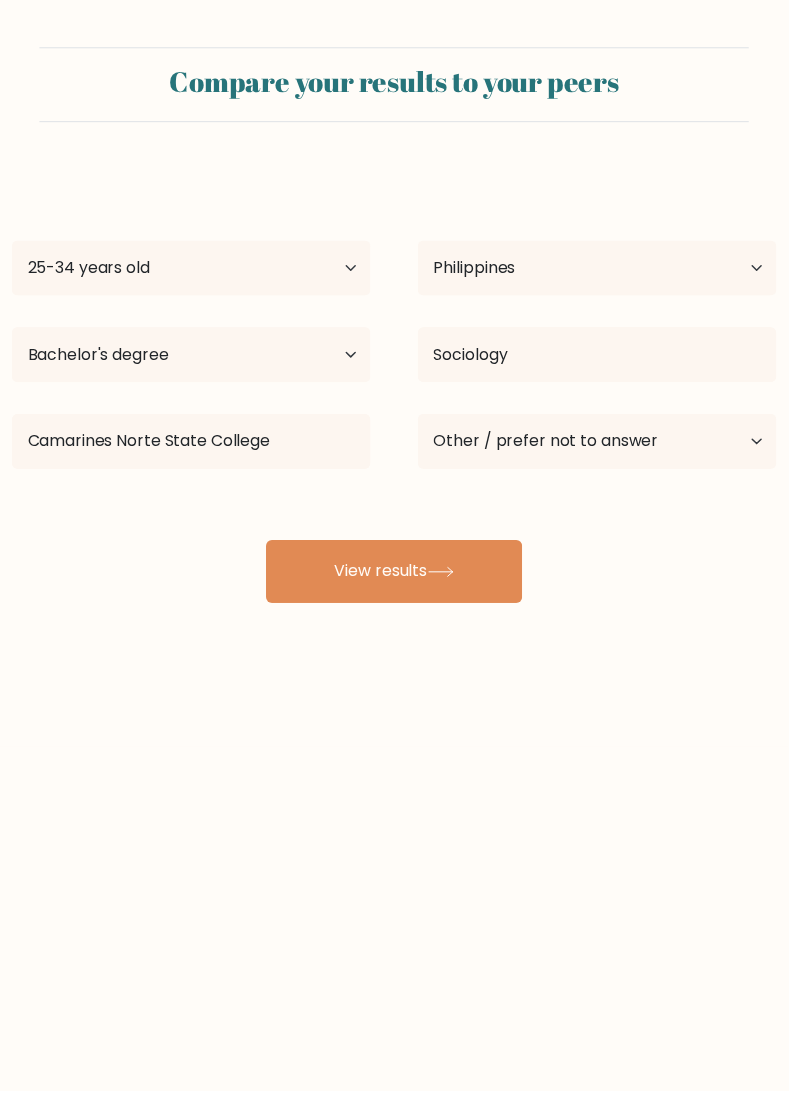 click on "View results" at bounding box center [400, 580] 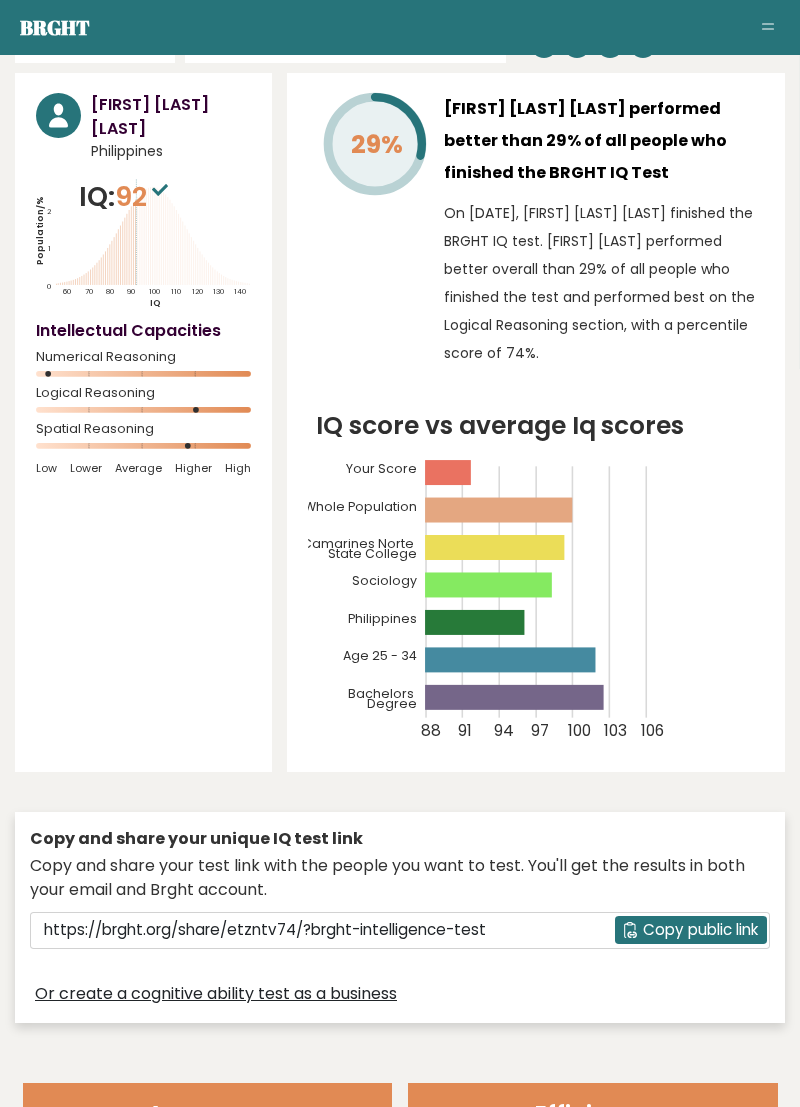 scroll, scrollTop: 0, scrollLeft: 0, axis: both 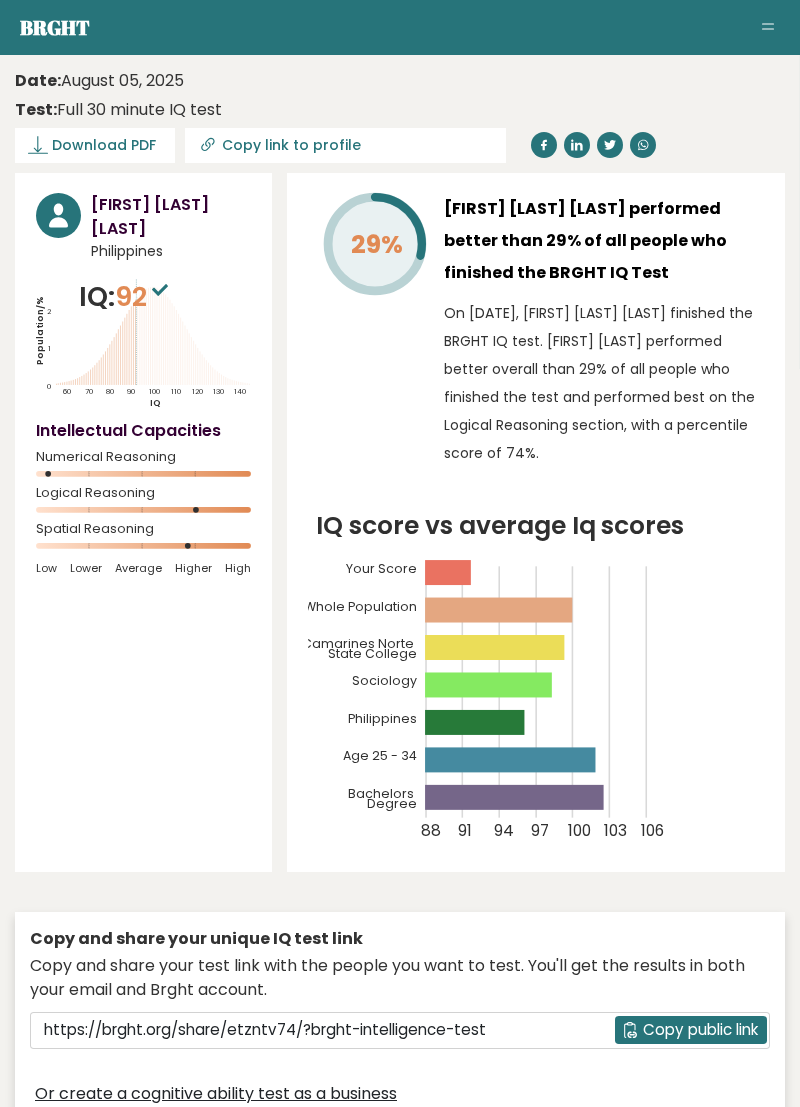 click on "Download PDF" at bounding box center (104, 145) 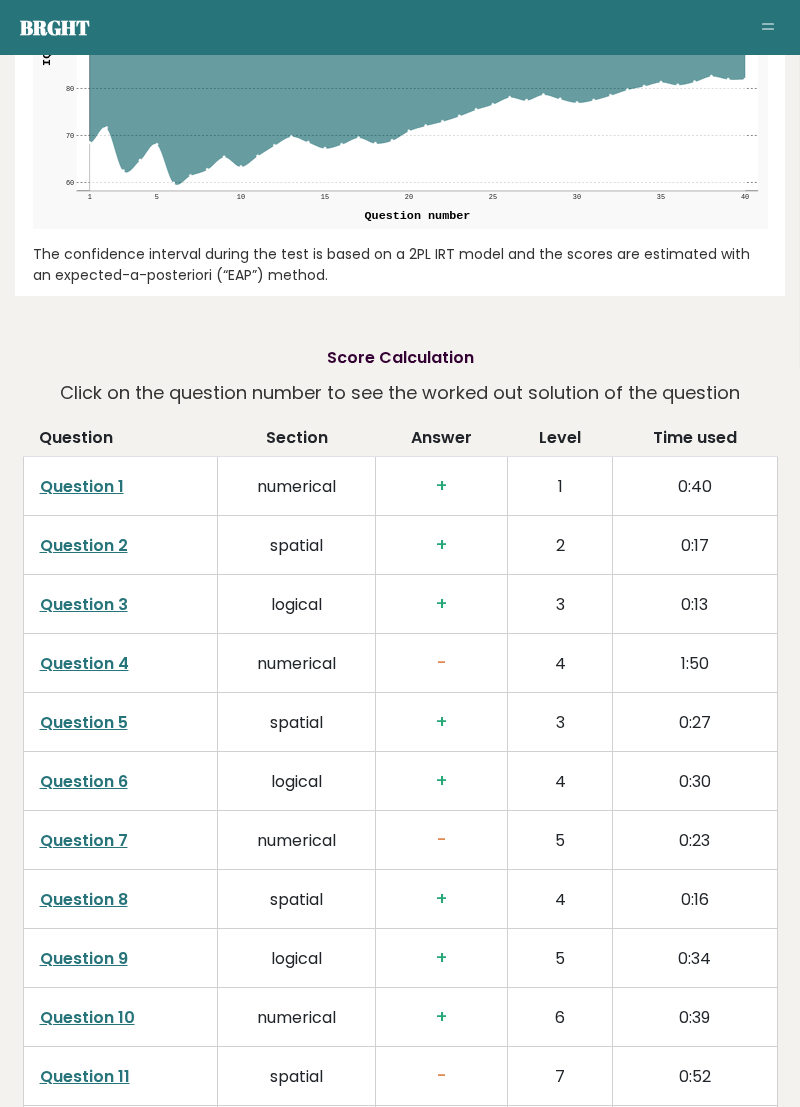 scroll, scrollTop: 3055, scrollLeft: 0, axis: vertical 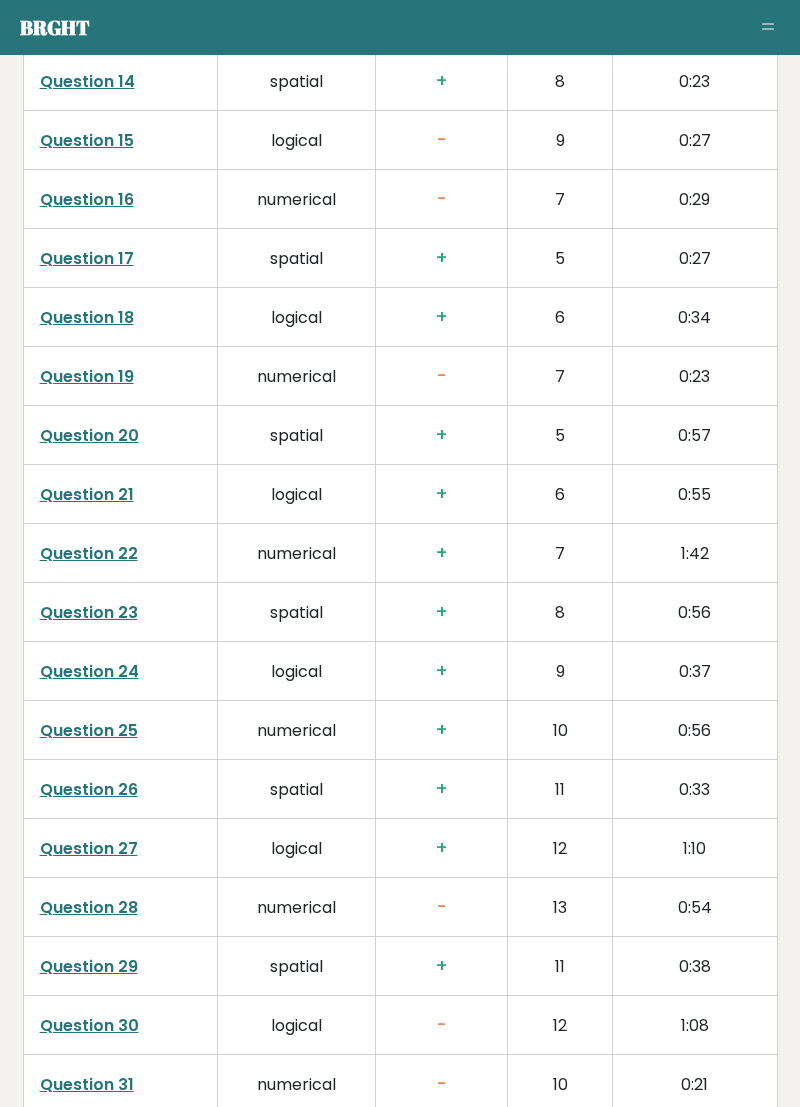 click on "Question
19" at bounding box center (87, 376) 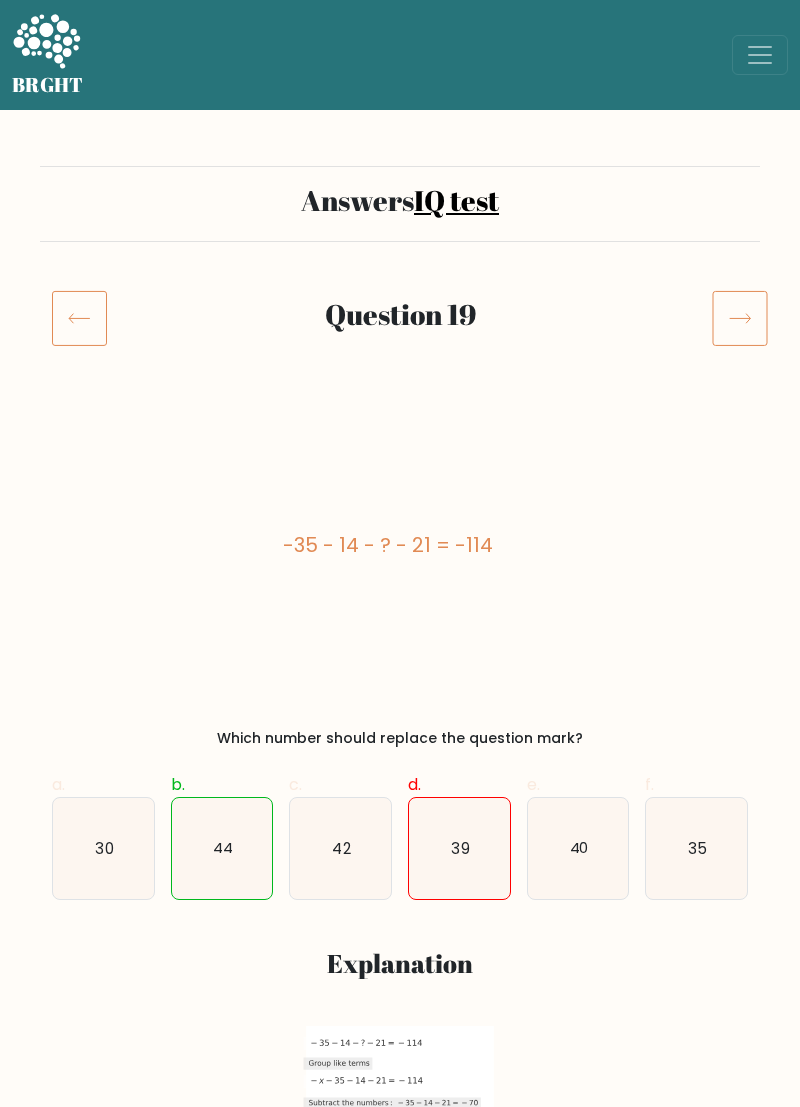 scroll, scrollTop: 0, scrollLeft: 0, axis: both 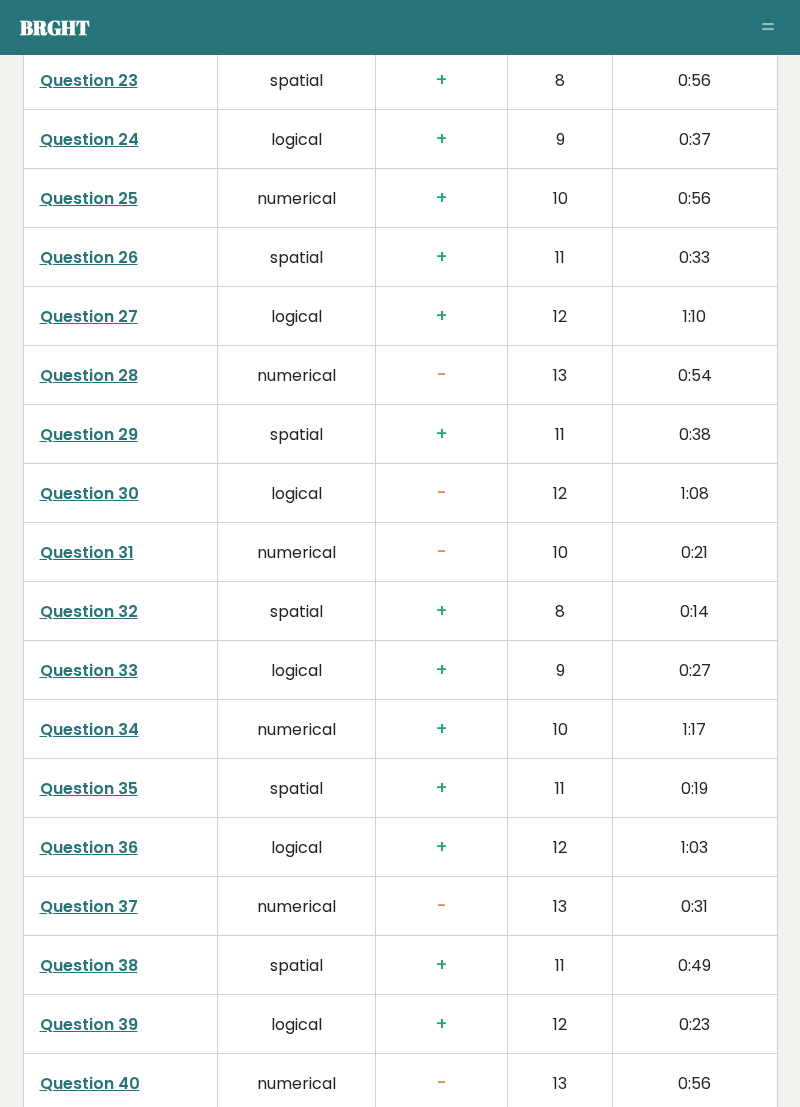 click on "Question
30" at bounding box center (89, 493) 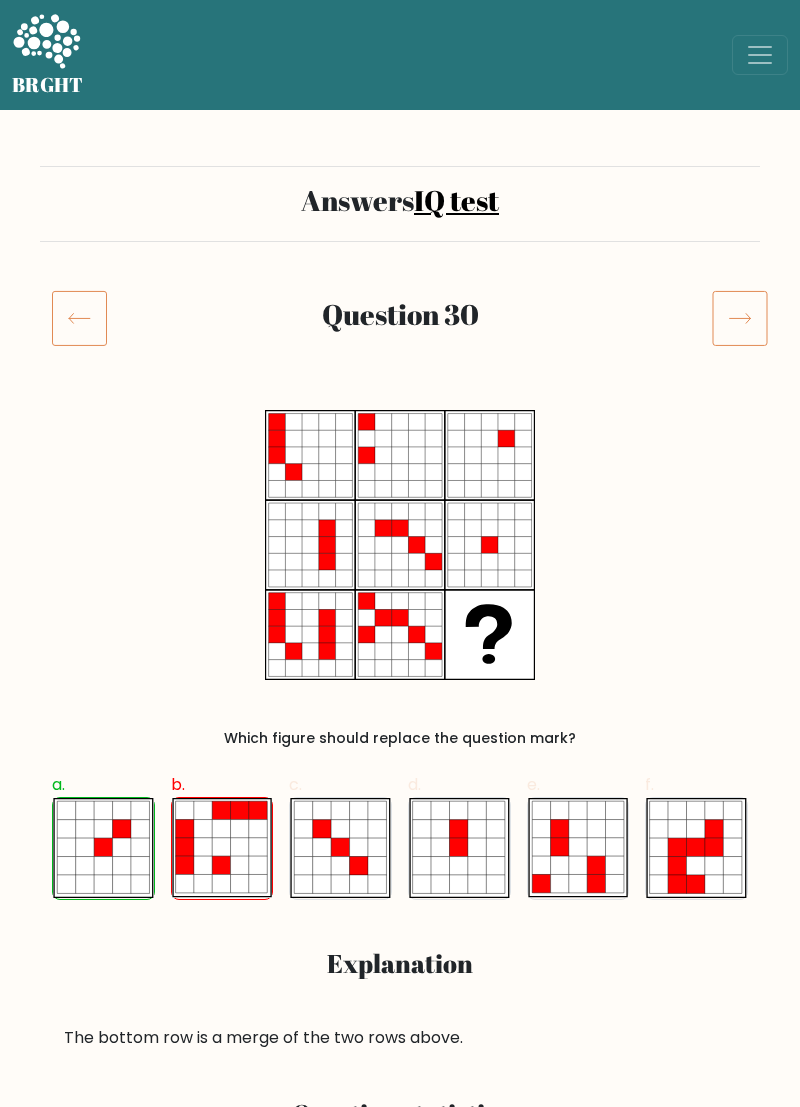 scroll, scrollTop: 0, scrollLeft: 0, axis: both 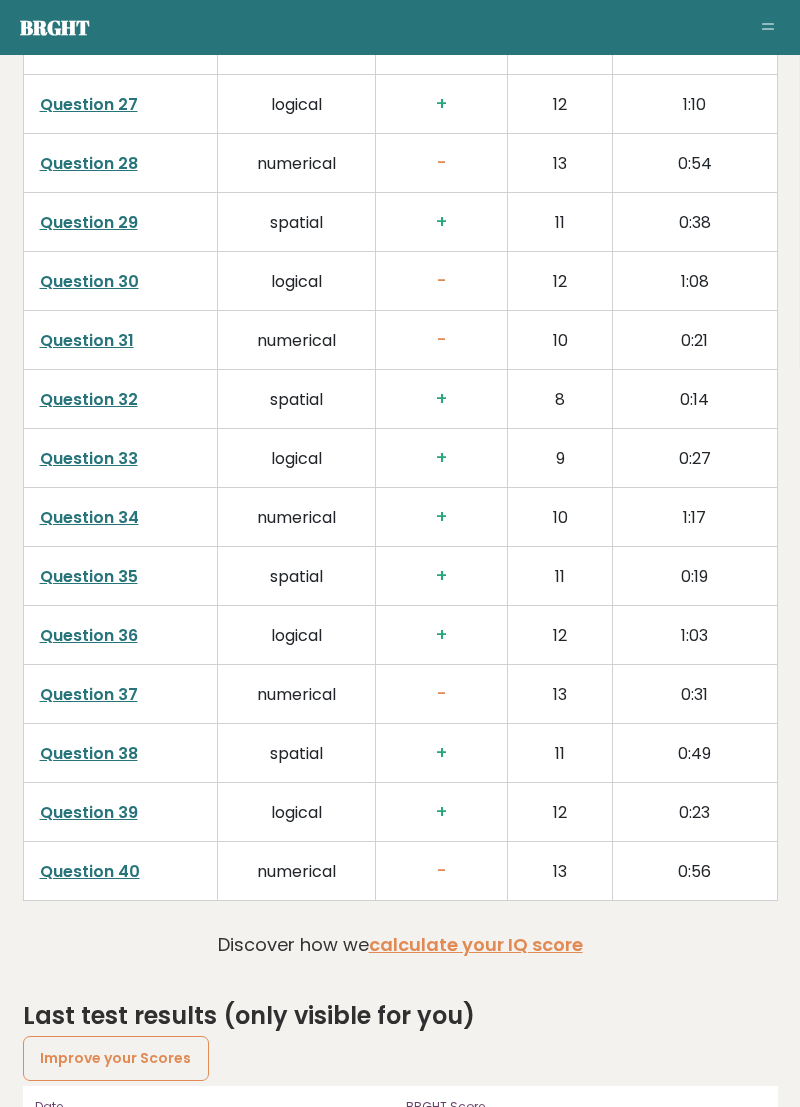 click on "Question
37" at bounding box center [89, 694] 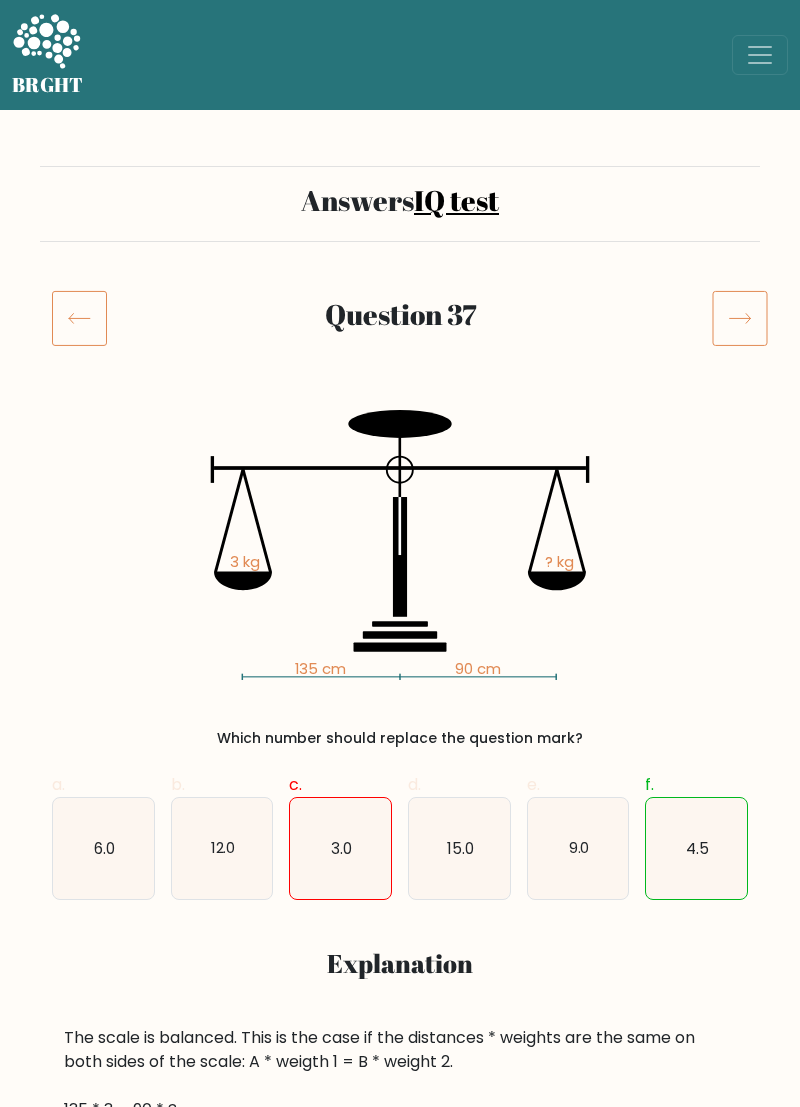 scroll, scrollTop: 0, scrollLeft: 0, axis: both 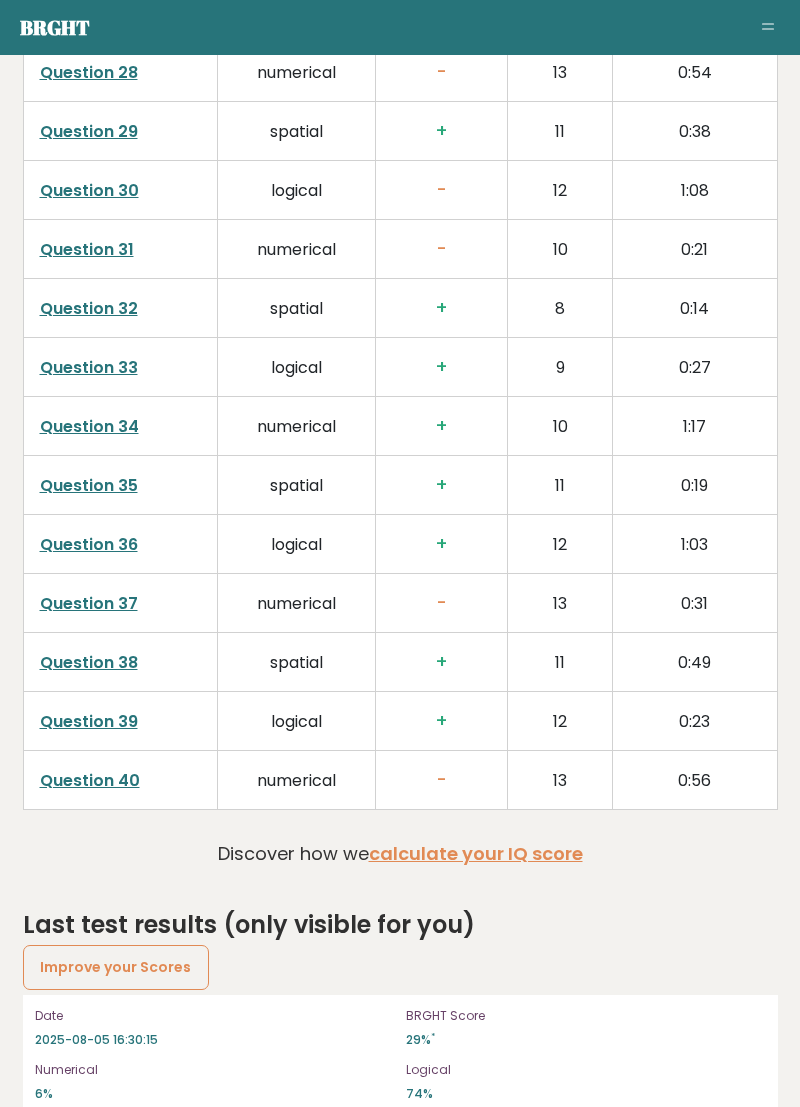 click on "Question
40" at bounding box center [90, 780] 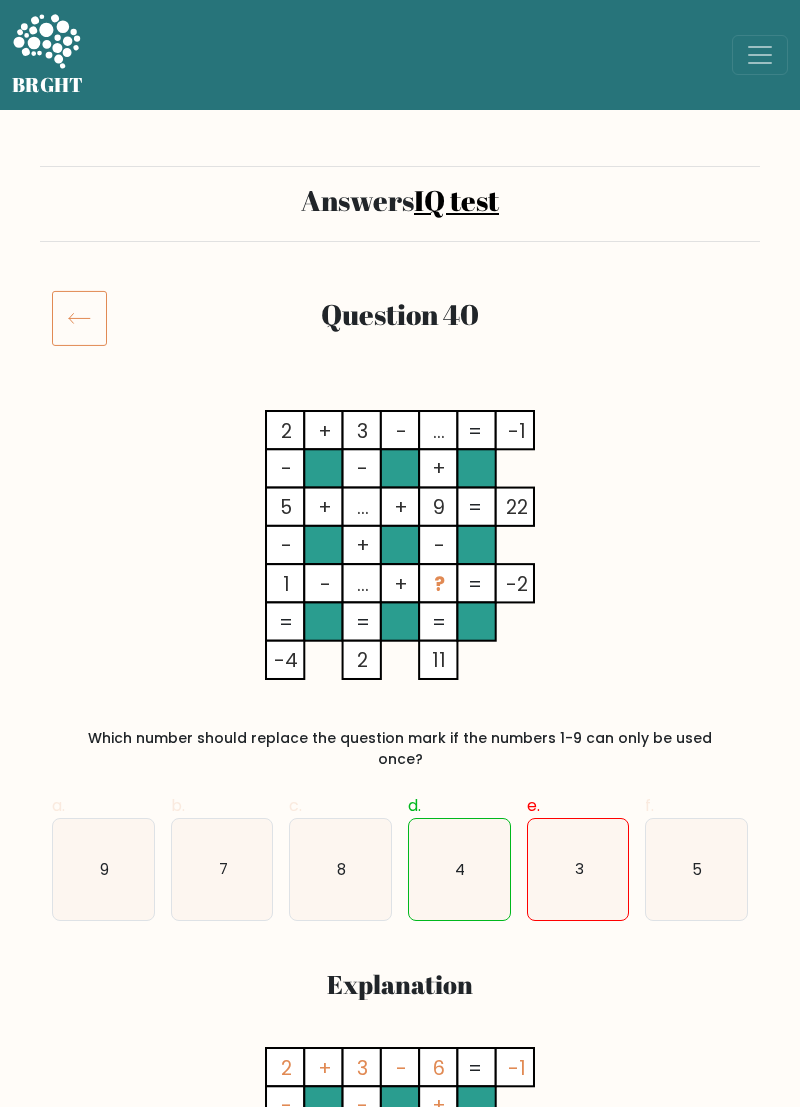 scroll, scrollTop: 0, scrollLeft: 0, axis: both 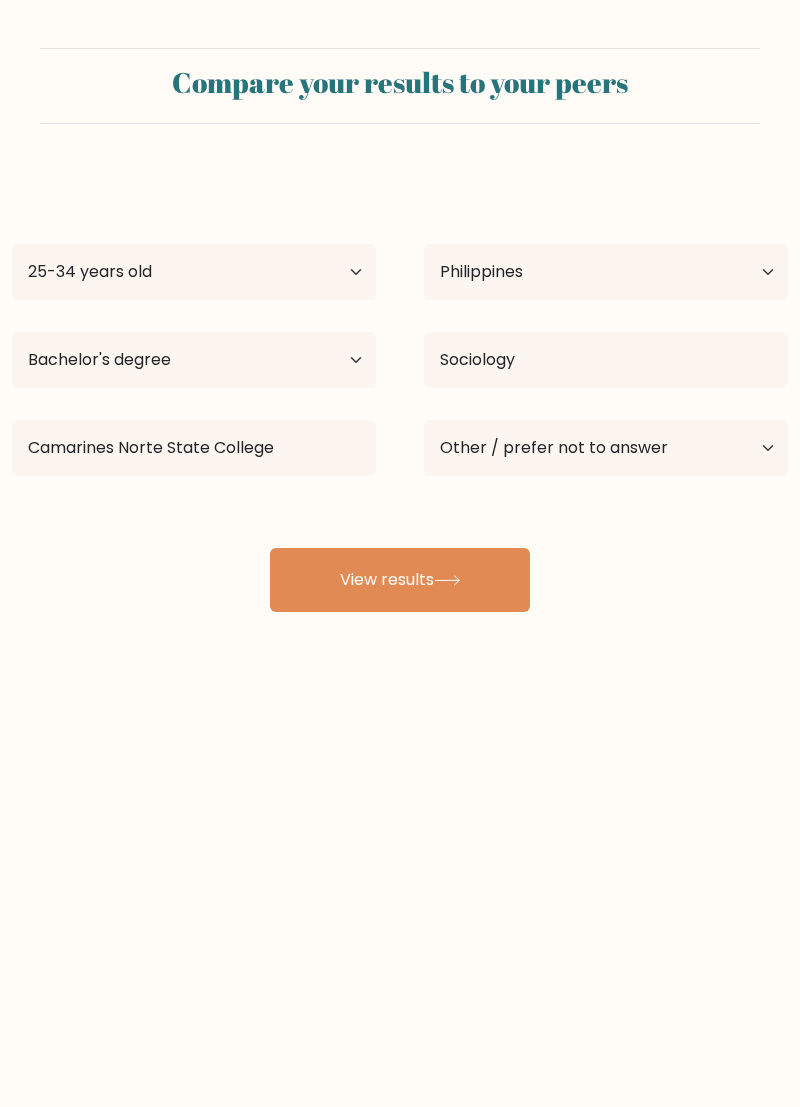 select on "25_34" 